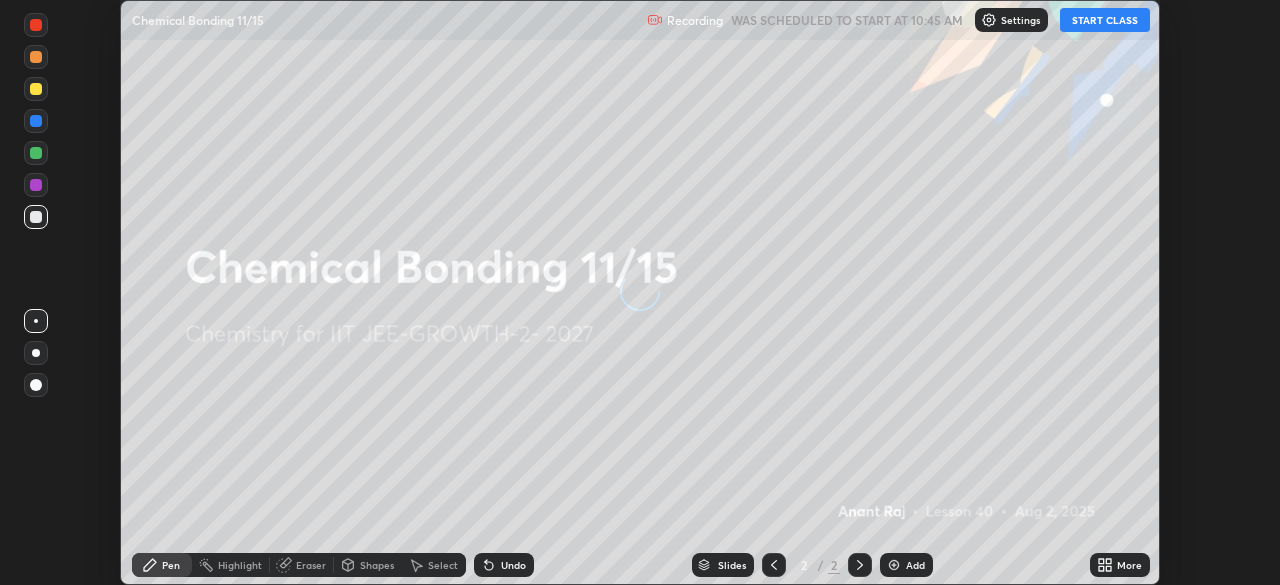 scroll, scrollTop: 0, scrollLeft: 0, axis: both 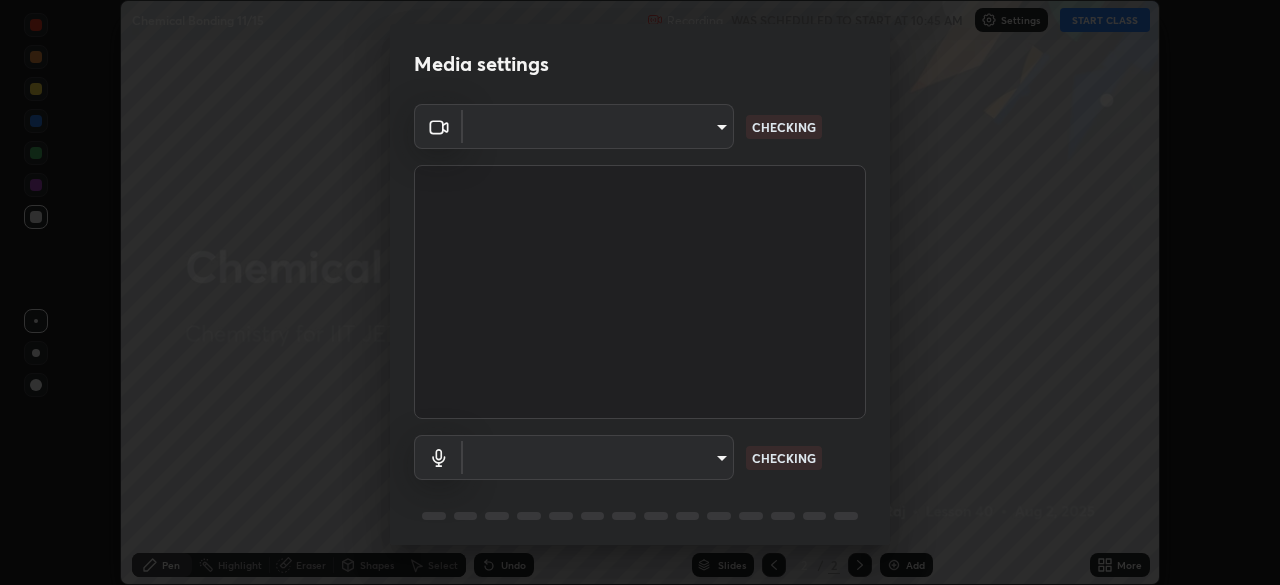 click on "Erase all Chemical Bonding 11/15 Recording WAS SCHEDULED TO START AT  10:45 AM Settings START CLASS Setting up your live class Chemical Bonding 11/15 • L40 of Chemistry for IIT JEE-GROWTH-2- 2027 [PERSON] Pen Highlight Eraser Shapes Select Undo Slides 2 / 2 Add More No doubts shared Encourage your learners to ask a doubt for better clarity Report an issue Reason for reporting Buffering Chat not working Audio - Video sync issue Educator video quality low ​ Attach an image Report Media settings ​ CHECKING ​ CHECKING 1 / 5 Next" at bounding box center [640, 292] 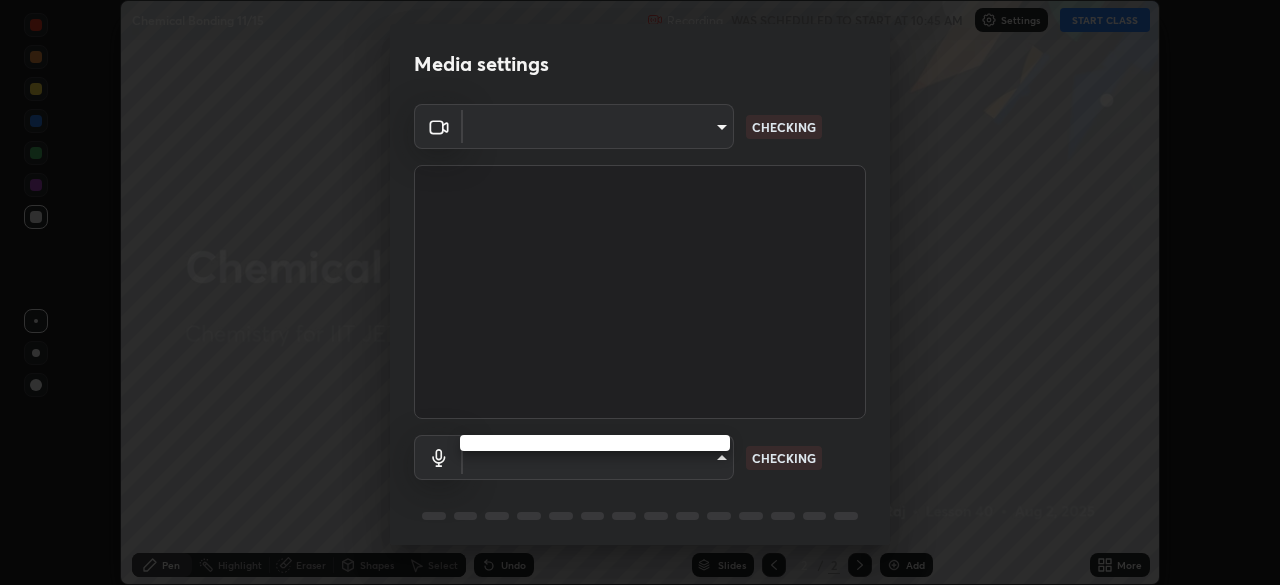 type on "8af73e8d16ef8e3bb7c62716022b9fe157133e9521606ce818031bd72dda2f9e" 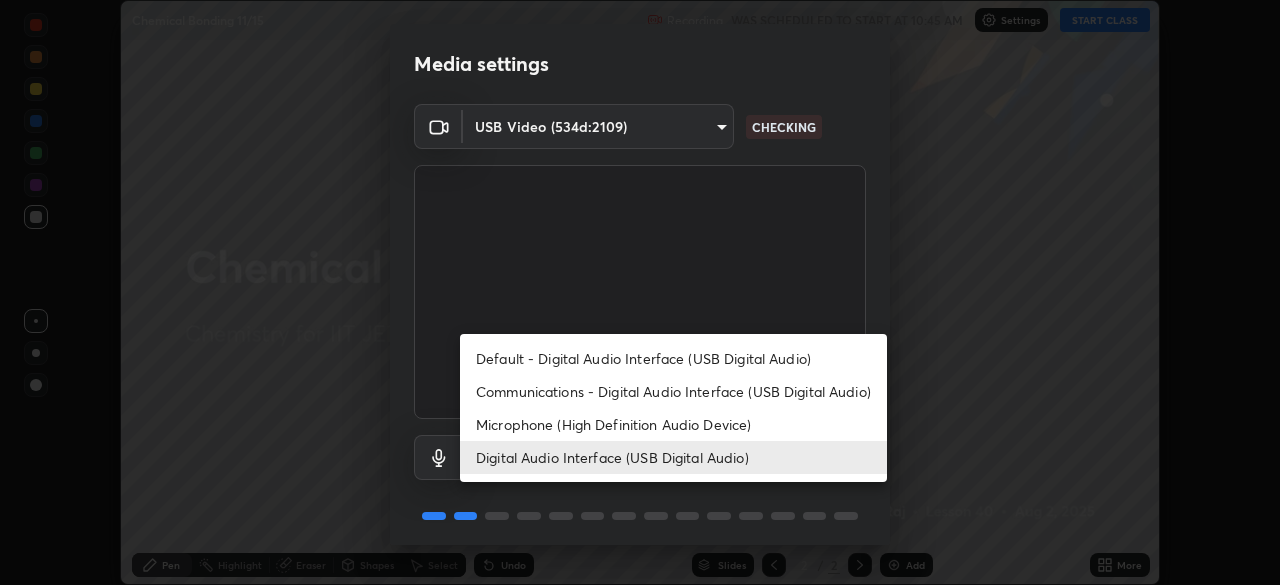 click on "Microphone (High Definition Audio Device)" at bounding box center (673, 424) 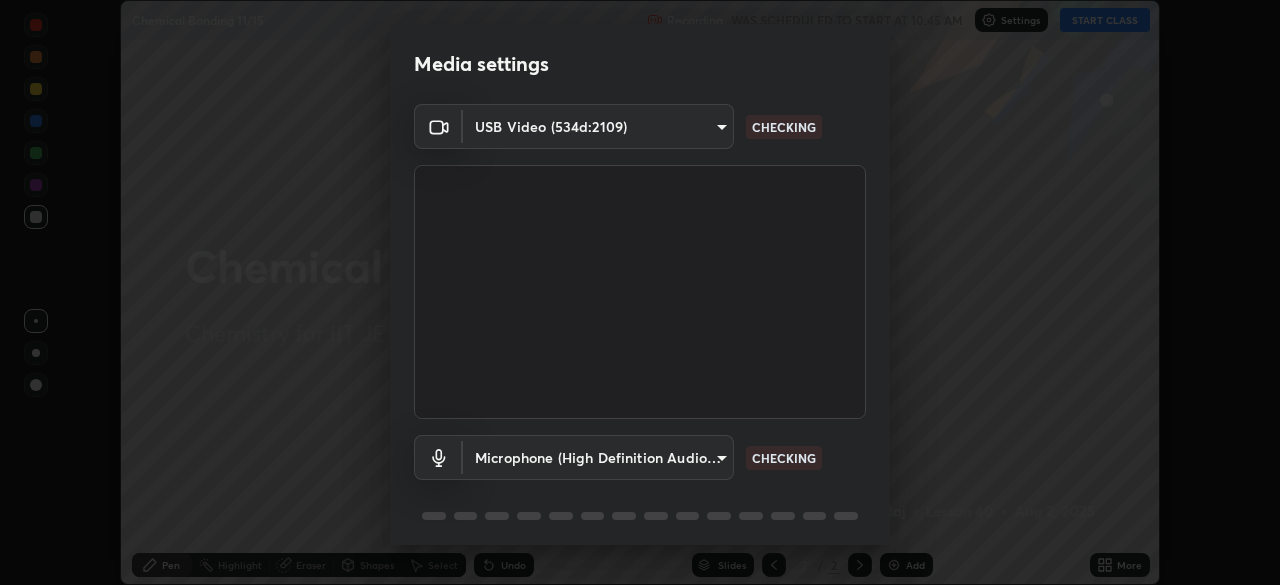click on "Erase all Chemical Bonding 11/15 Recording WAS SCHEDULED TO START AT  10:45 AM Settings START CLASS Setting up your live class Chemical Bonding 11/15 • L40 of Chemistry for IIT JEE-GROWTH-2- 2027 [PERSON] Pen Highlight Eraser Shapes Select Undo Slides 2 / 2 Add More No doubts shared Encourage your learners to ask a doubt for better clarity Report an issue Reason for reporting Buffering Chat not working Audio - Video sync issue Educator video quality low ​ Attach an image Report Media settings USB Video (534d:2109) [HASH] CHECKING Microphone (High Definition Audio Device) [HASH] CHECKING 1 / 5 Next" at bounding box center (640, 292) 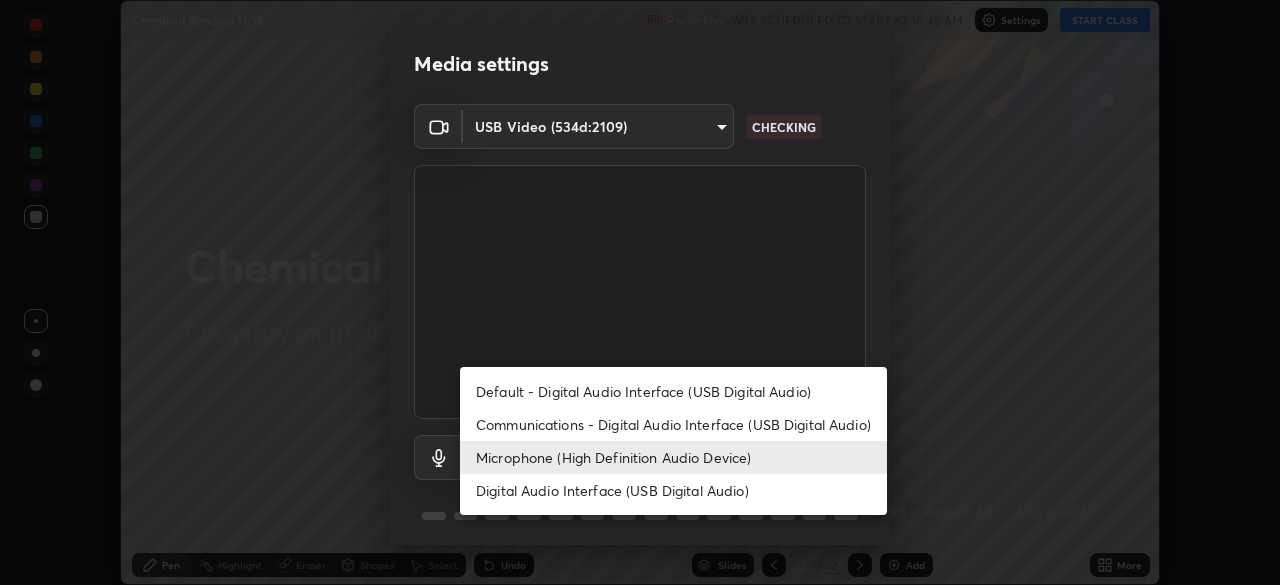 click on "Digital Audio Interface (USB Digital Audio)" at bounding box center [673, 490] 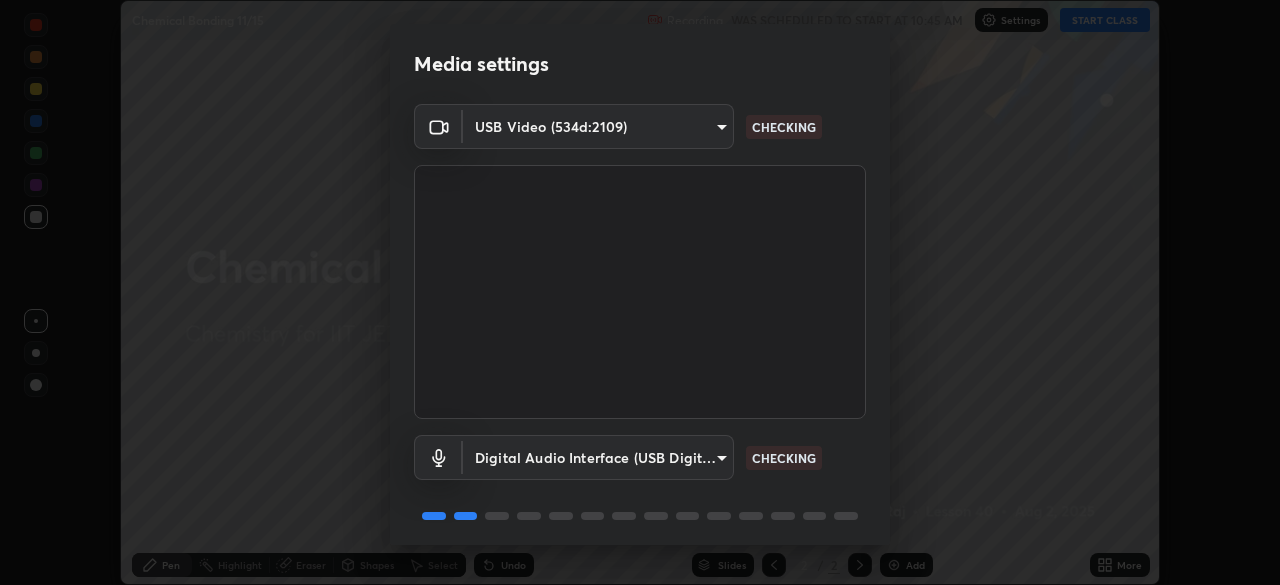 scroll, scrollTop: 71, scrollLeft: 0, axis: vertical 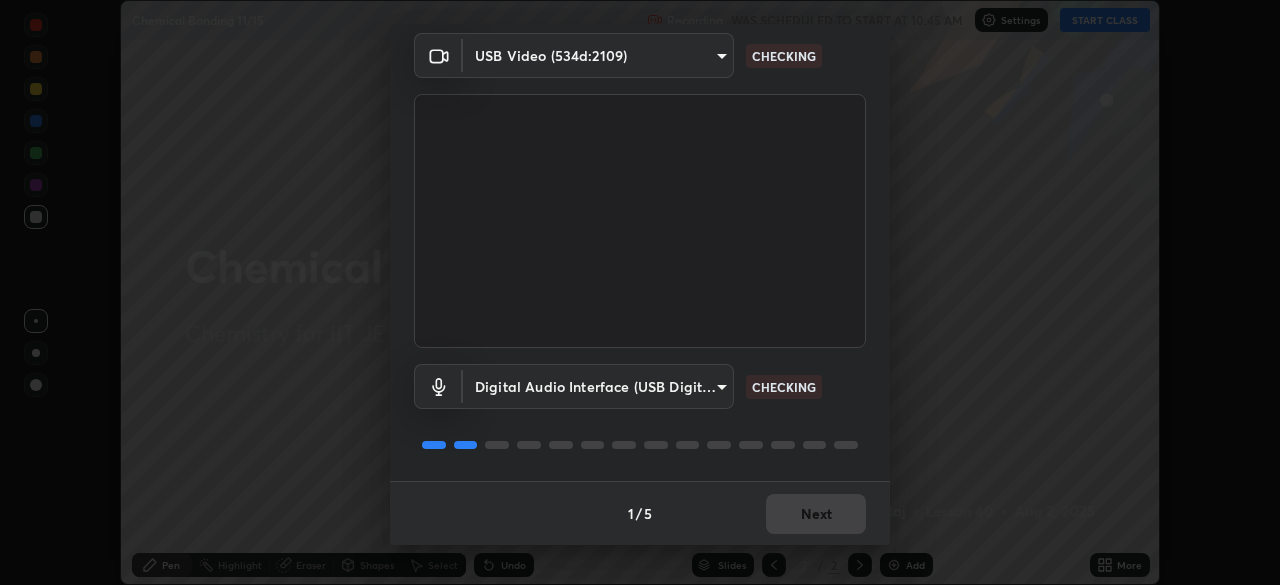 click on "1 / 5 Next" at bounding box center (640, 513) 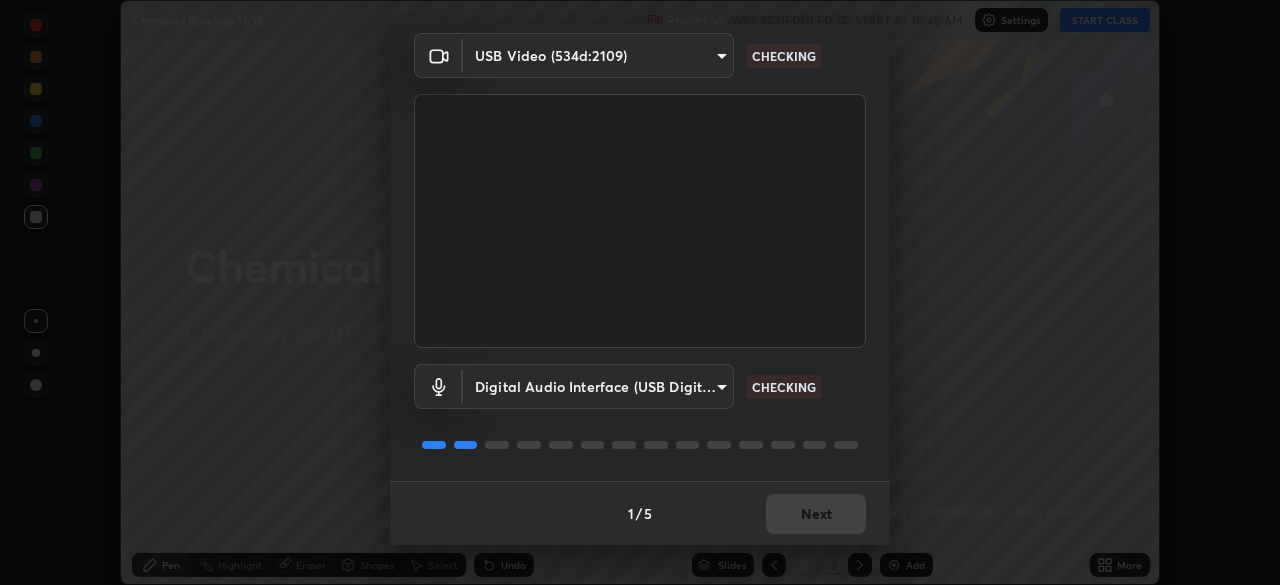 click on "1 / 5 Next" at bounding box center (640, 513) 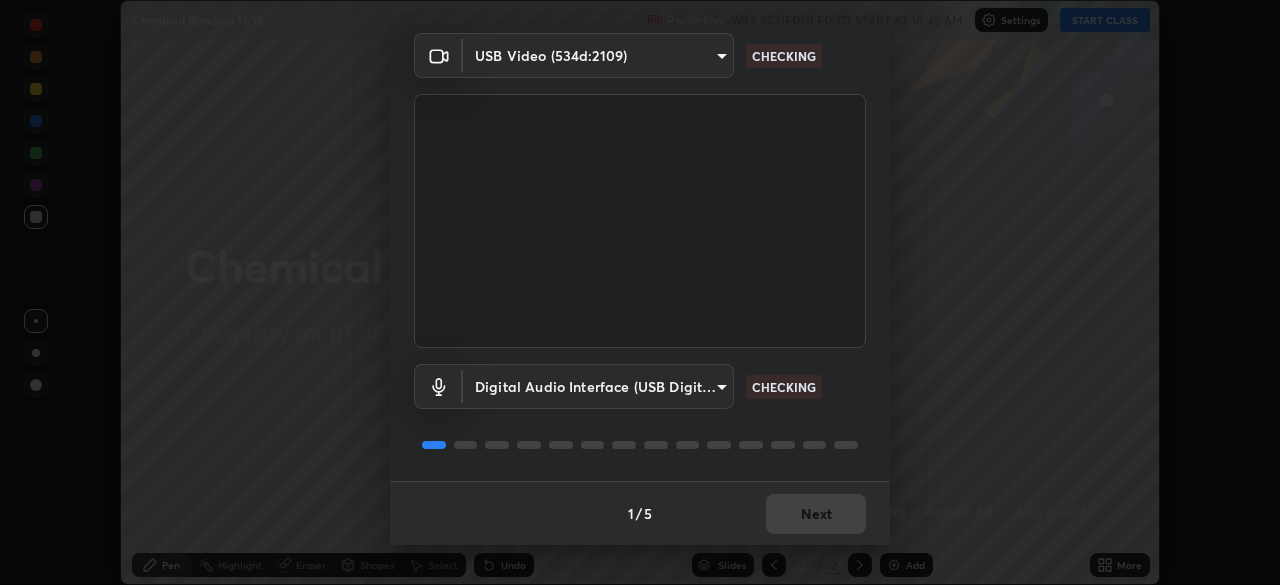 click on "1 / 5 Next" at bounding box center (640, 513) 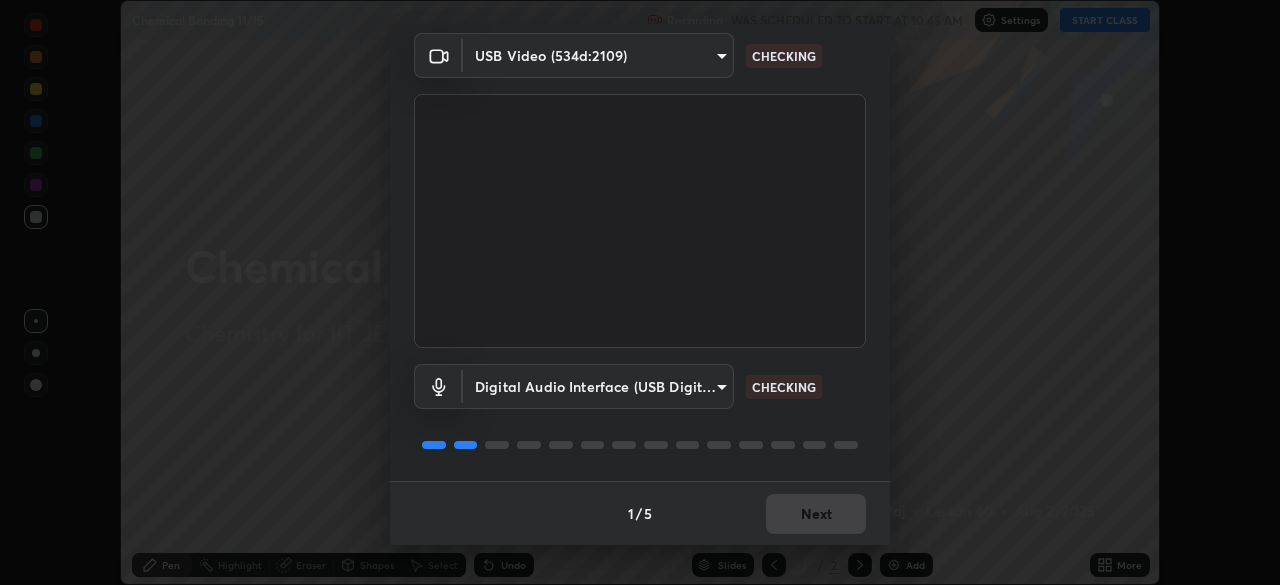 click on "1 / 5 Next" at bounding box center (640, 513) 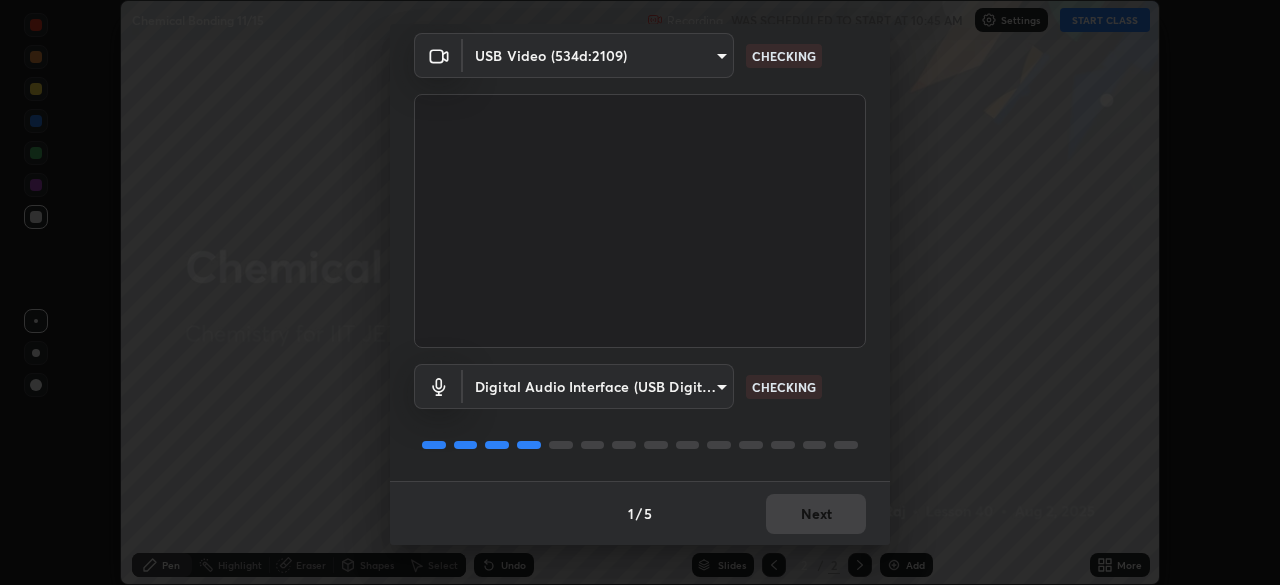 click on "1 / 5 Next" at bounding box center (640, 513) 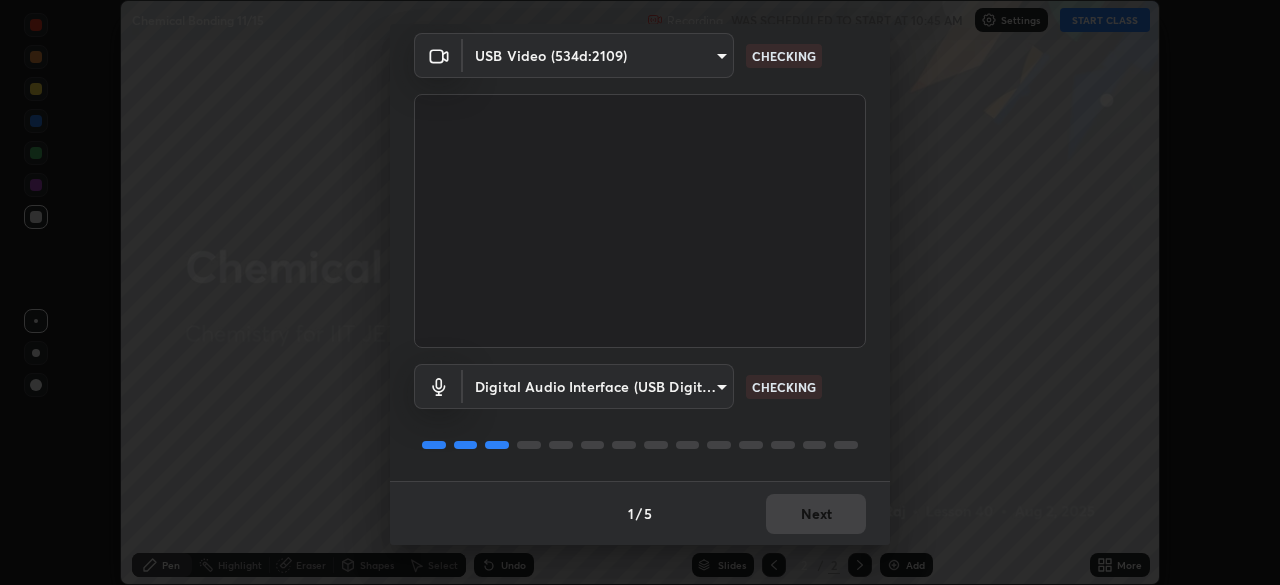 click on "1 / 5 Next" at bounding box center (640, 513) 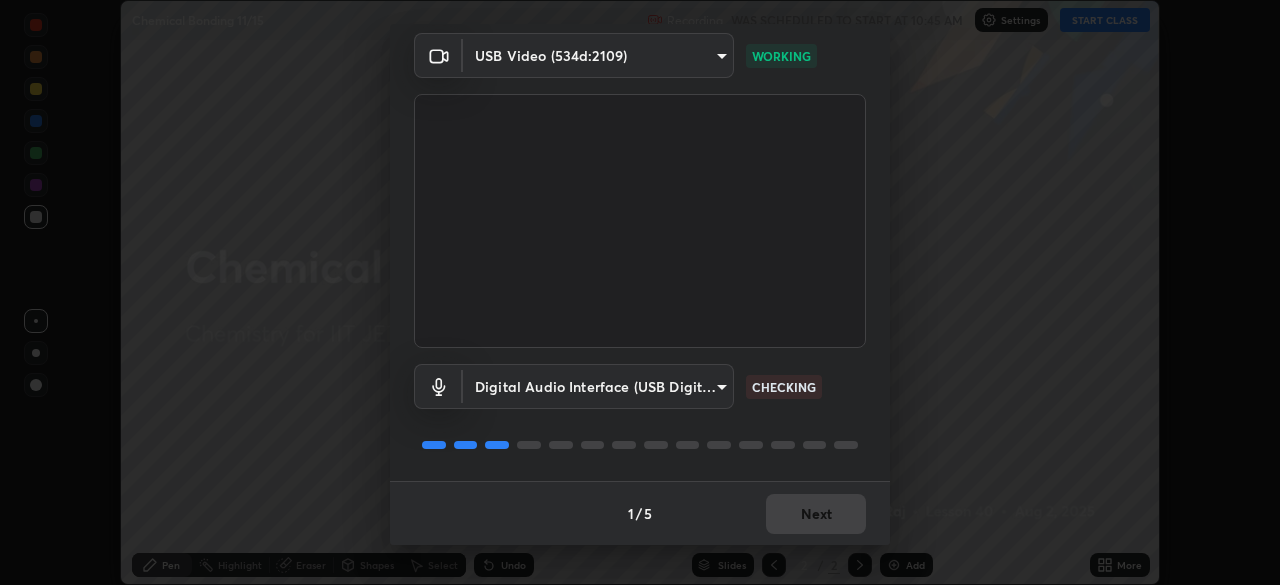 click on "1 / 5 Next" at bounding box center [640, 513] 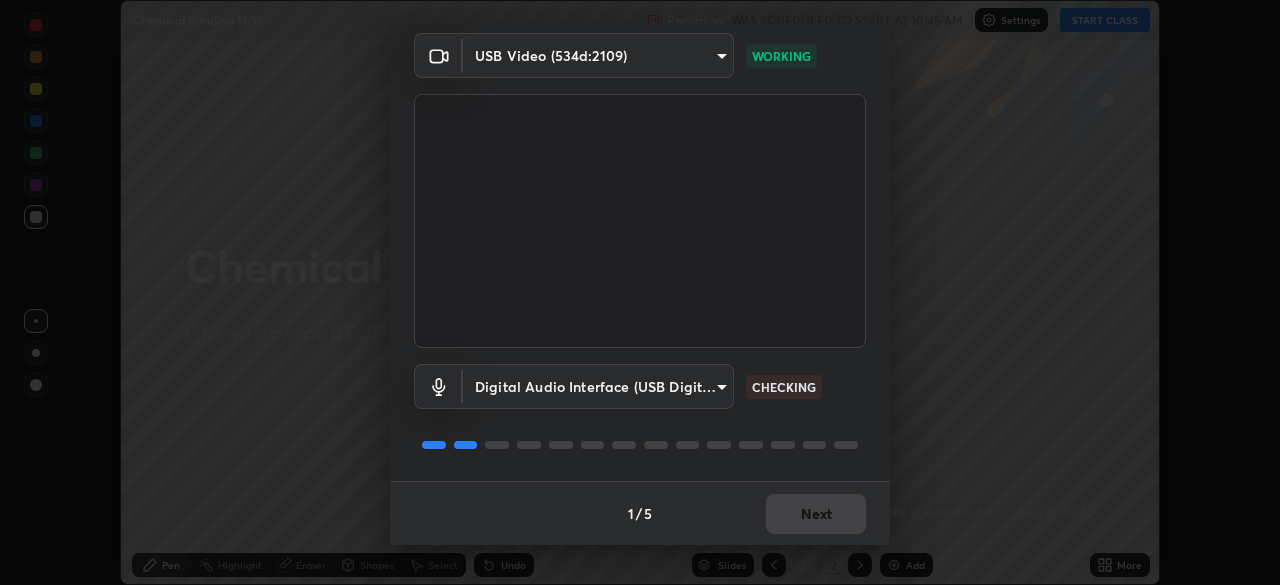 click on "1 / 5 Next" at bounding box center [640, 513] 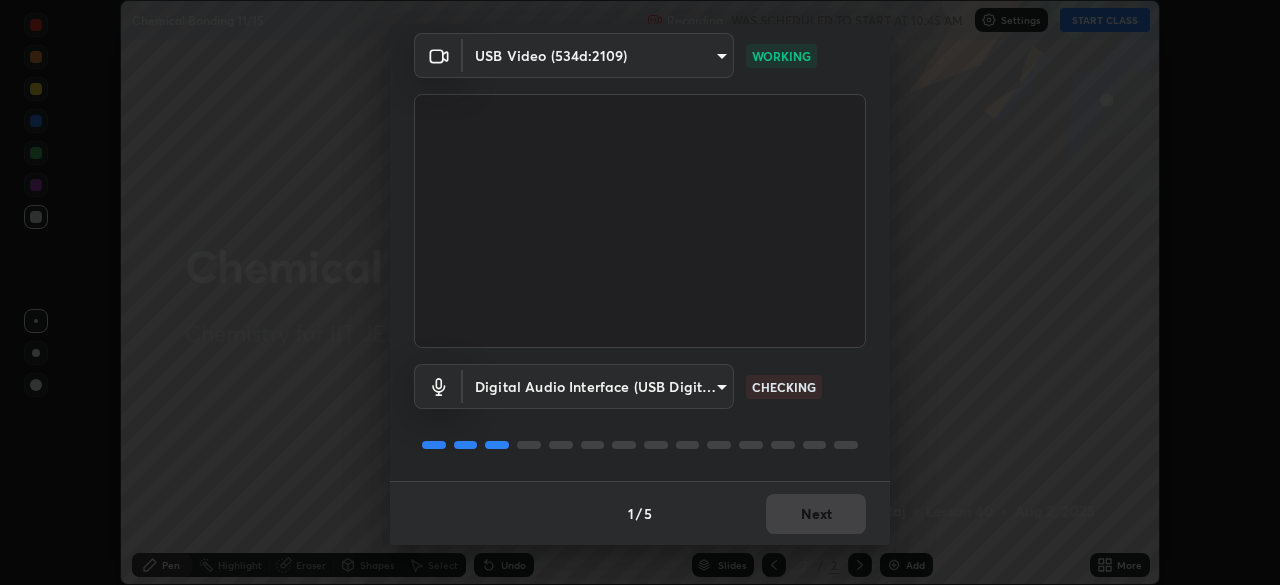 click on "Next" at bounding box center [816, 514] 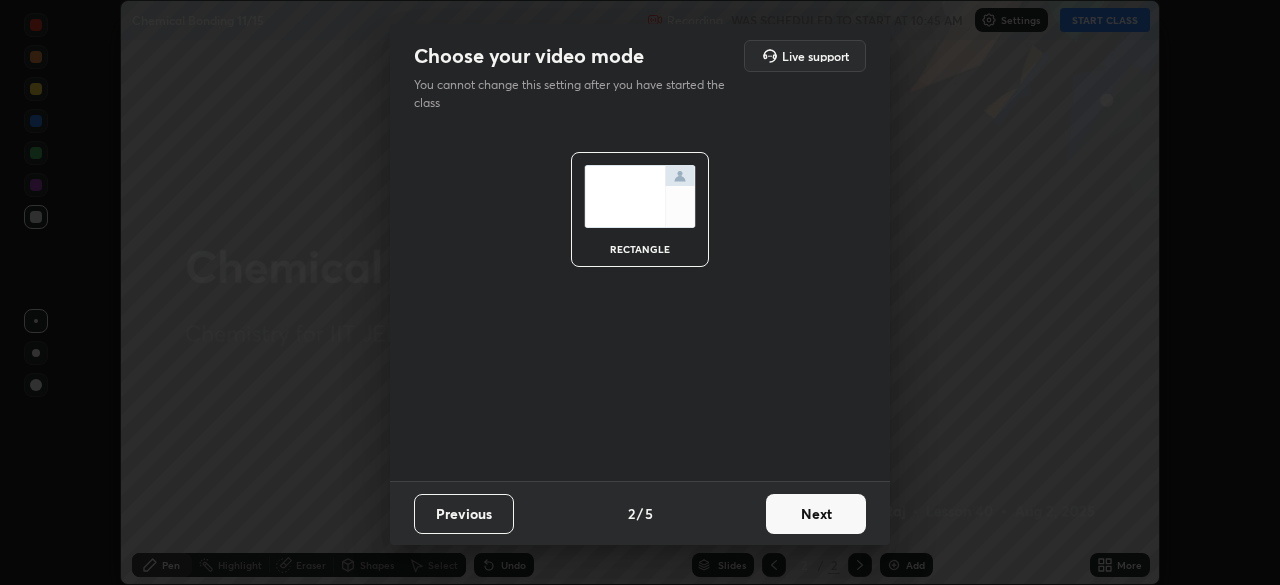 scroll, scrollTop: 0, scrollLeft: 0, axis: both 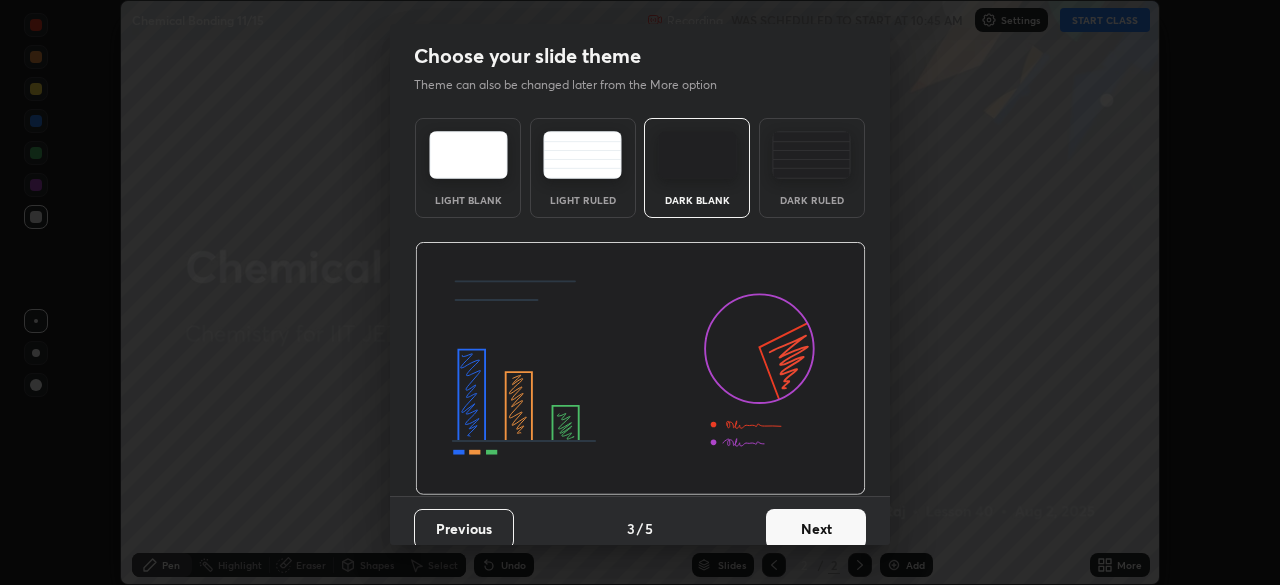 click on "Next" at bounding box center (816, 529) 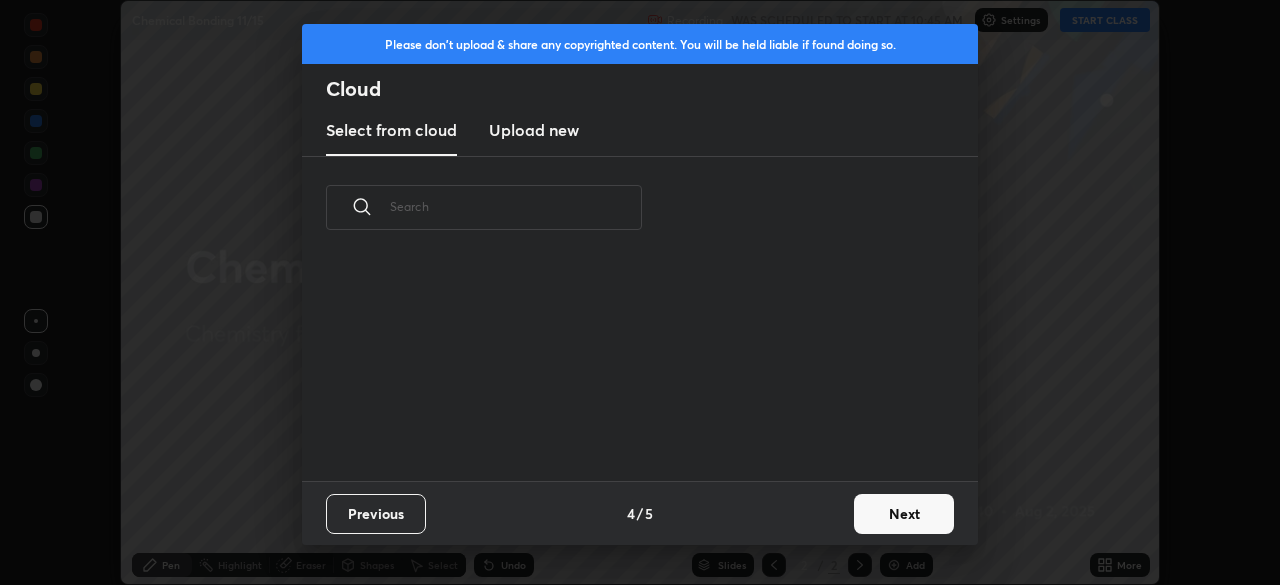 click on "Next" at bounding box center (904, 514) 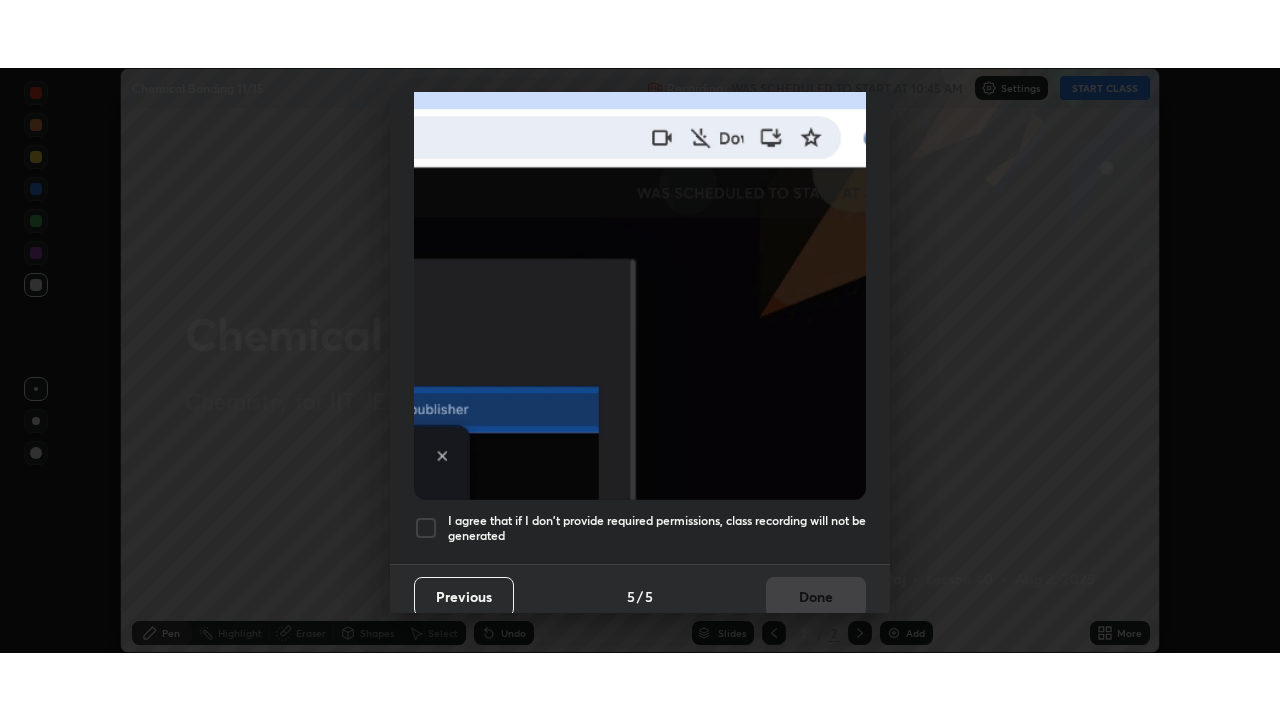 scroll, scrollTop: 479, scrollLeft: 0, axis: vertical 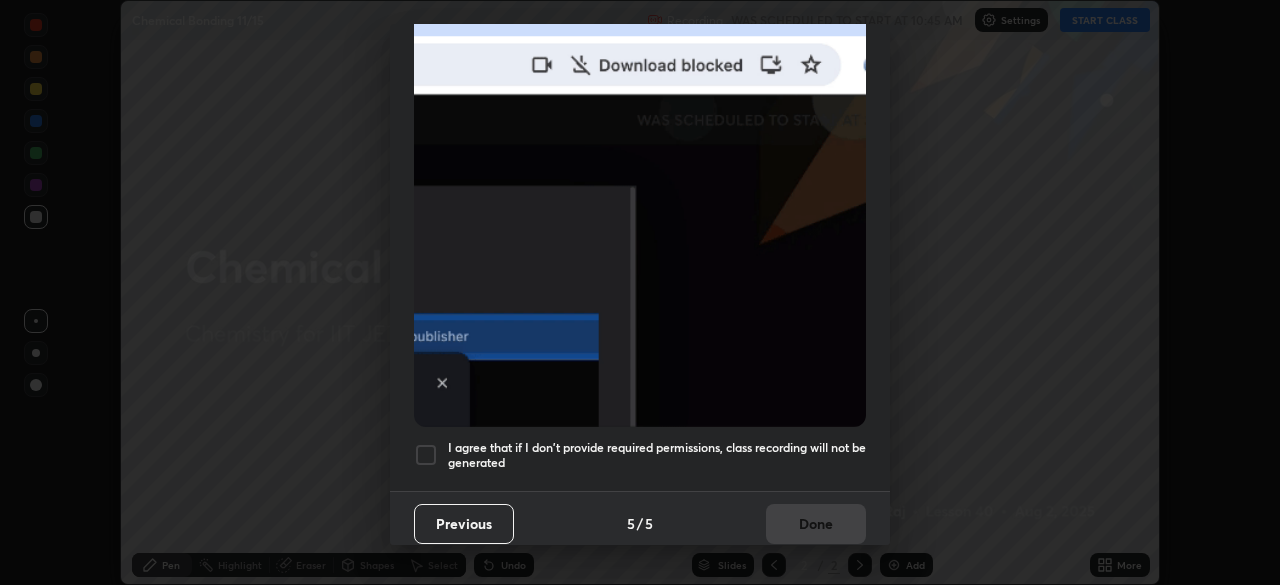 click at bounding box center (426, 455) 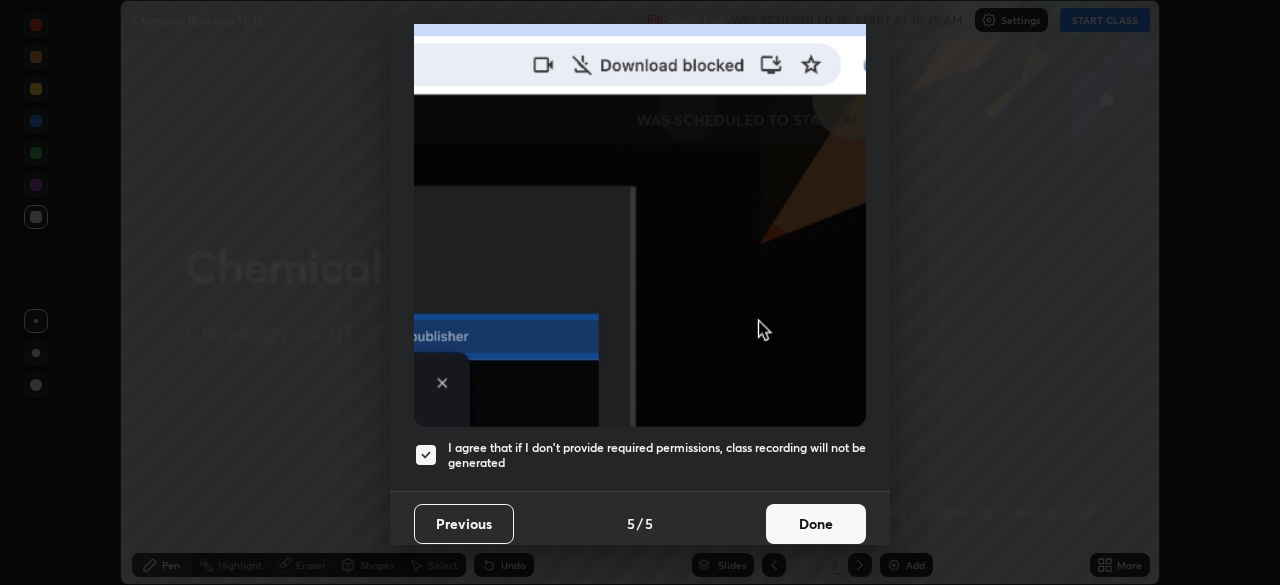 click on "Done" at bounding box center [816, 524] 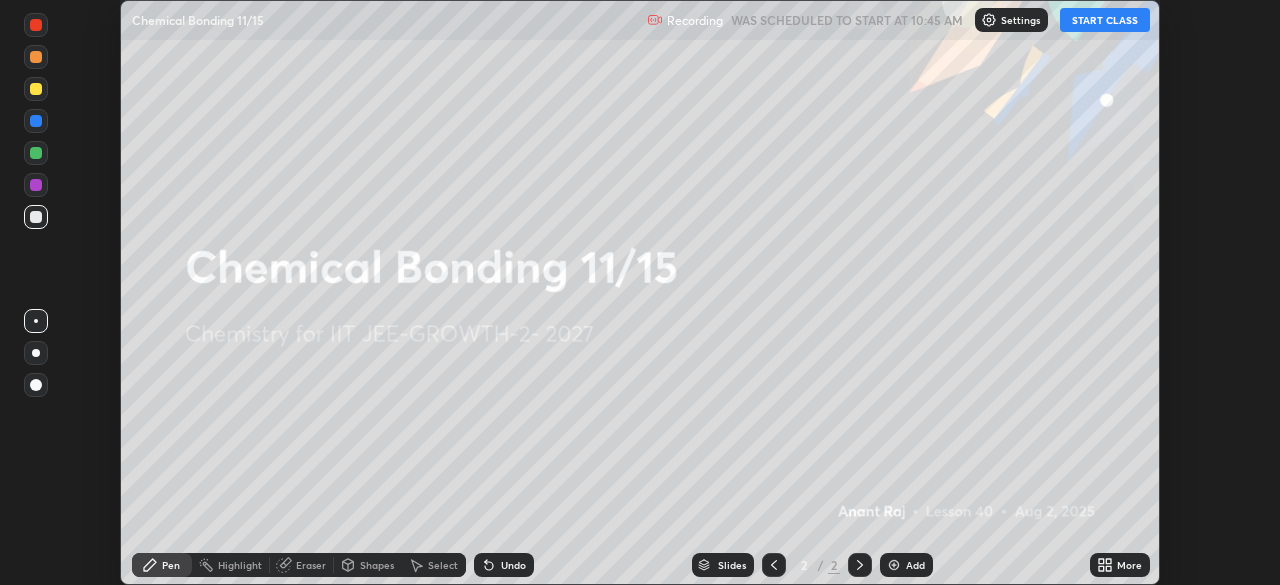 click 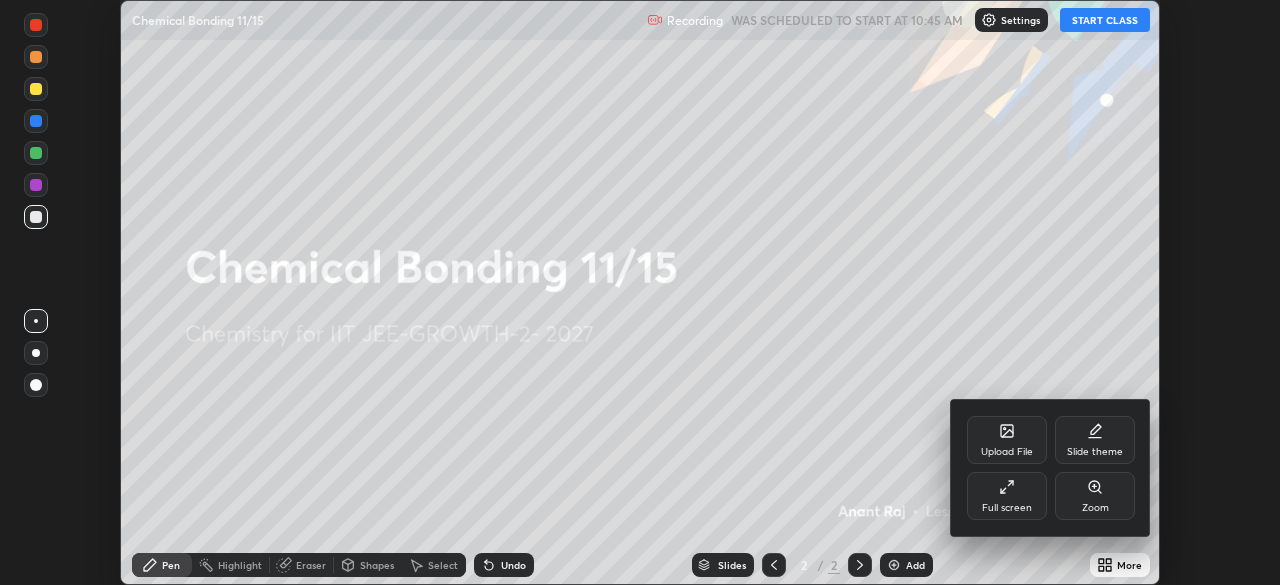 click on "Full screen" at bounding box center (1007, 496) 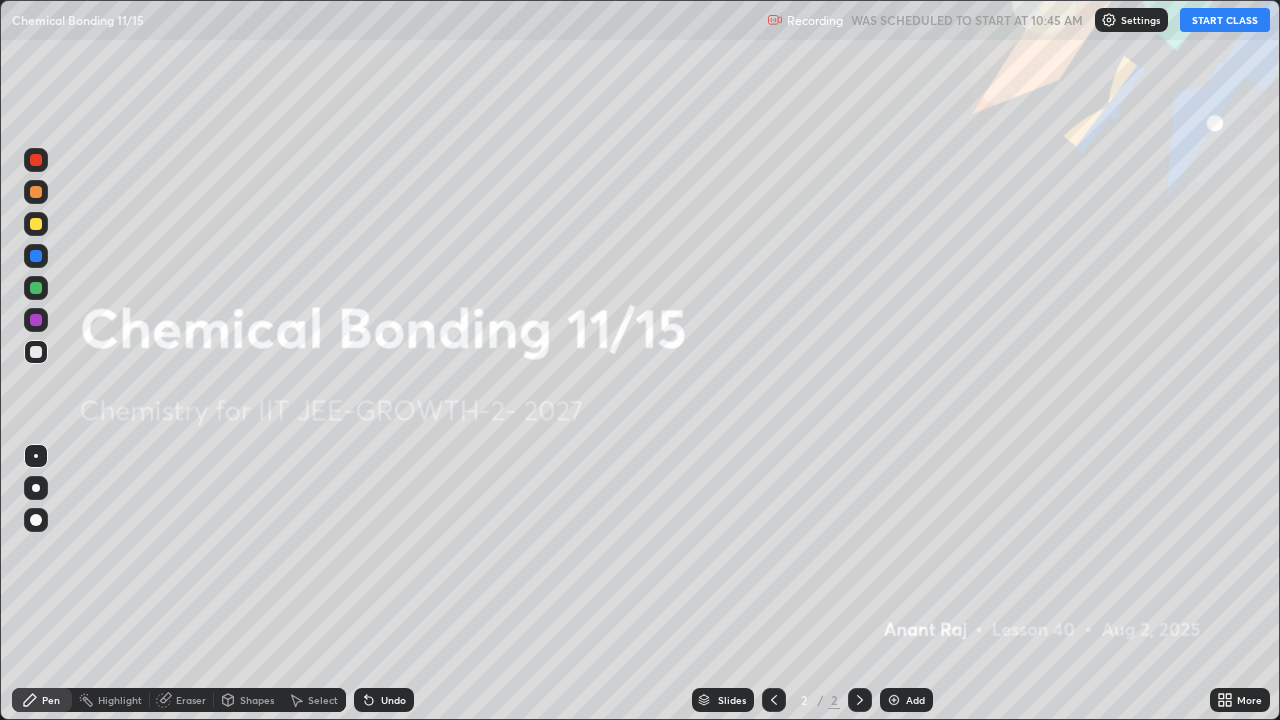 scroll, scrollTop: 99280, scrollLeft: 98720, axis: both 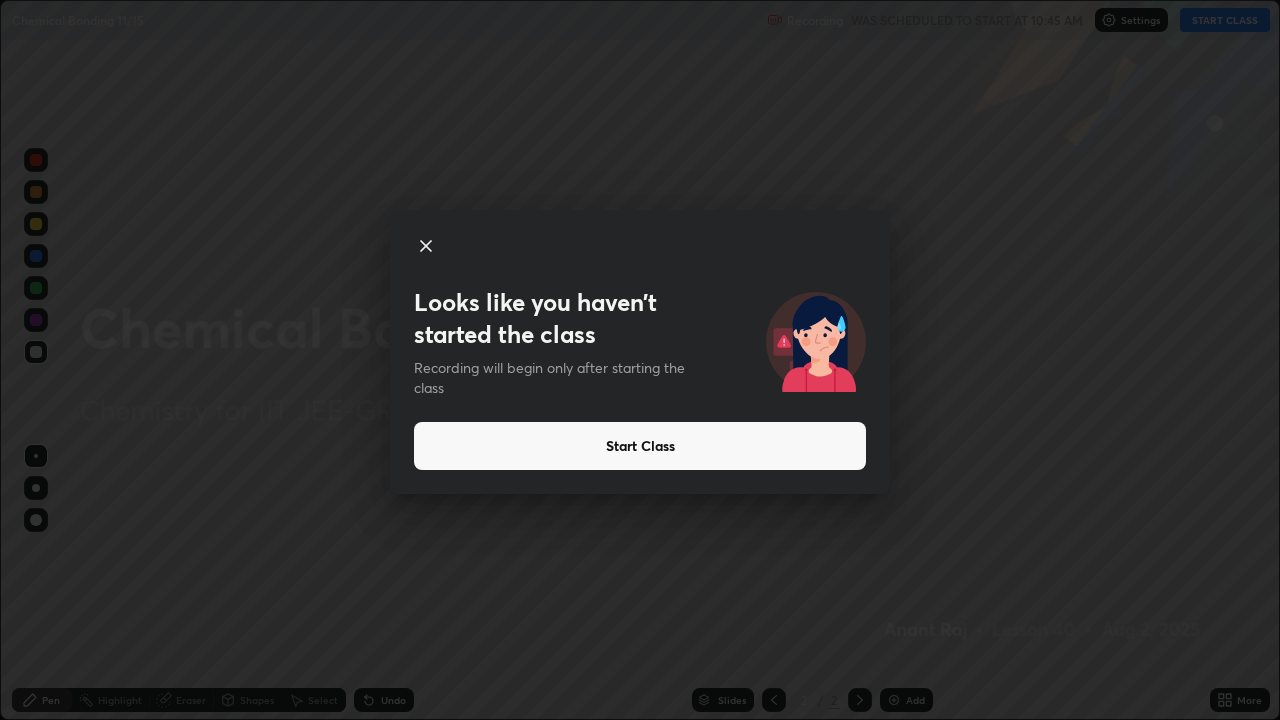 click on "Start Class" at bounding box center (640, 446) 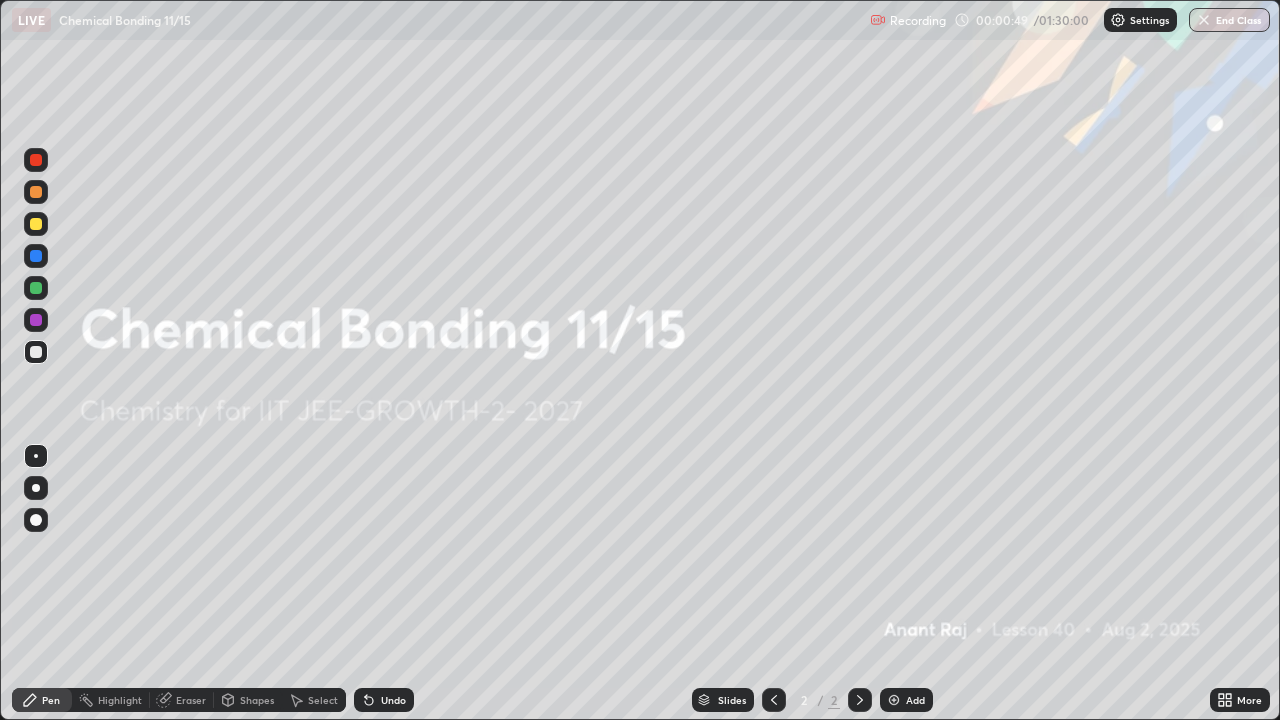 click on "More" at bounding box center [1249, 700] 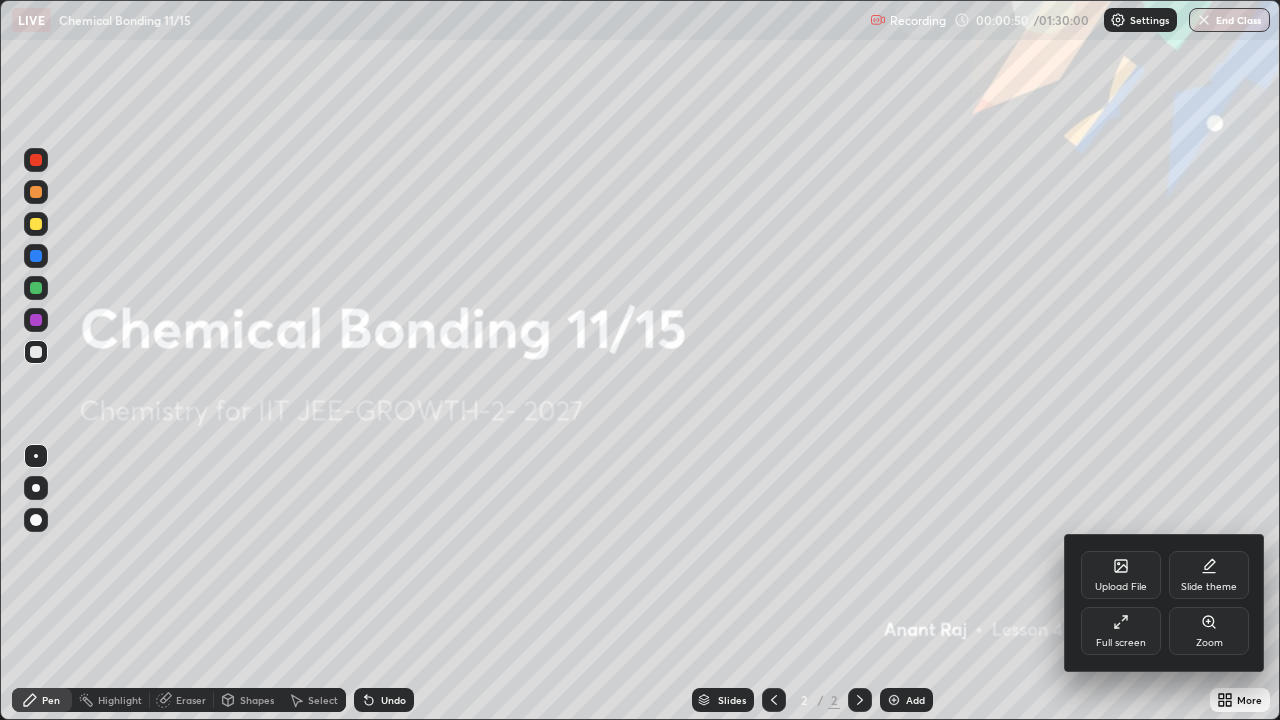 click on "Full screen" at bounding box center (1121, 631) 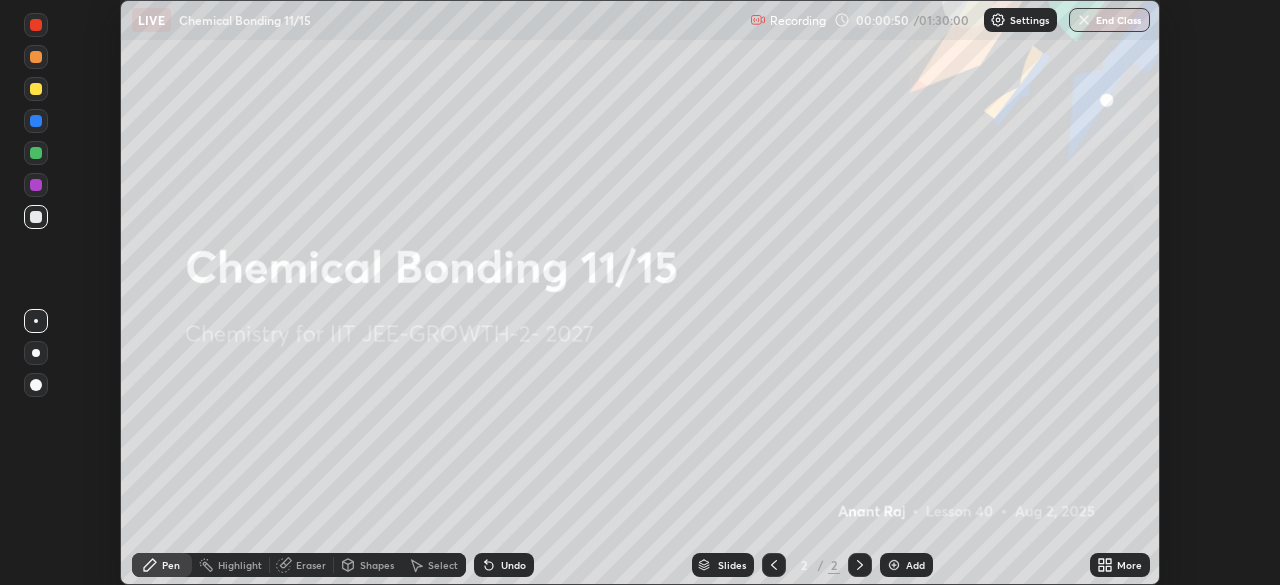 scroll, scrollTop: 585, scrollLeft: 1280, axis: both 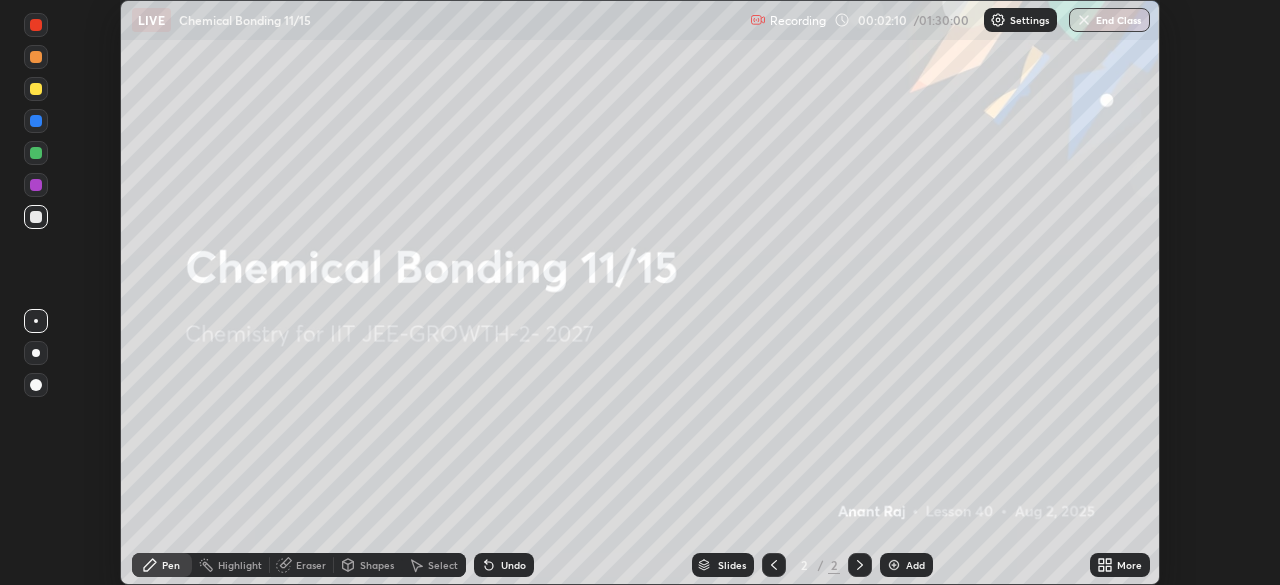 click on "More" at bounding box center (1129, 565) 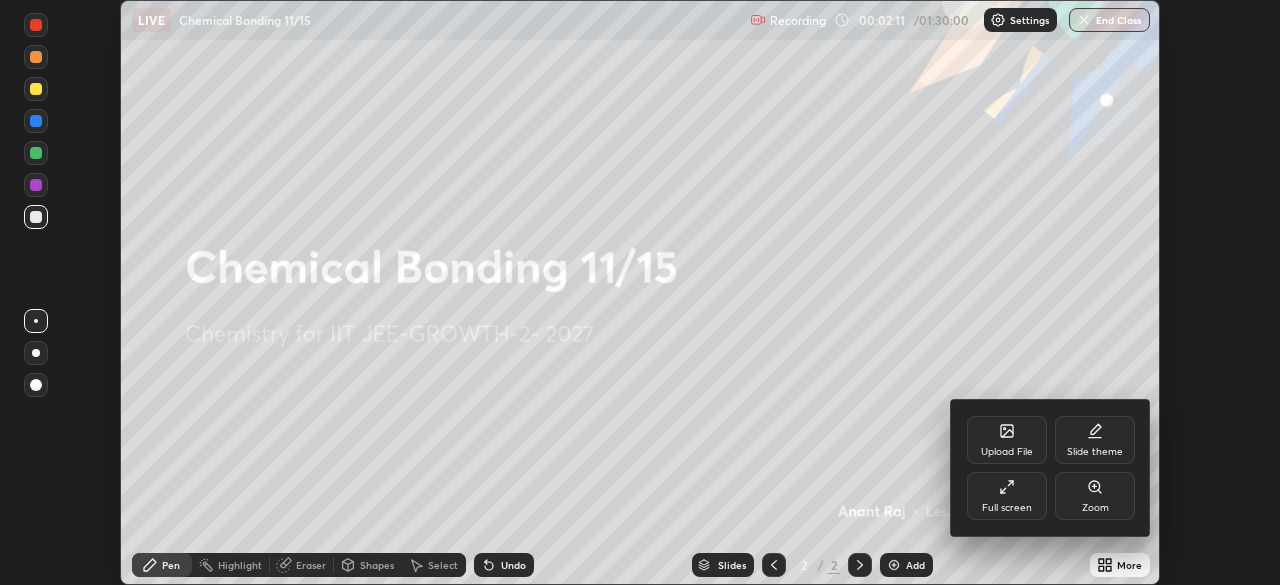 click 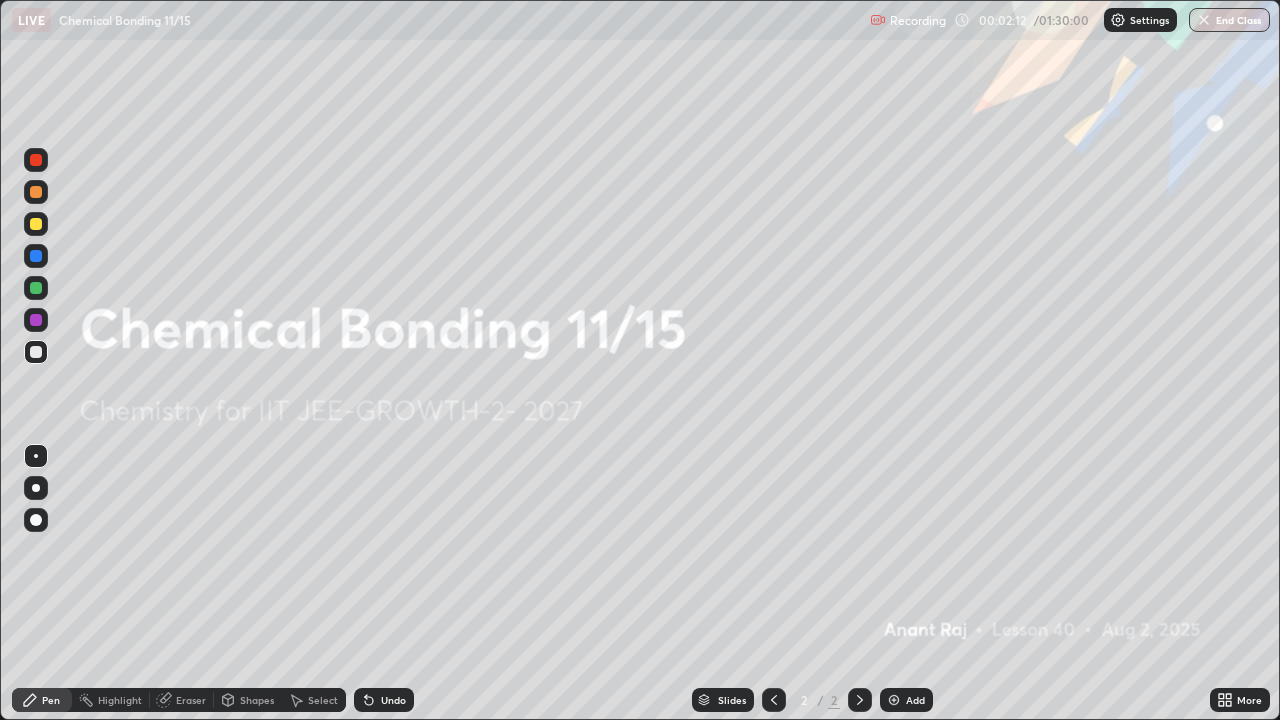 scroll, scrollTop: 99280, scrollLeft: 98720, axis: both 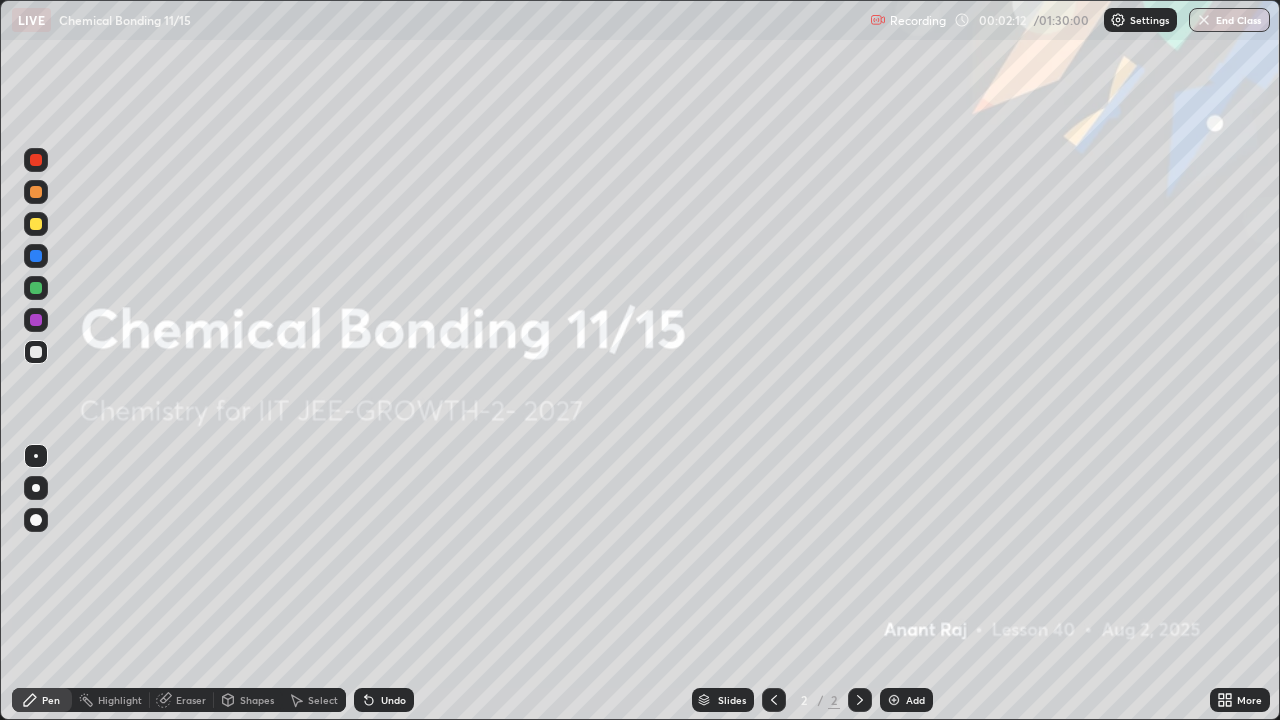 click 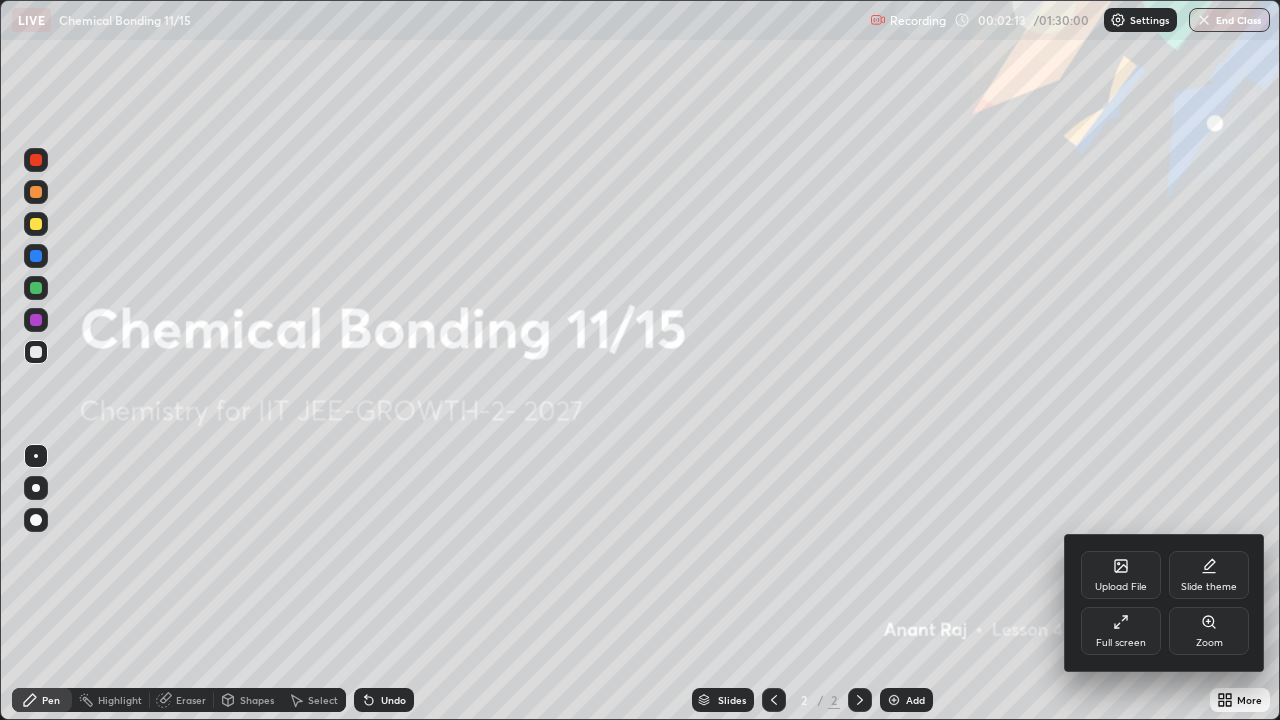 click on "Upload File" at bounding box center (1121, 575) 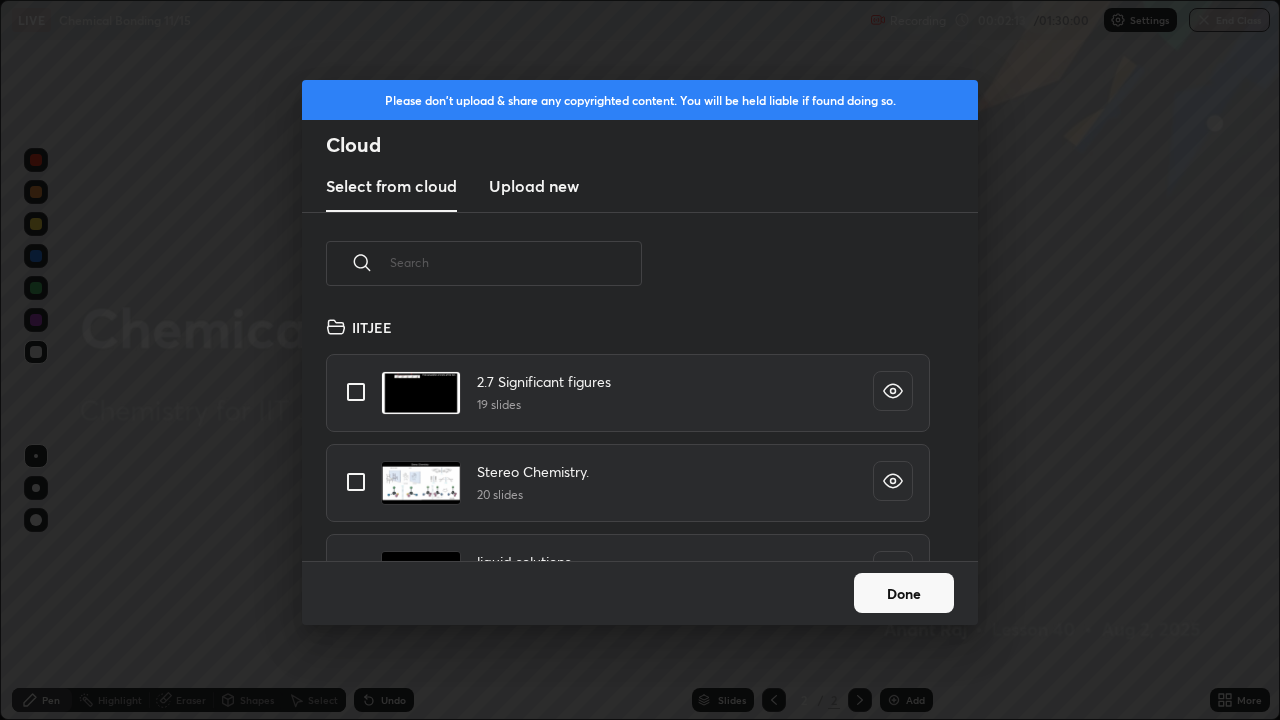 scroll, scrollTop: 7, scrollLeft: 11, axis: both 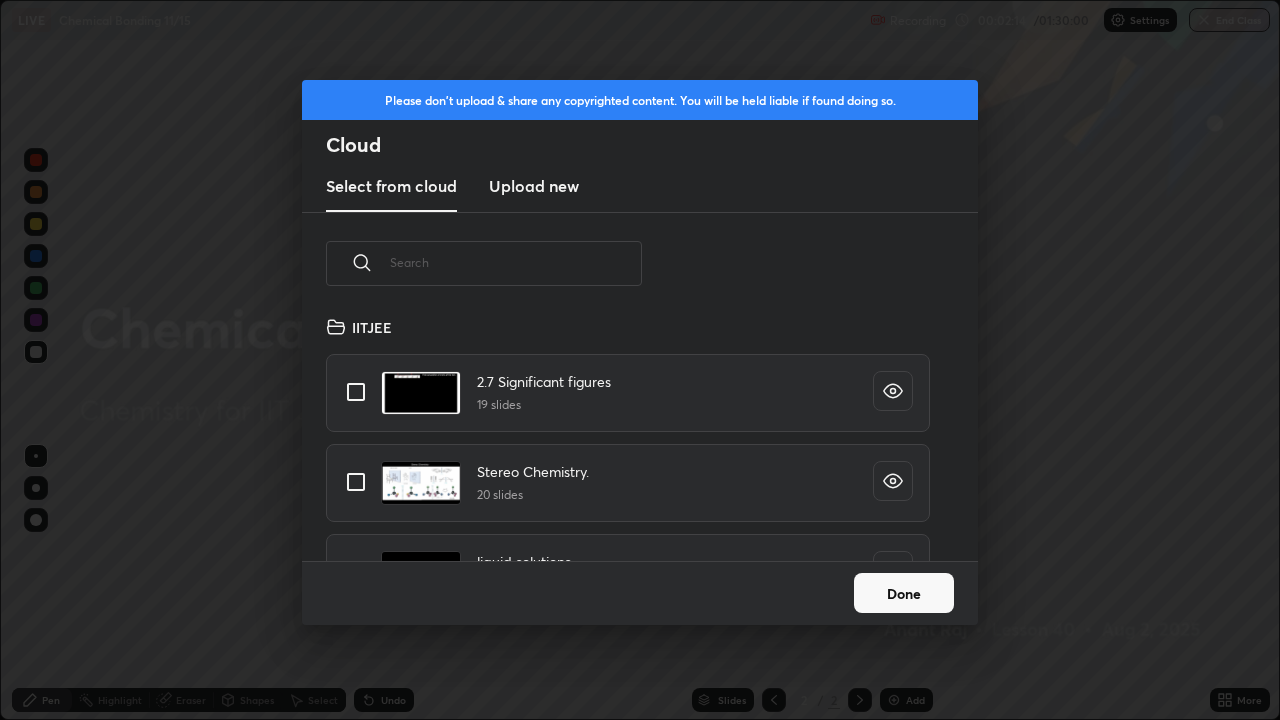 click on "Upload new" at bounding box center [534, 186] 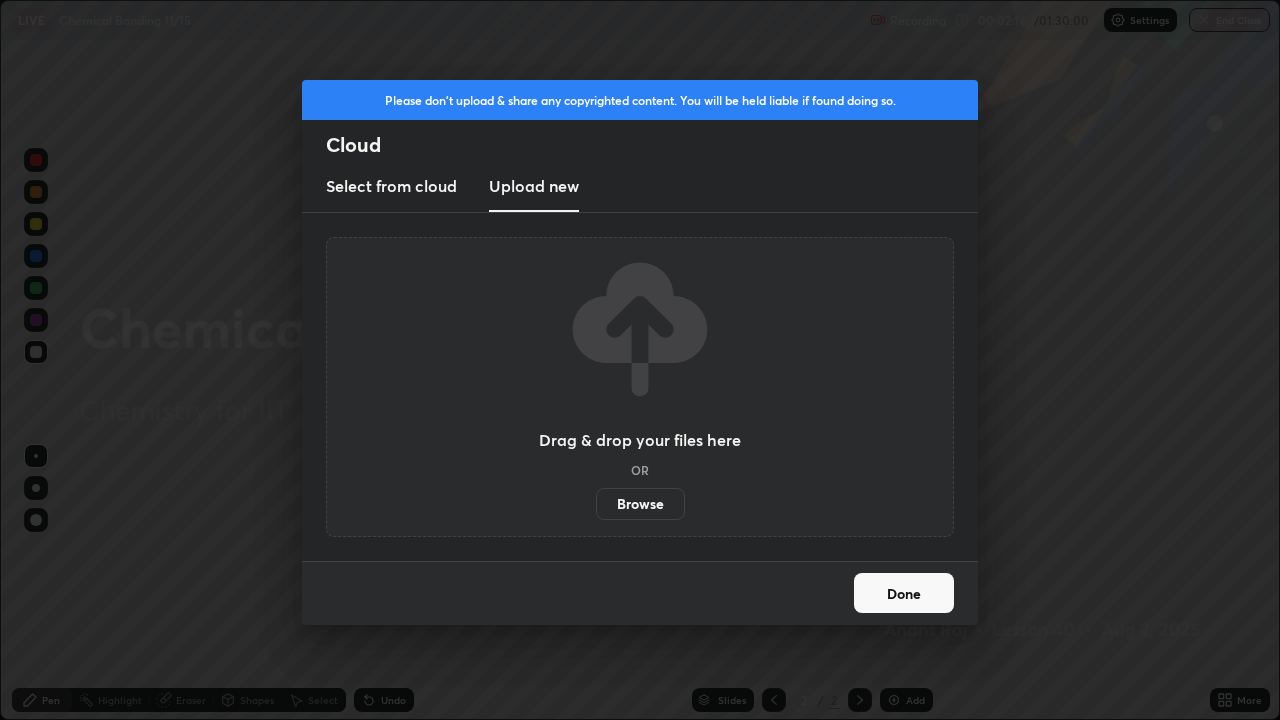 click on "Browse" at bounding box center (640, 504) 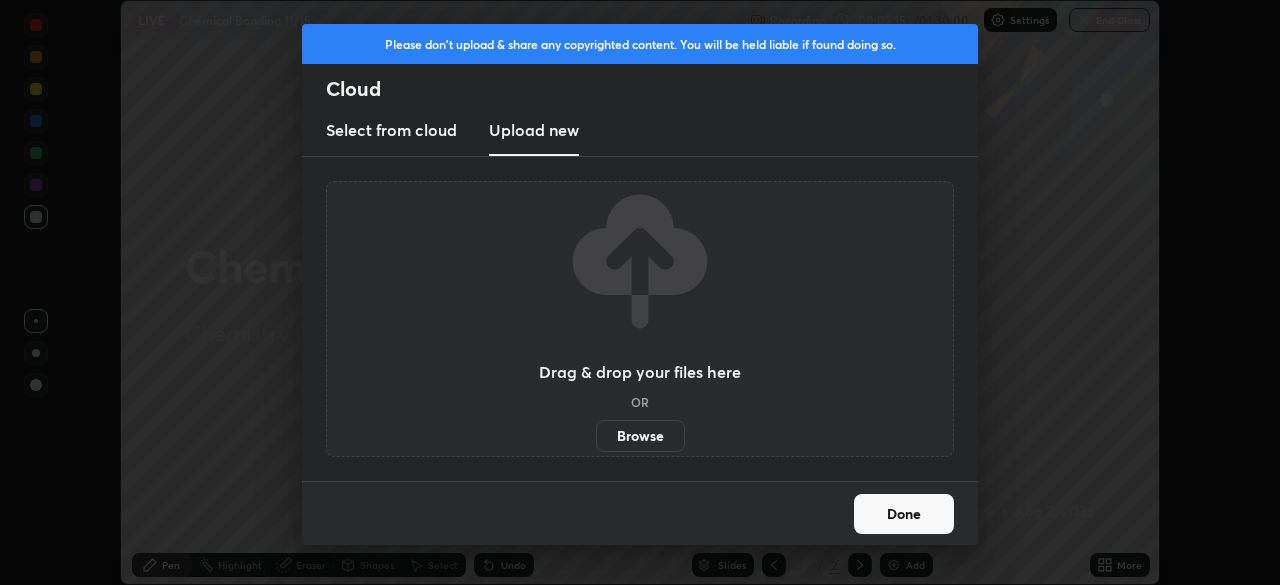 scroll, scrollTop: 585, scrollLeft: 1280, axis: both 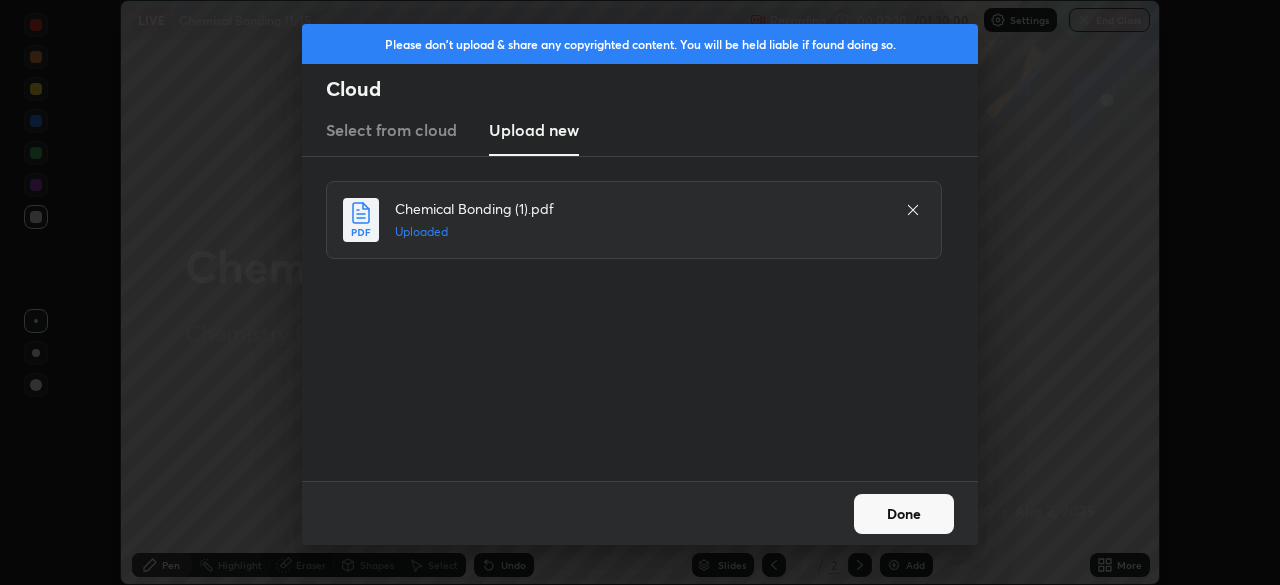 click on "Done" at bounding box center [904, 514] 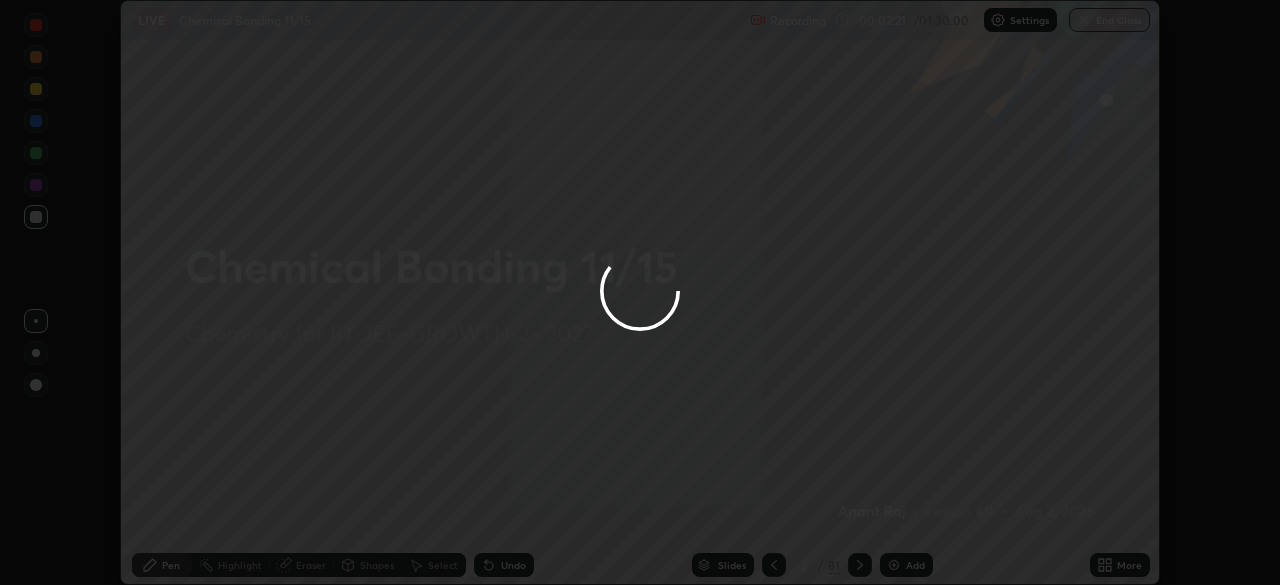 click at bounding box center (640, 292) 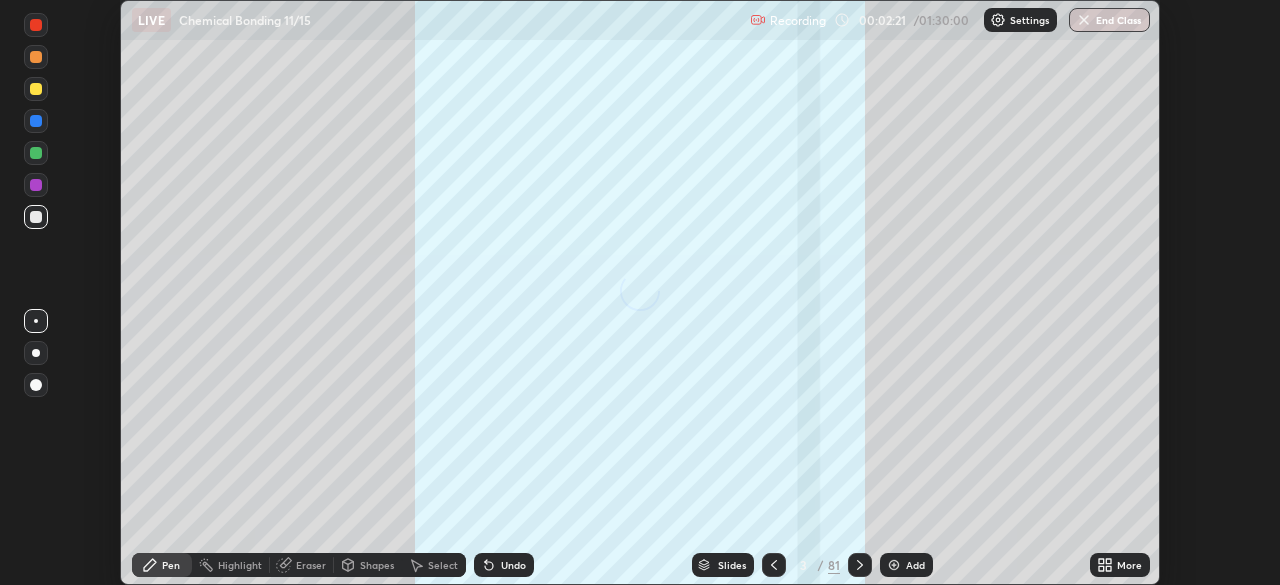 click 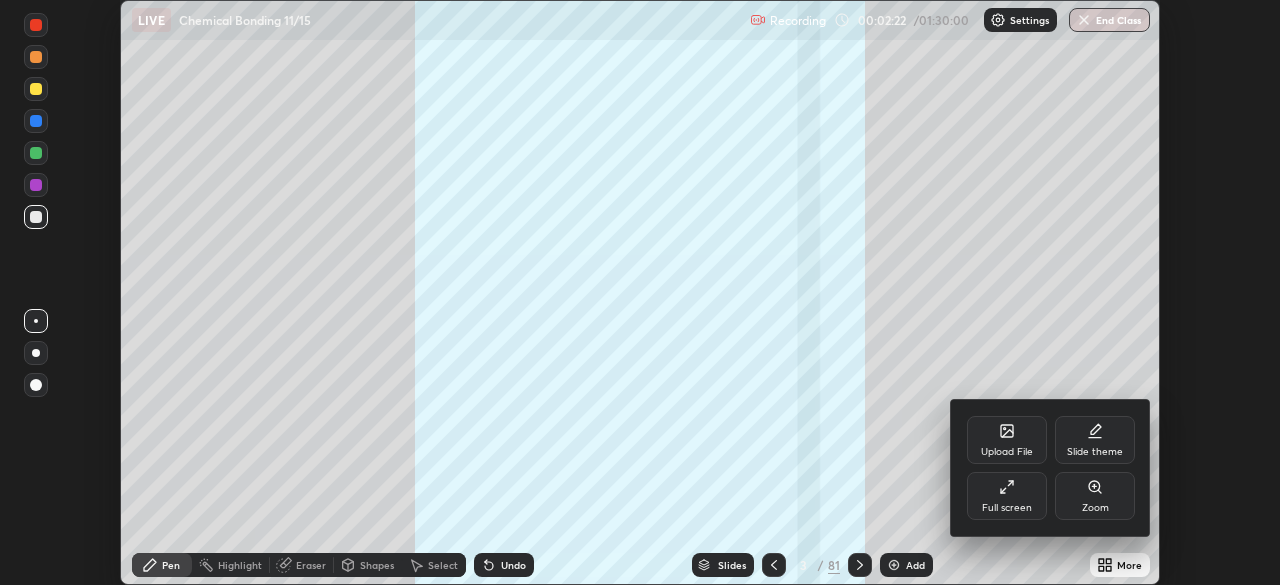 click on "Full screen" at bounding box center (1007, 496) 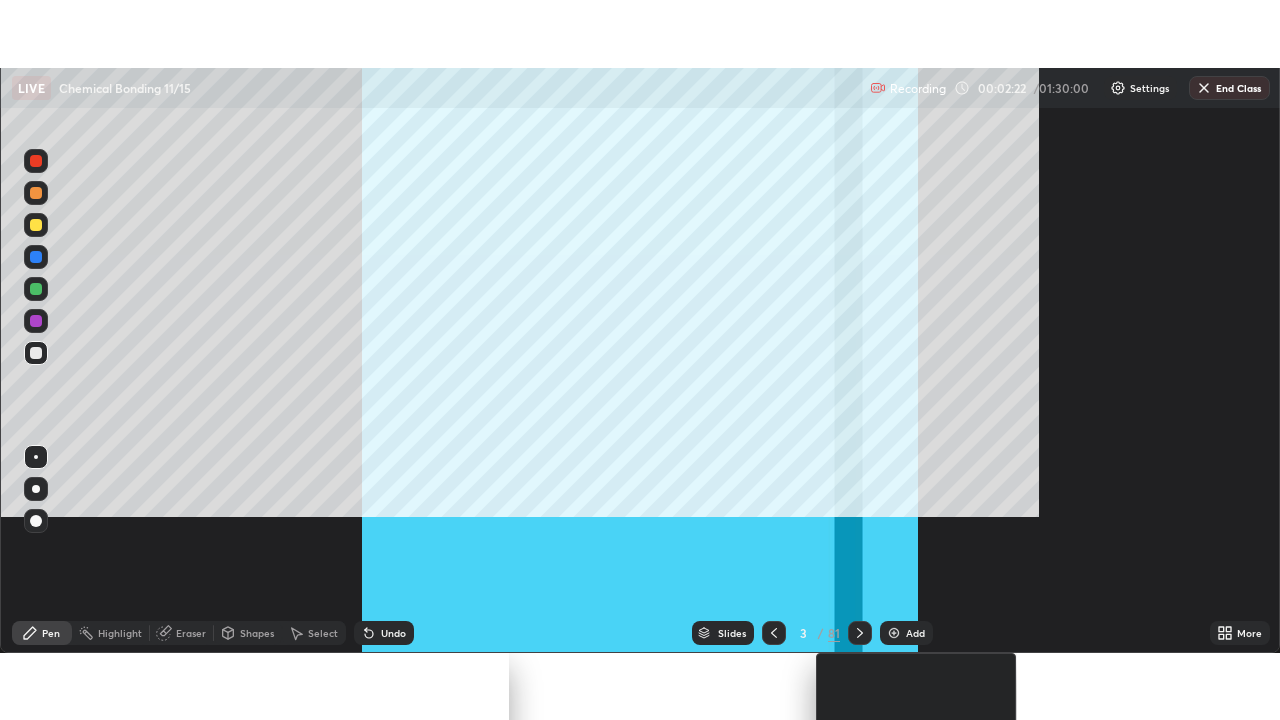 scroll, scrollTop: 99280, scrollLeft: 98720, axis: both 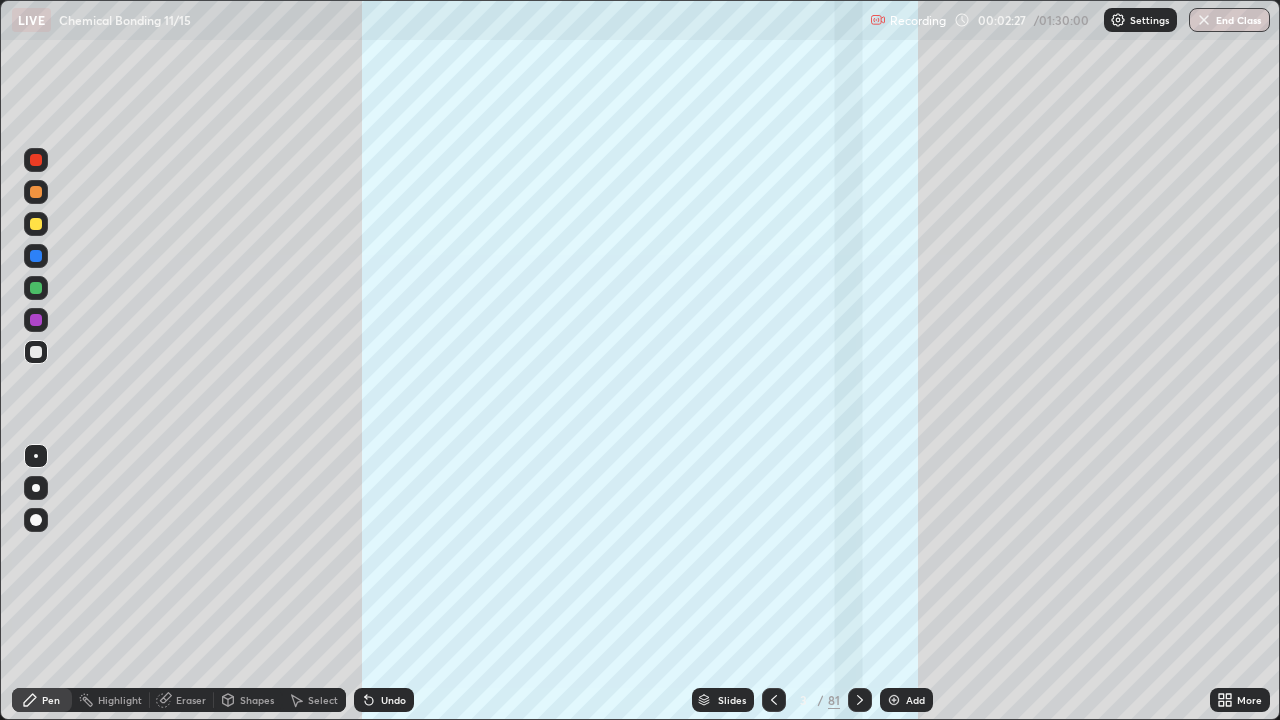 click on "81" at bounding box center (834, 700) 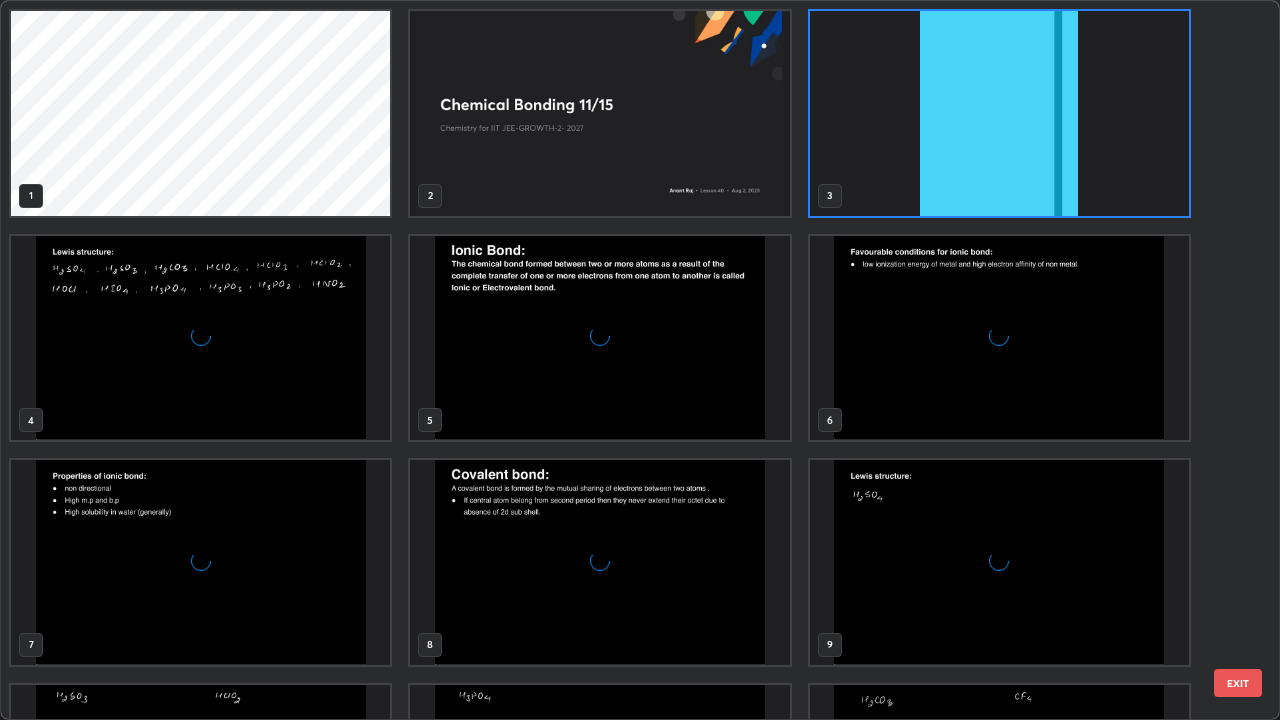 scroll, scrollTop: 7, scrollLeft: 11, axis: both 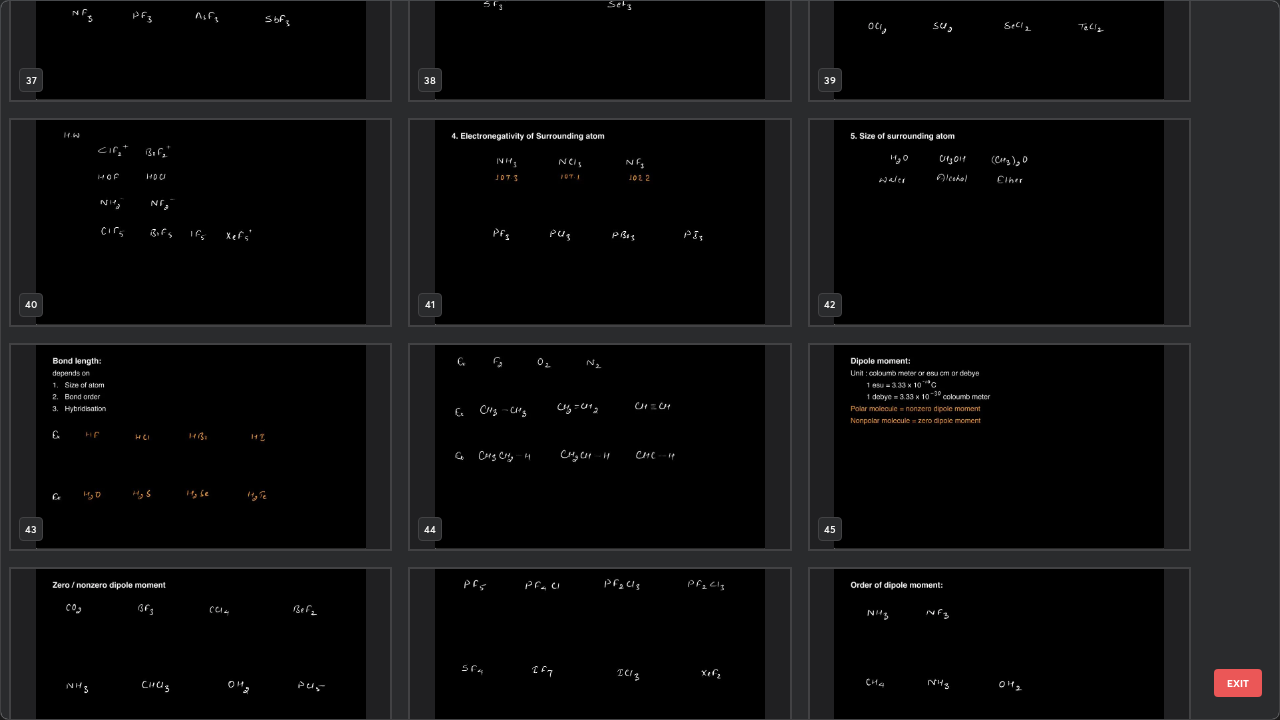 click at bounding box center (599, 447) 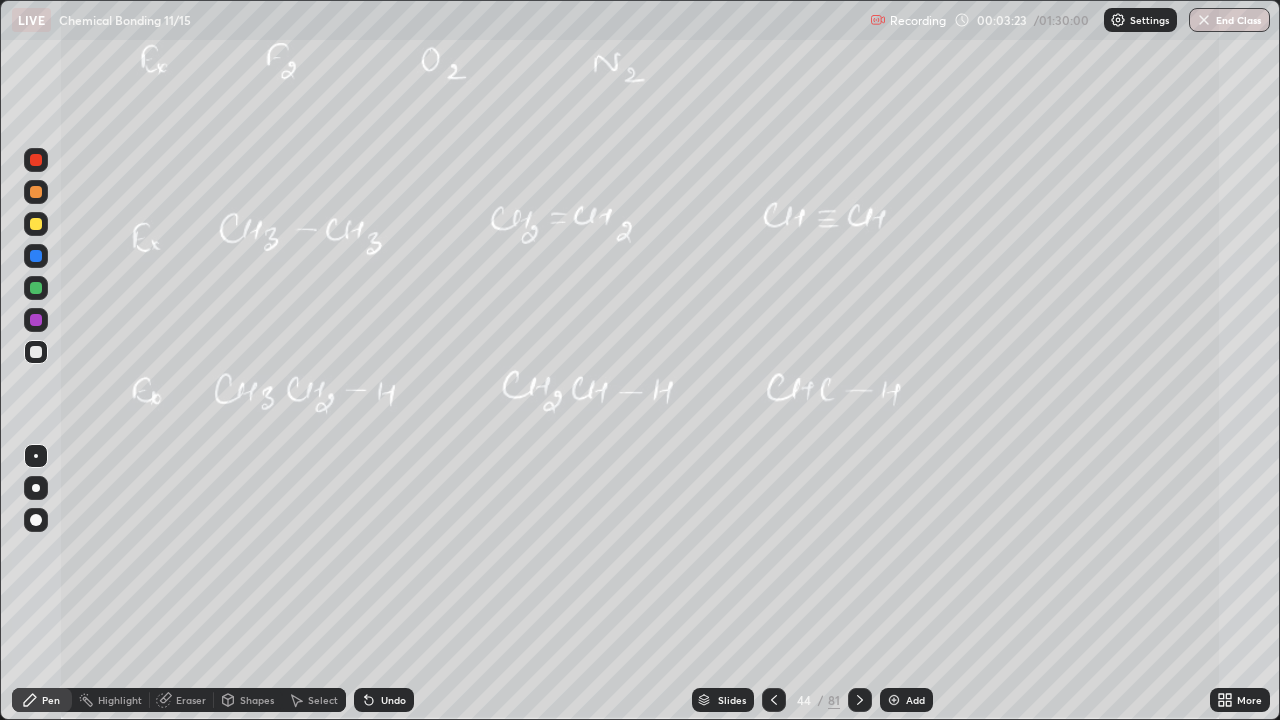 click on "Pen" at bounding box center (51, 700) 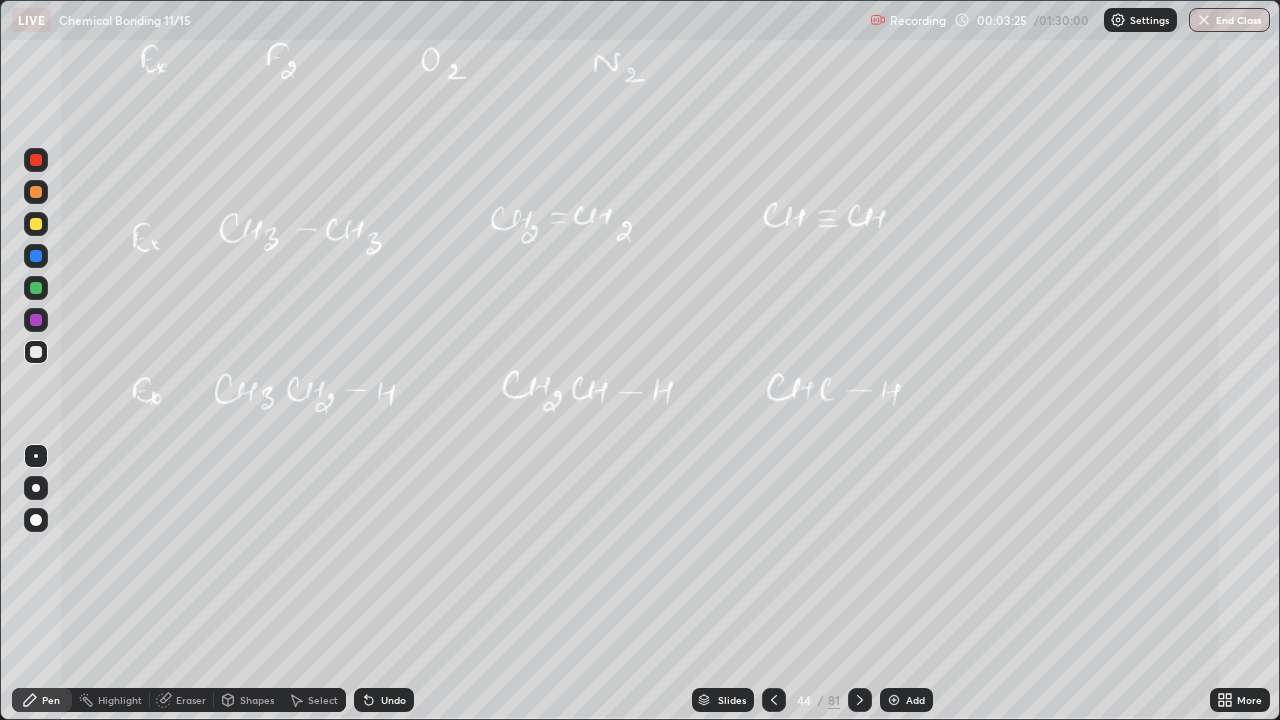 click 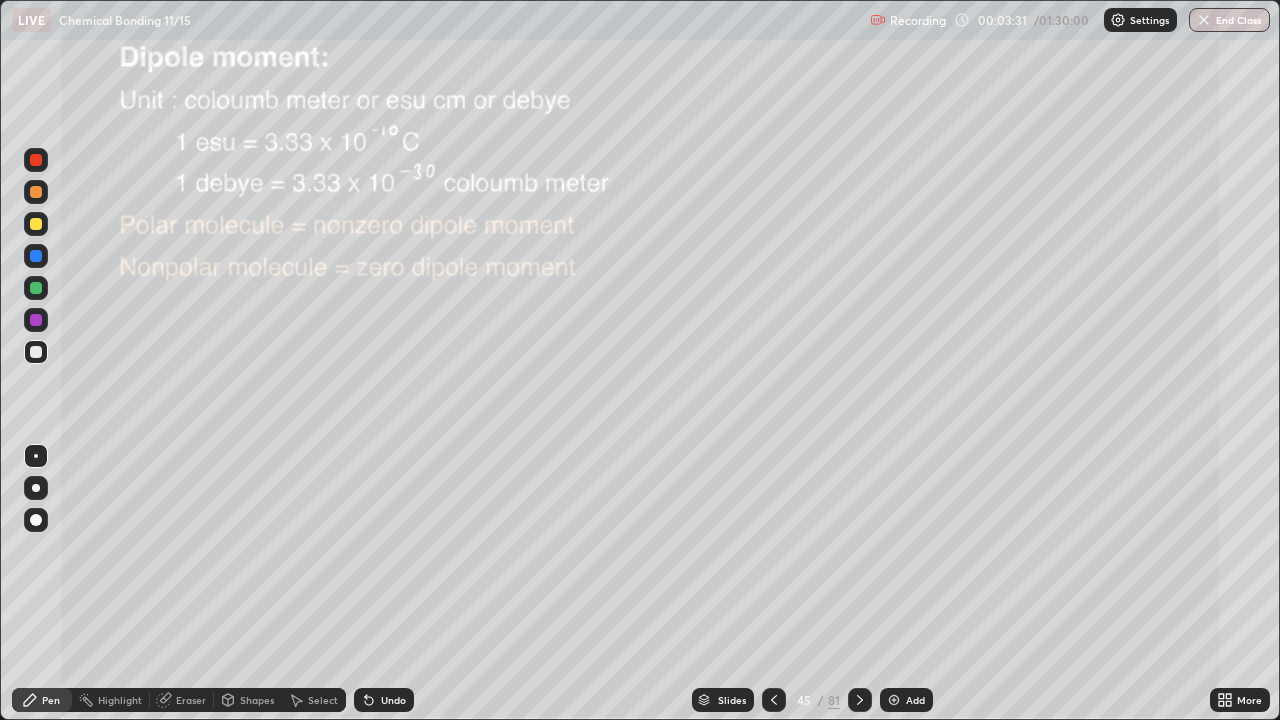 click at bounding box center (36, 224) 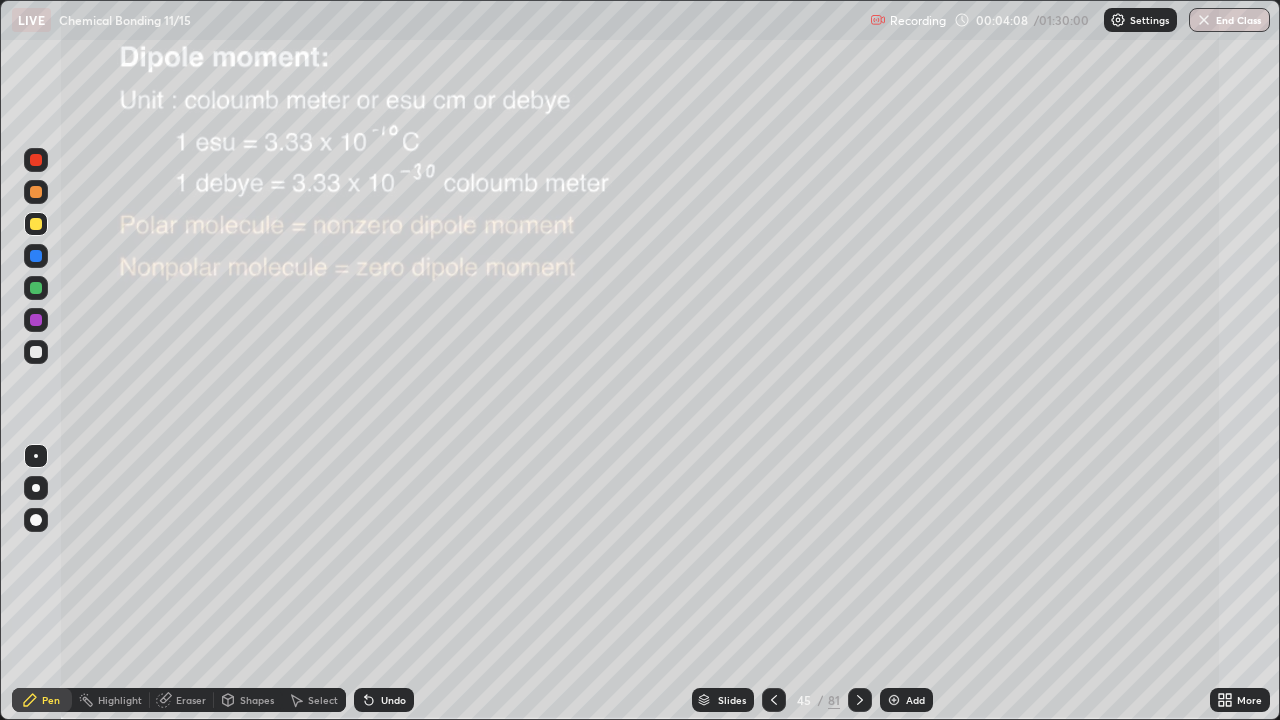 click at bounding box center (36, 160) 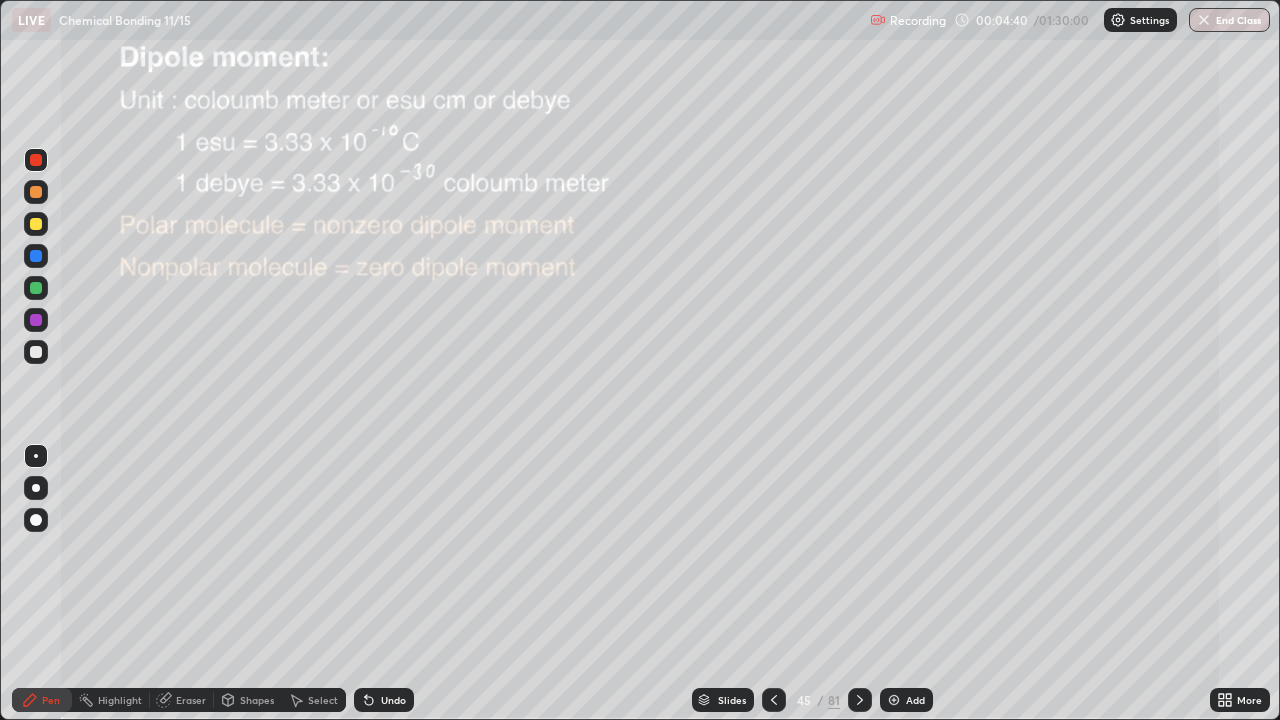 click at bounding box center [36, 352] 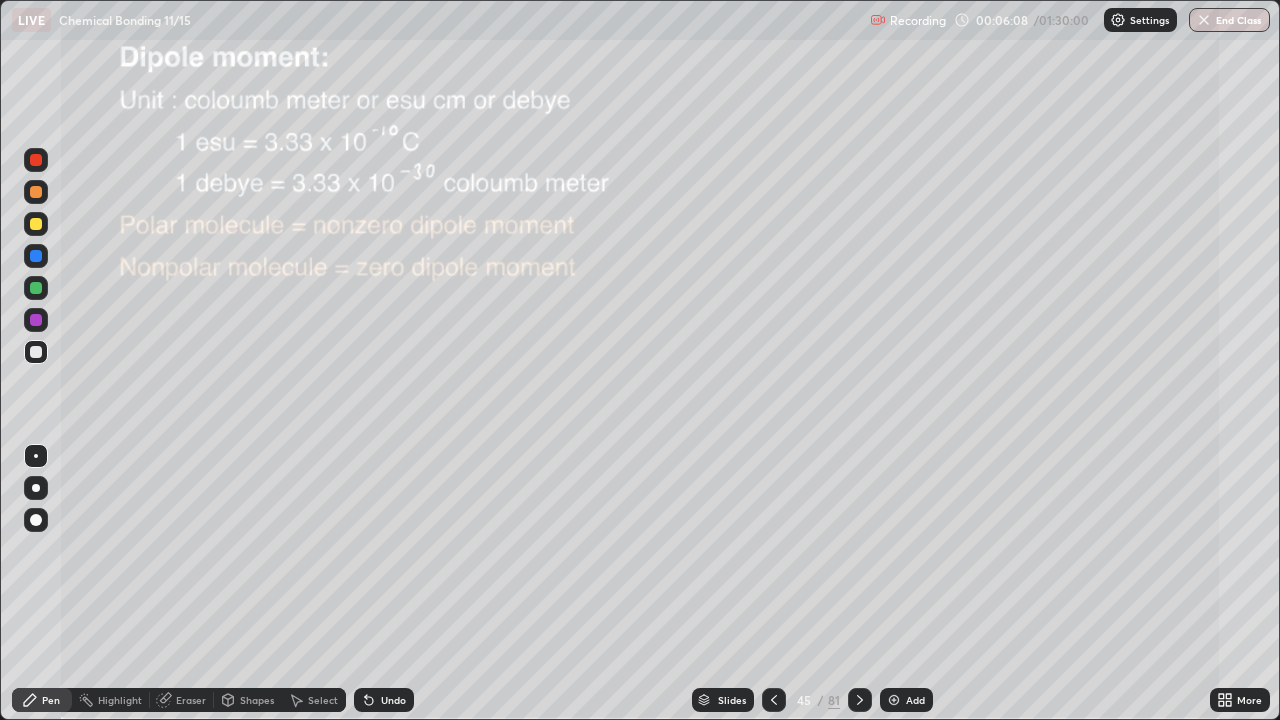 click at bounding box center (36, 352) 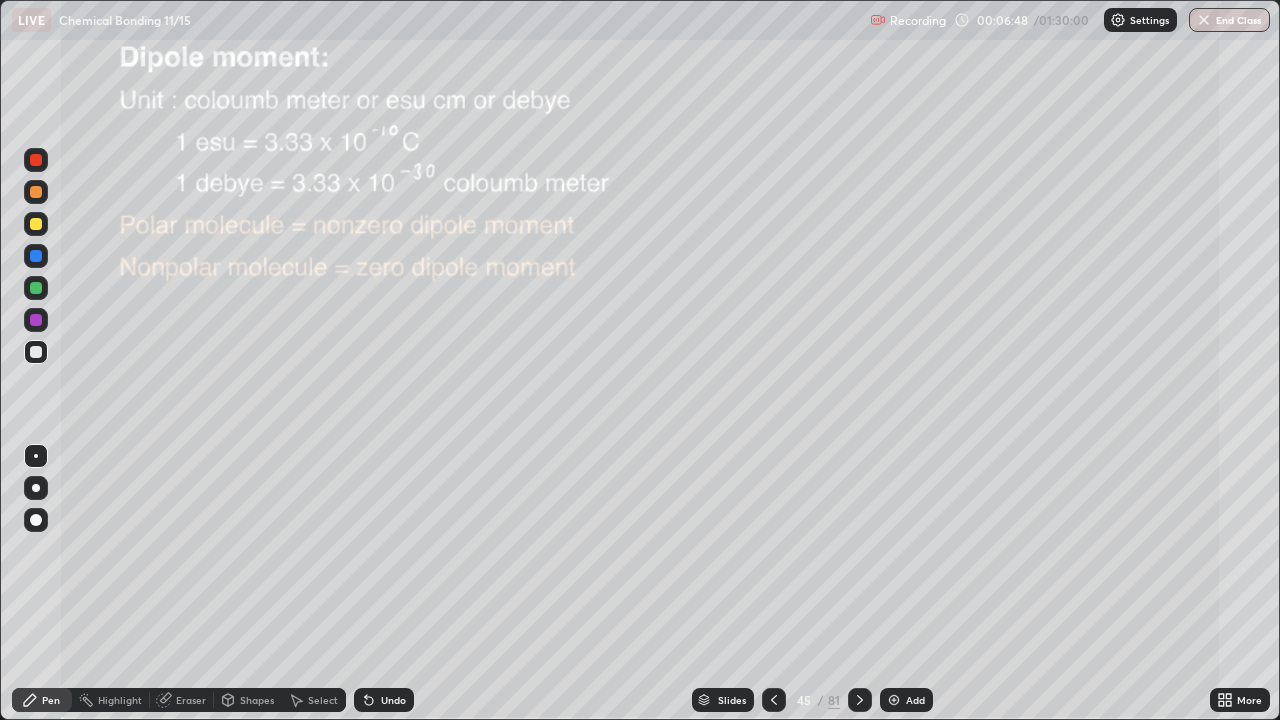 click on "Undo" at bounding box center [393, 700] 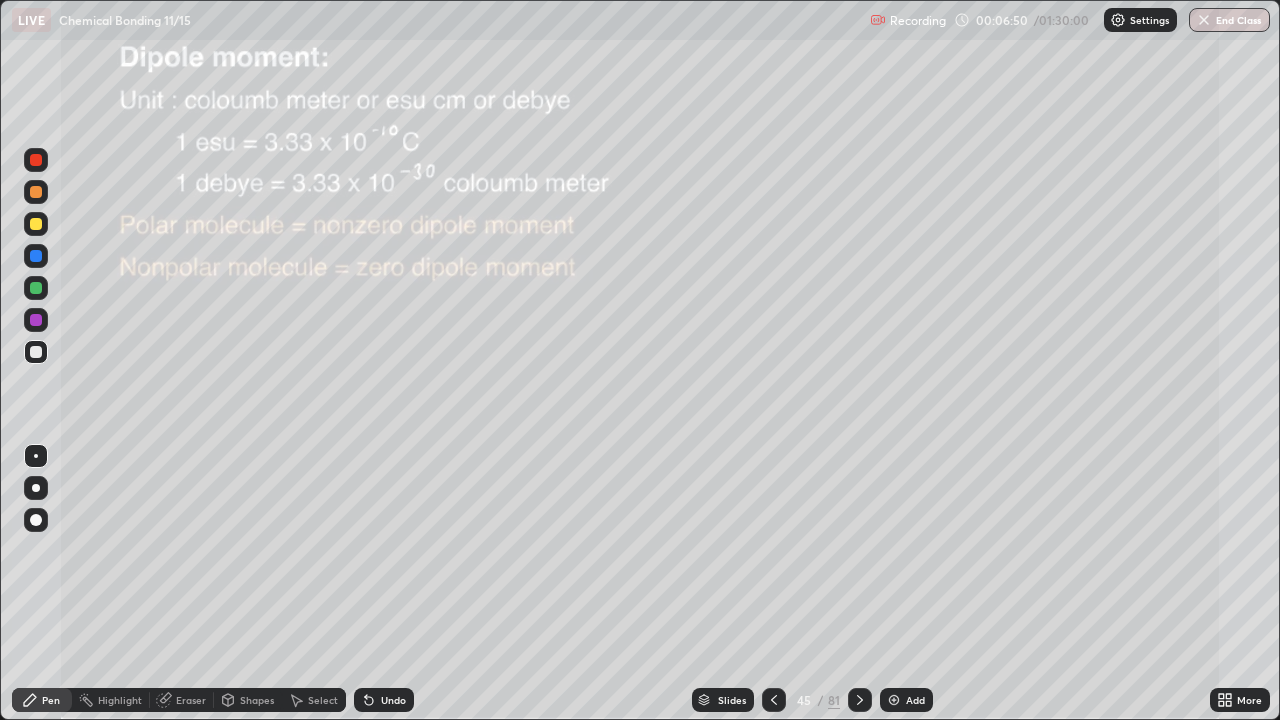 click on "Undo" at bounding box center [393, 700] 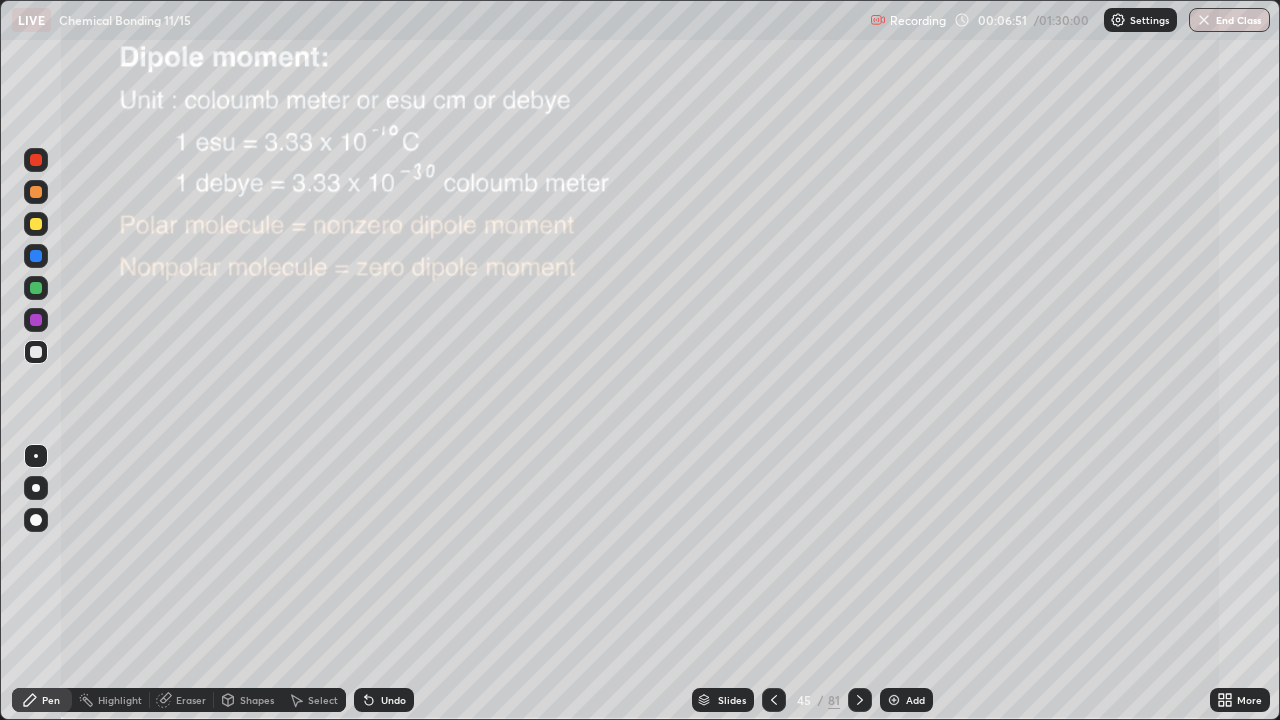 click on "Undo" at bounding box center (393, 700) 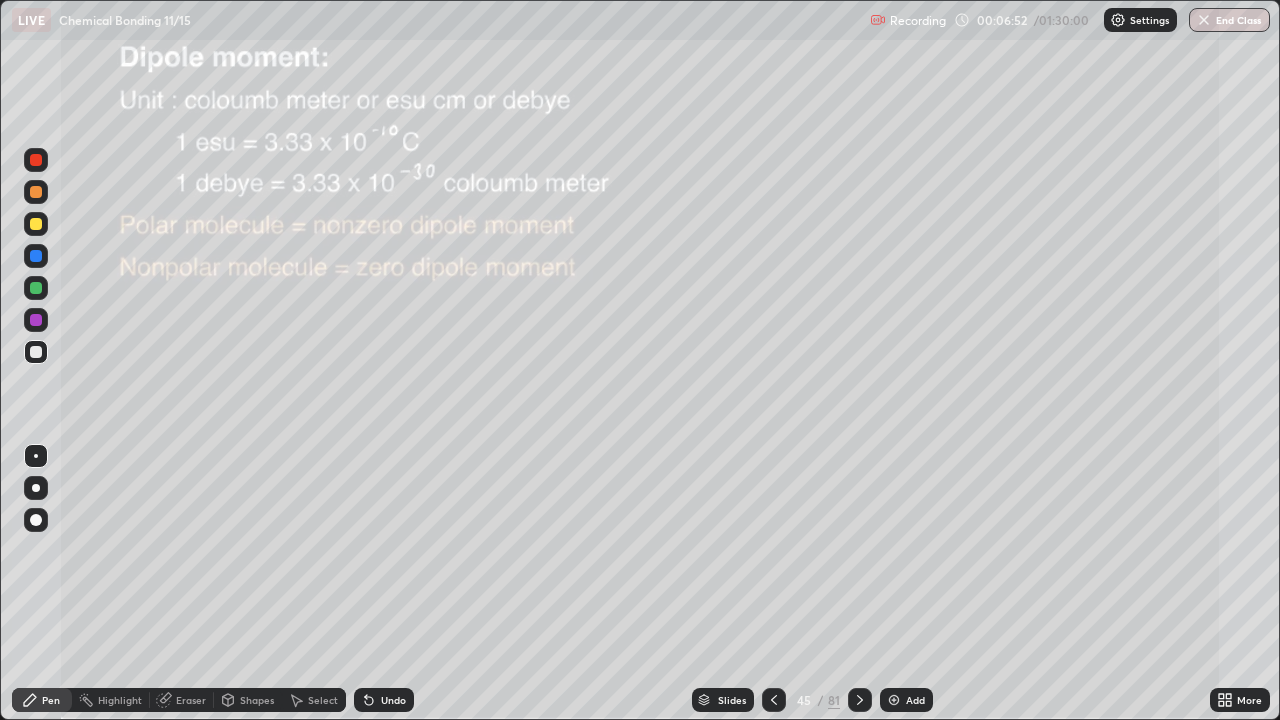 click on "Undo" at bounding box center [393, 700] 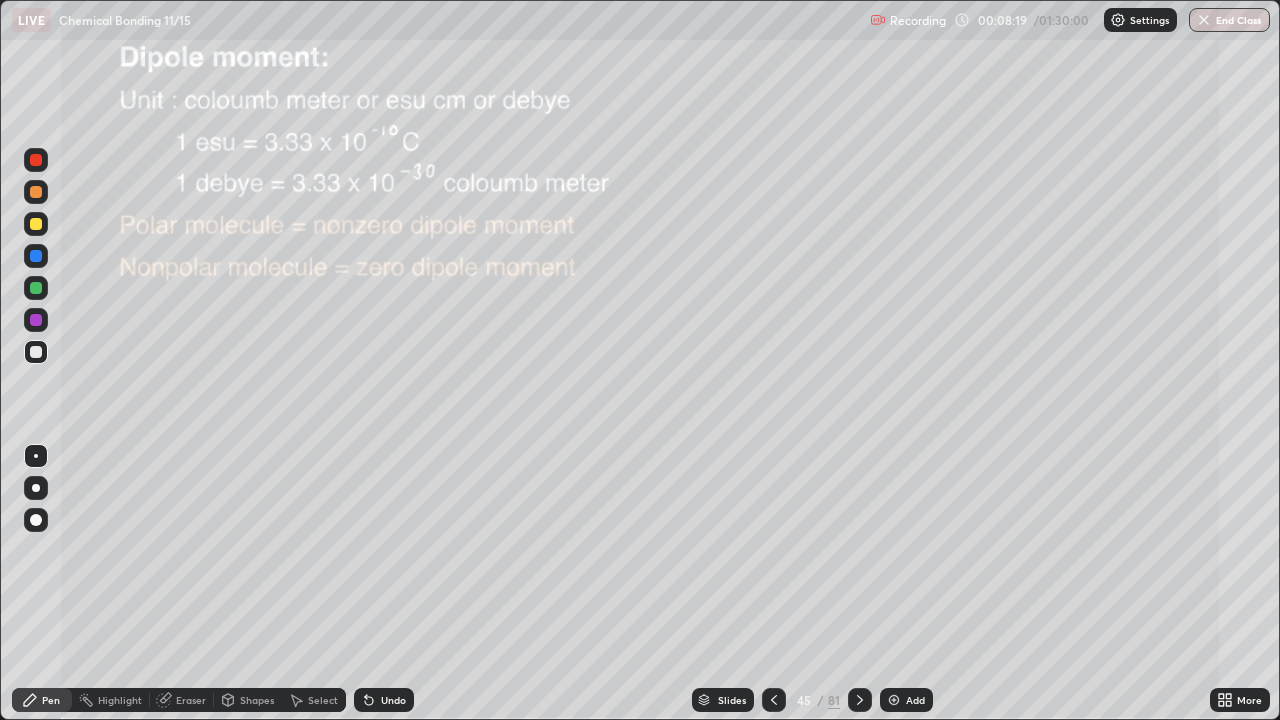 click at bounding box center (36, 224) 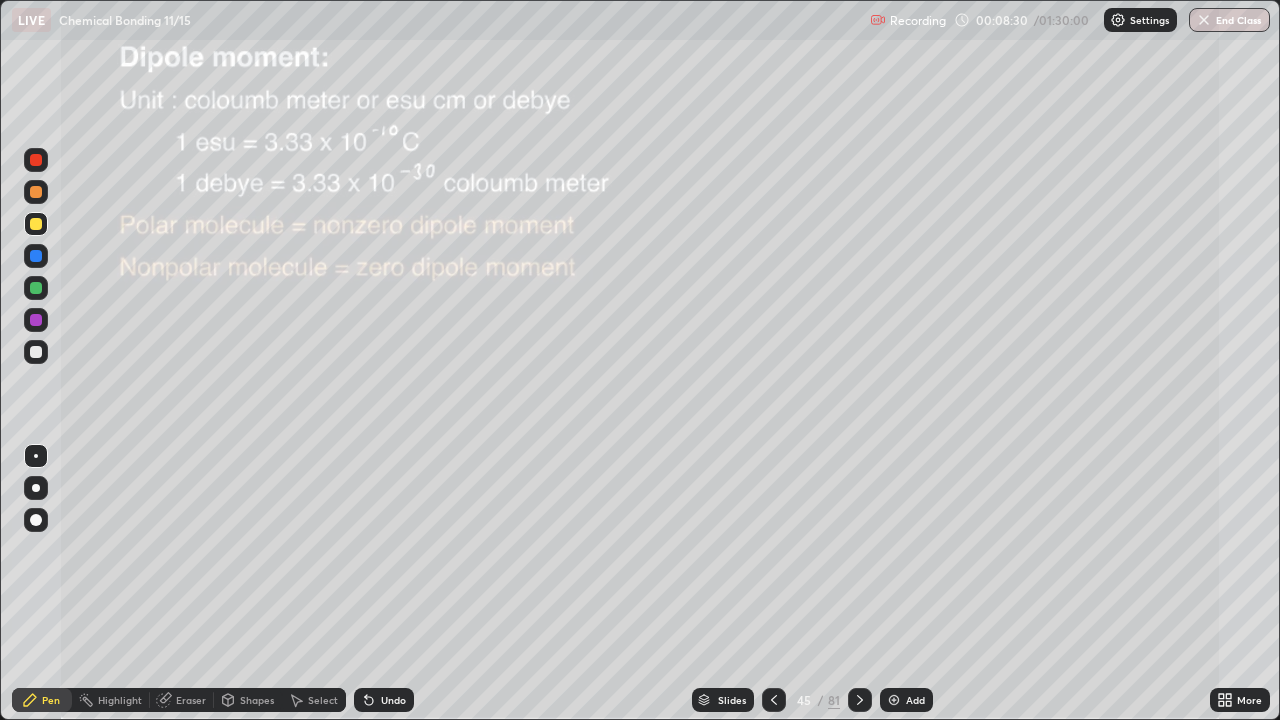 click on "Pen" at bounding box center (51, 700) 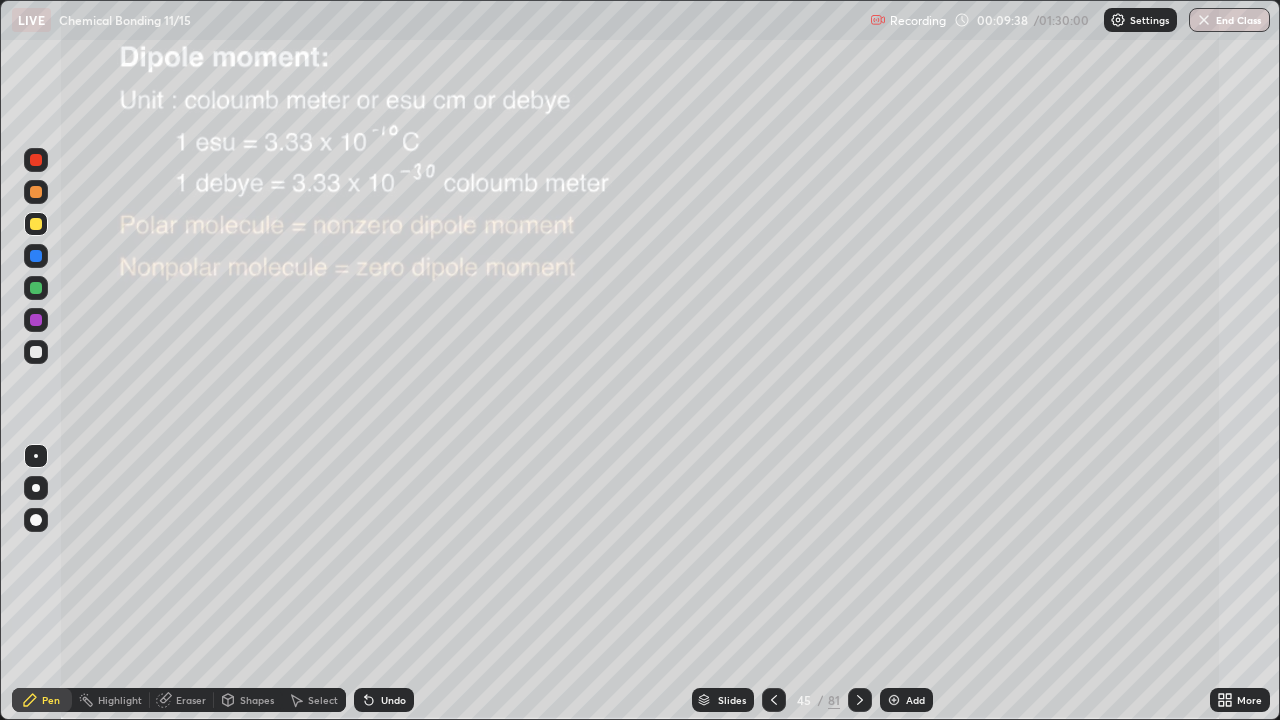 click on "Undo" at bounding box center [393, 700] 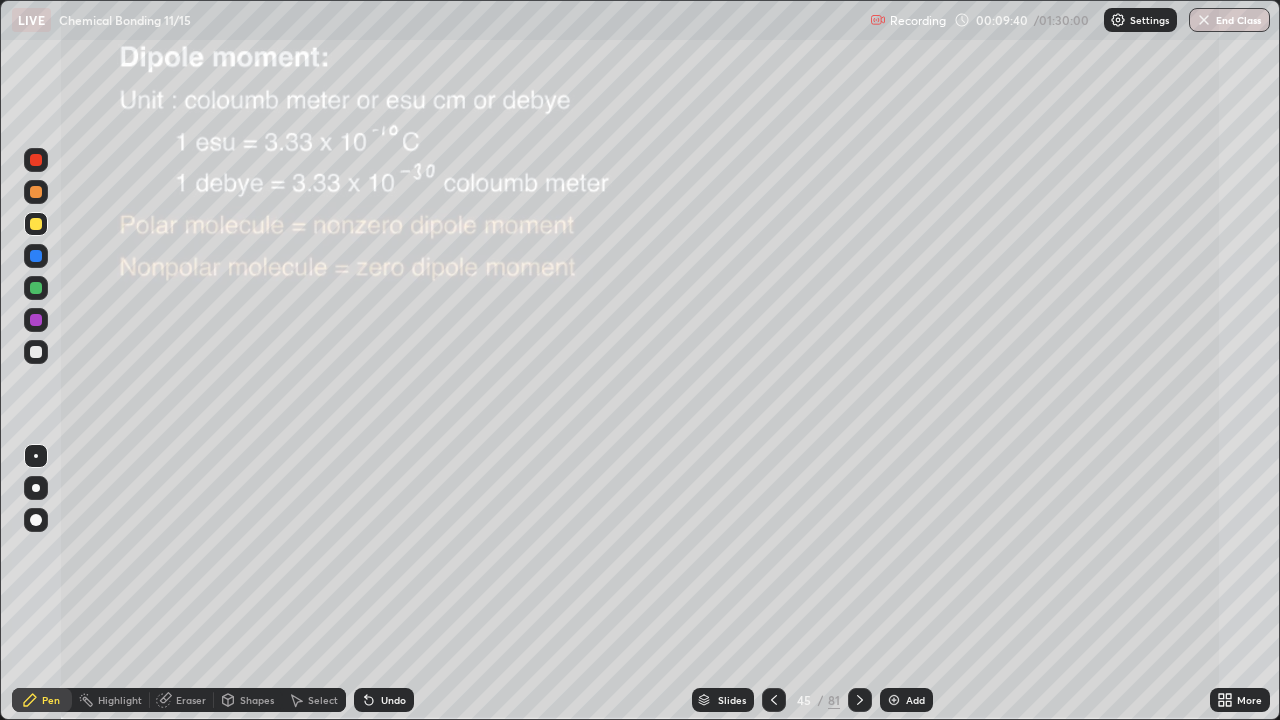 click on "Undo" at bounding box center [393, 700] 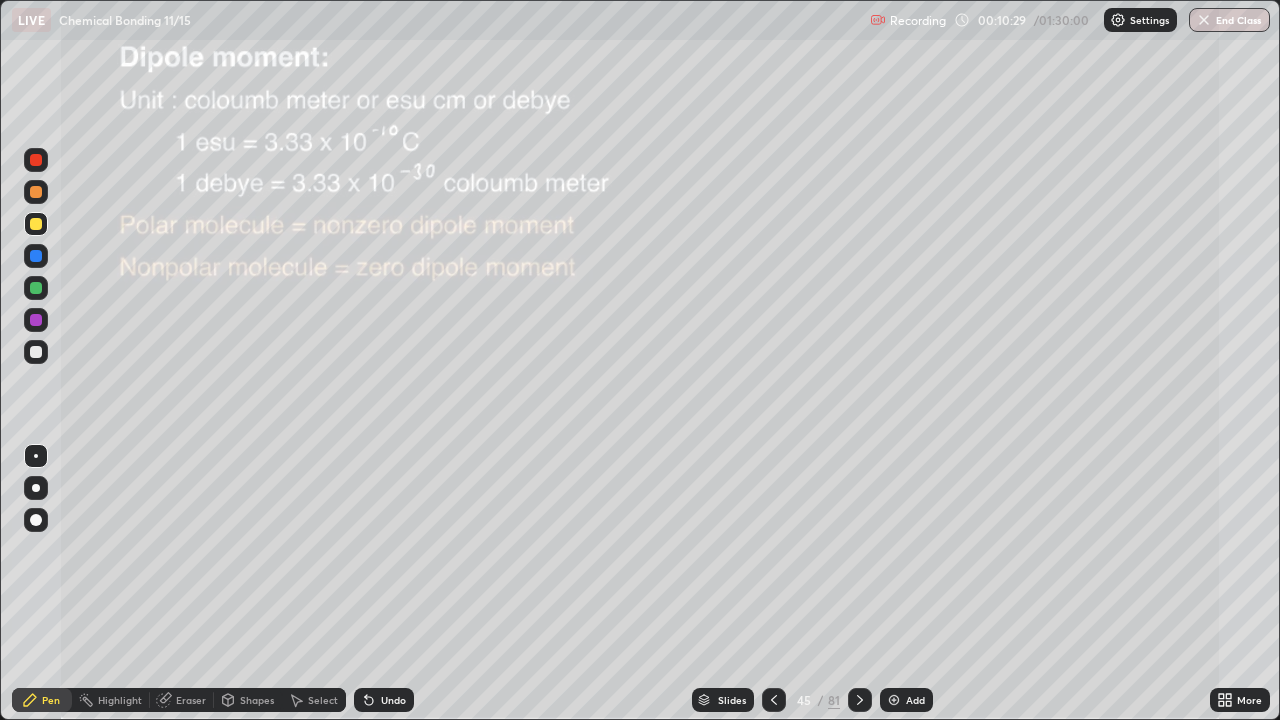 click 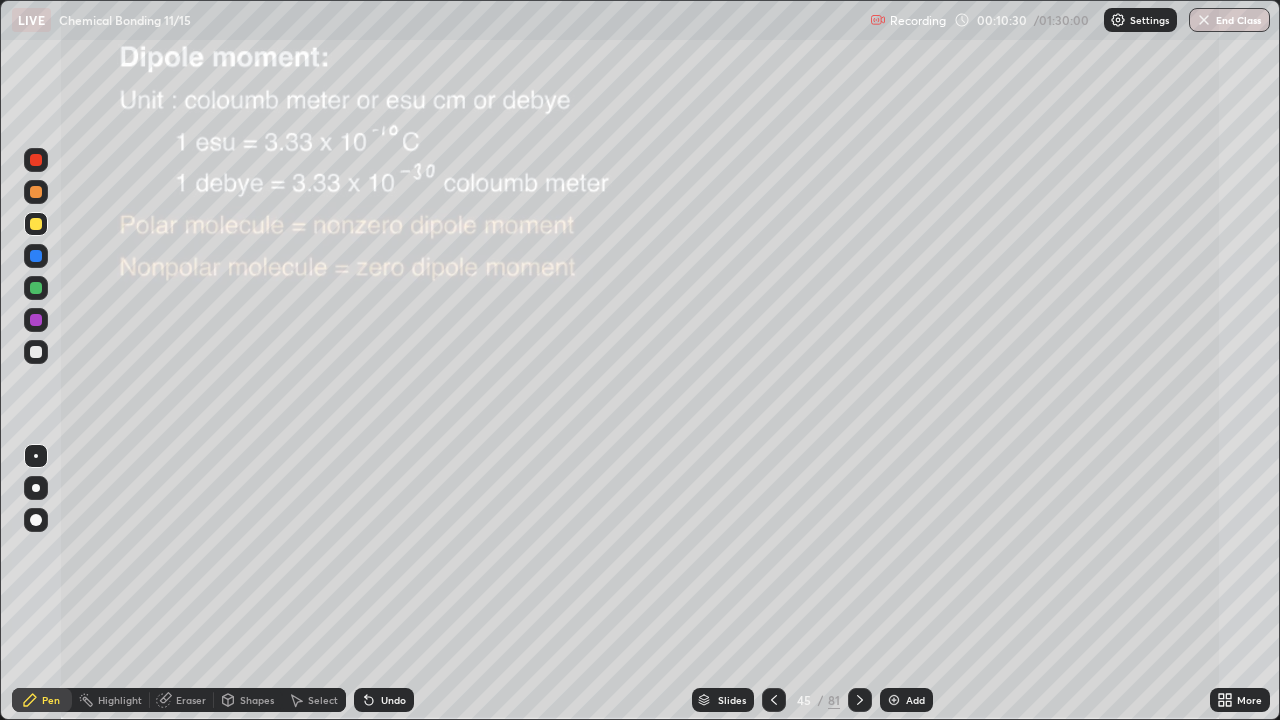 click 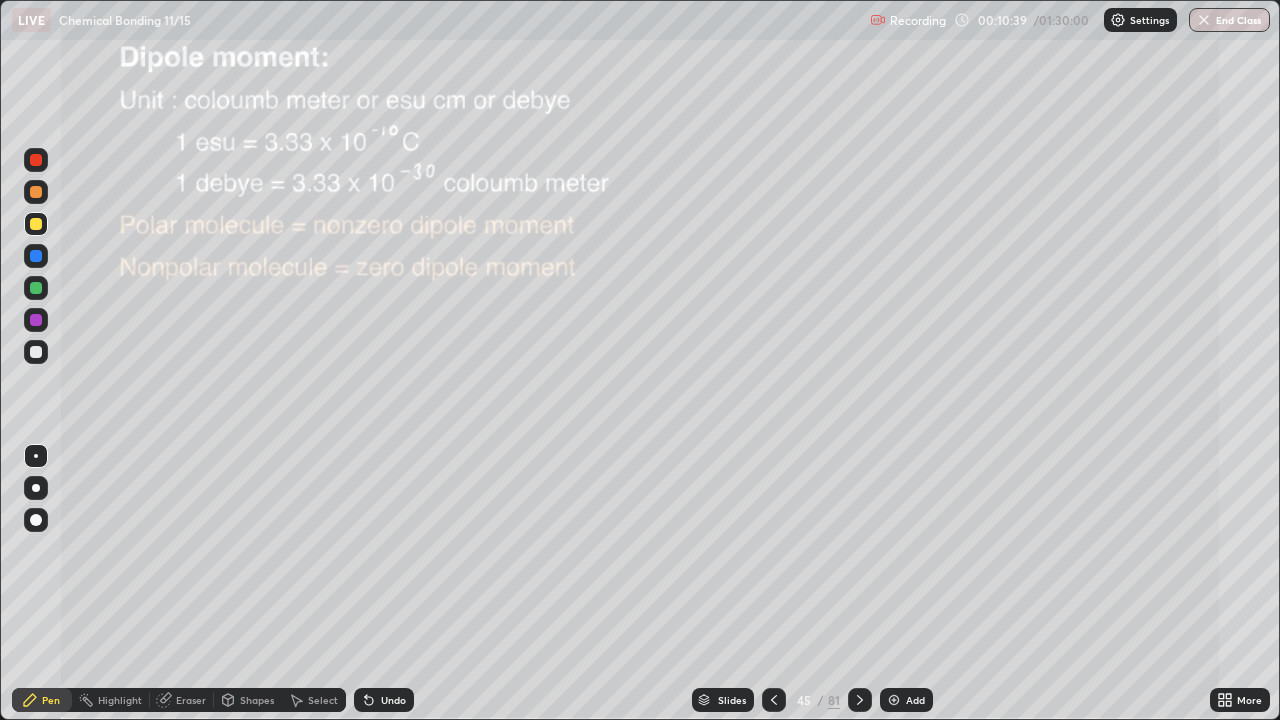 click on "Undo" at bounding box center [393, 700] 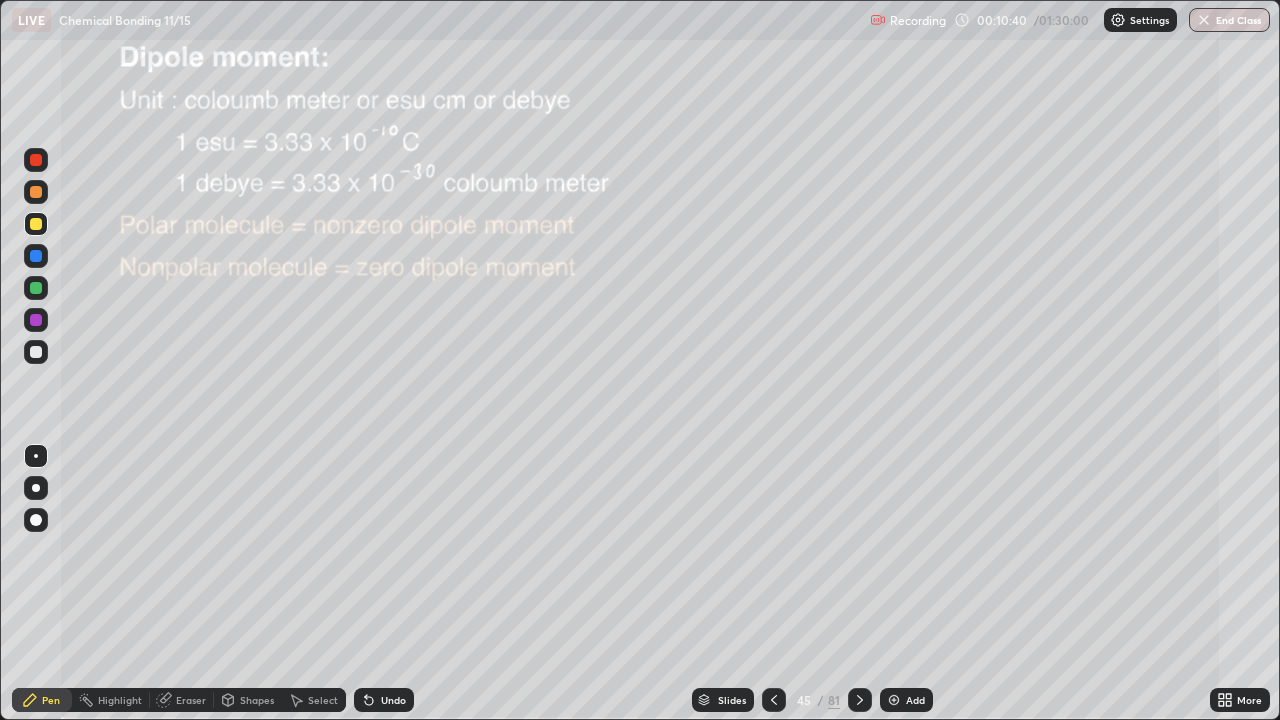 click on "Undo" at bounding box center [384, 700] 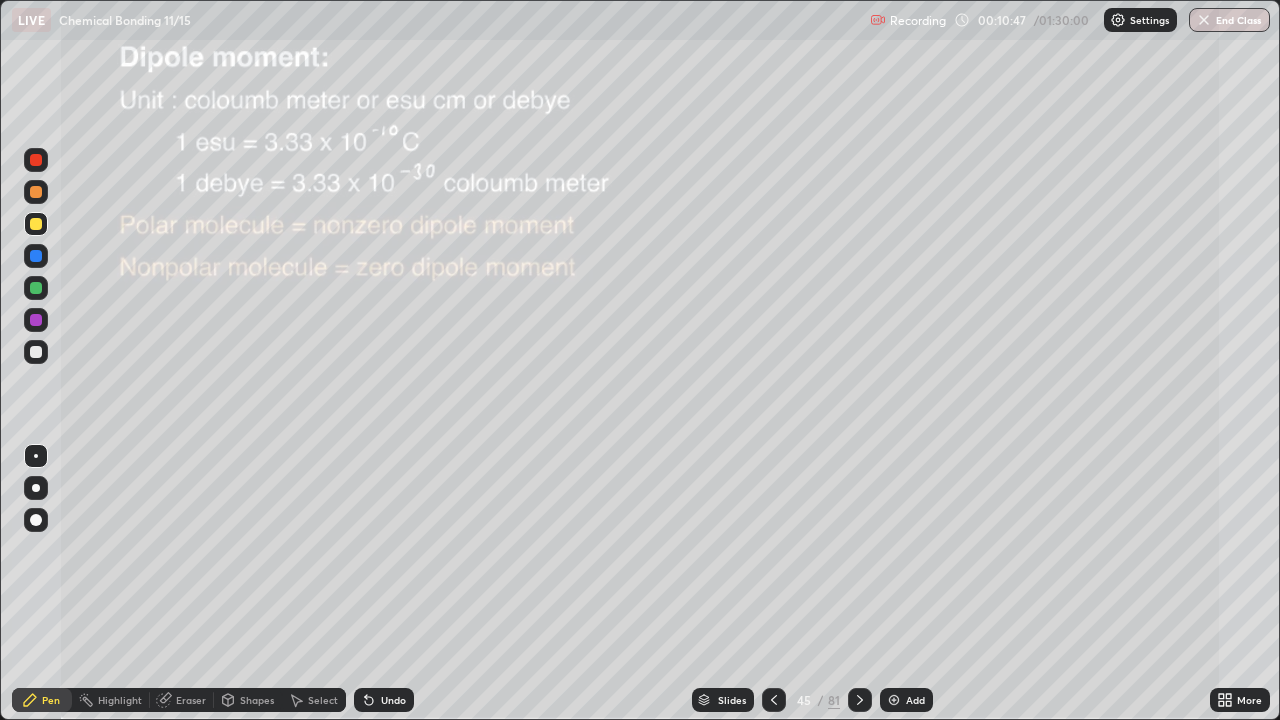 click on "Undo" at bounding box center [393, 700] 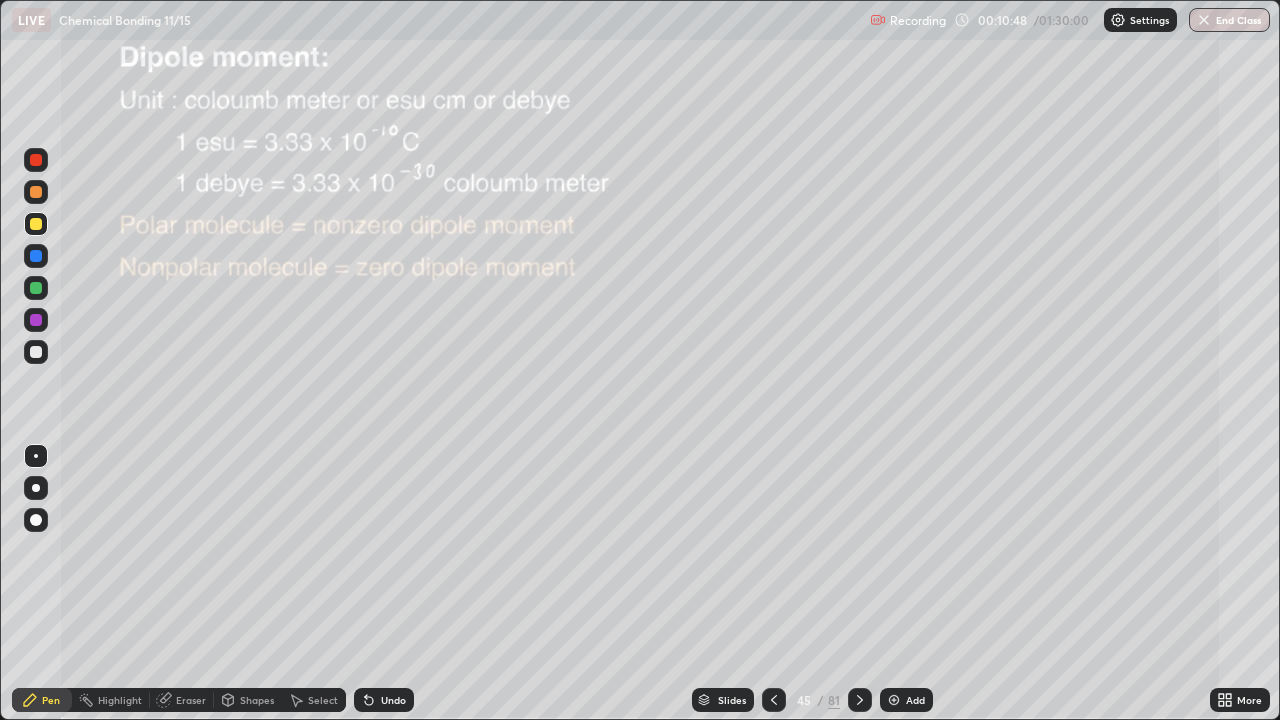 click at bounding box center (36, 352) 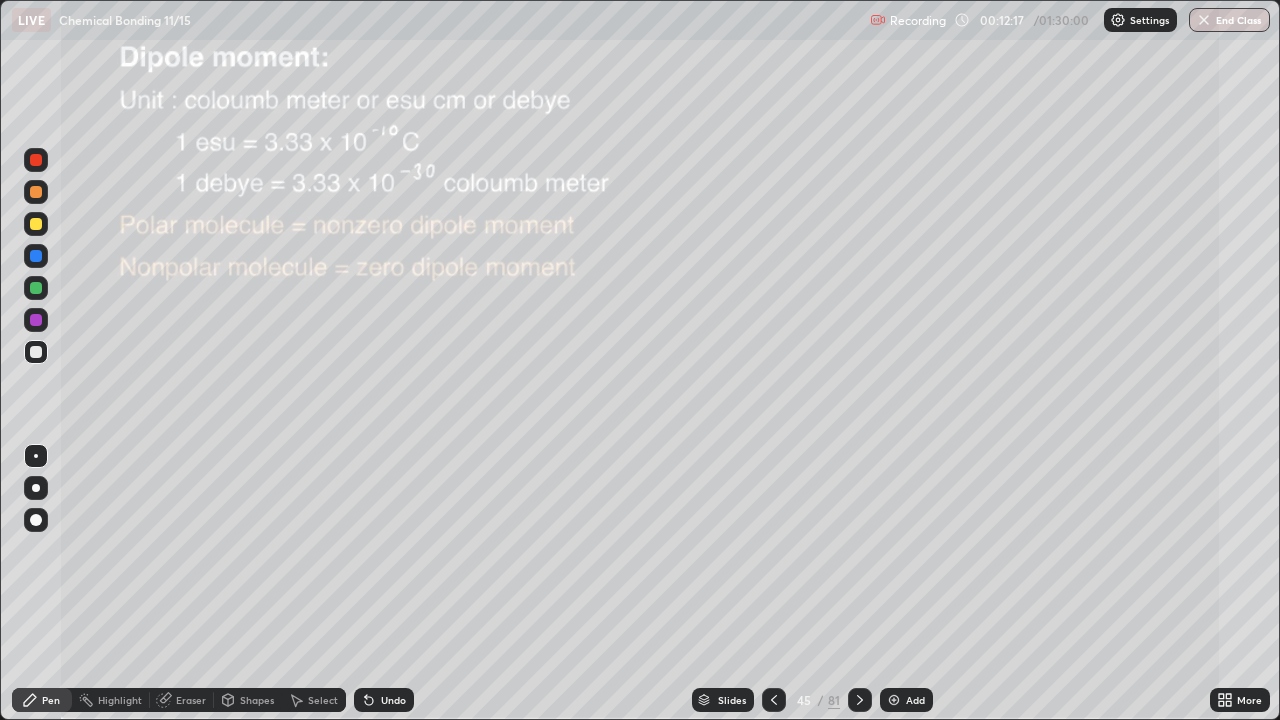 click on "Eraser" at bounding box center [191, 700] 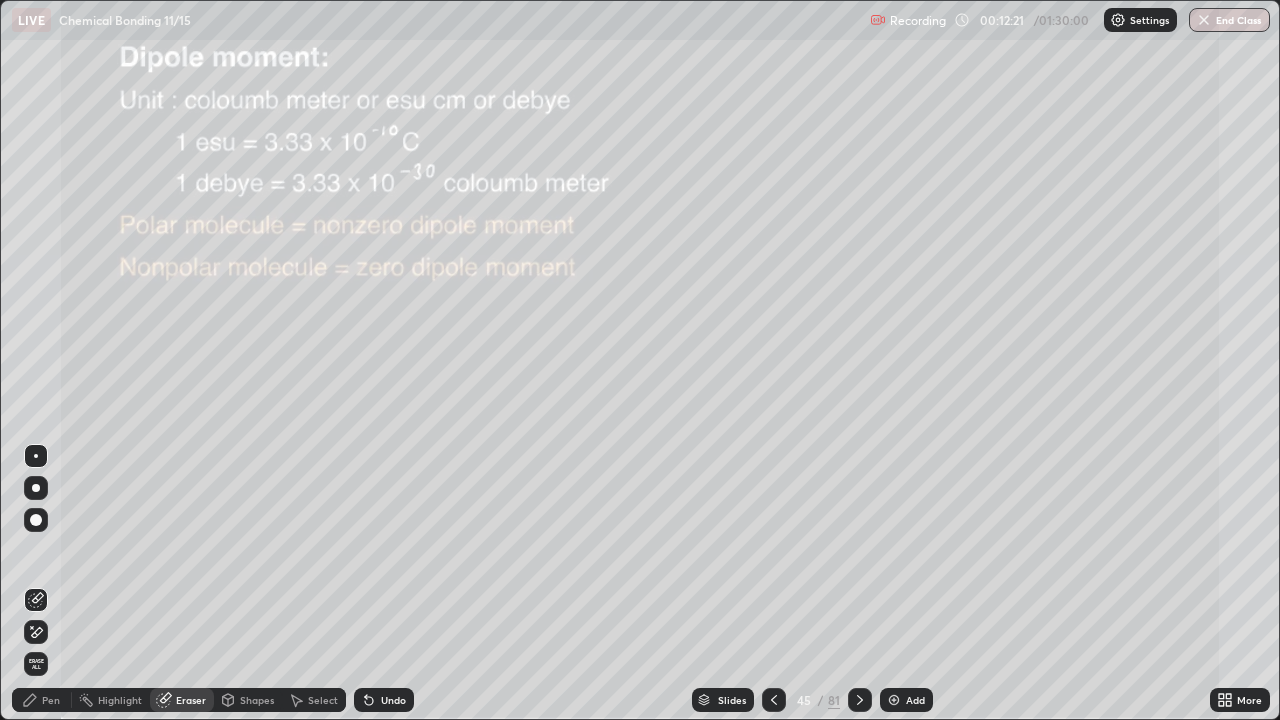click on "Pen" at bounding box center (51, 700) 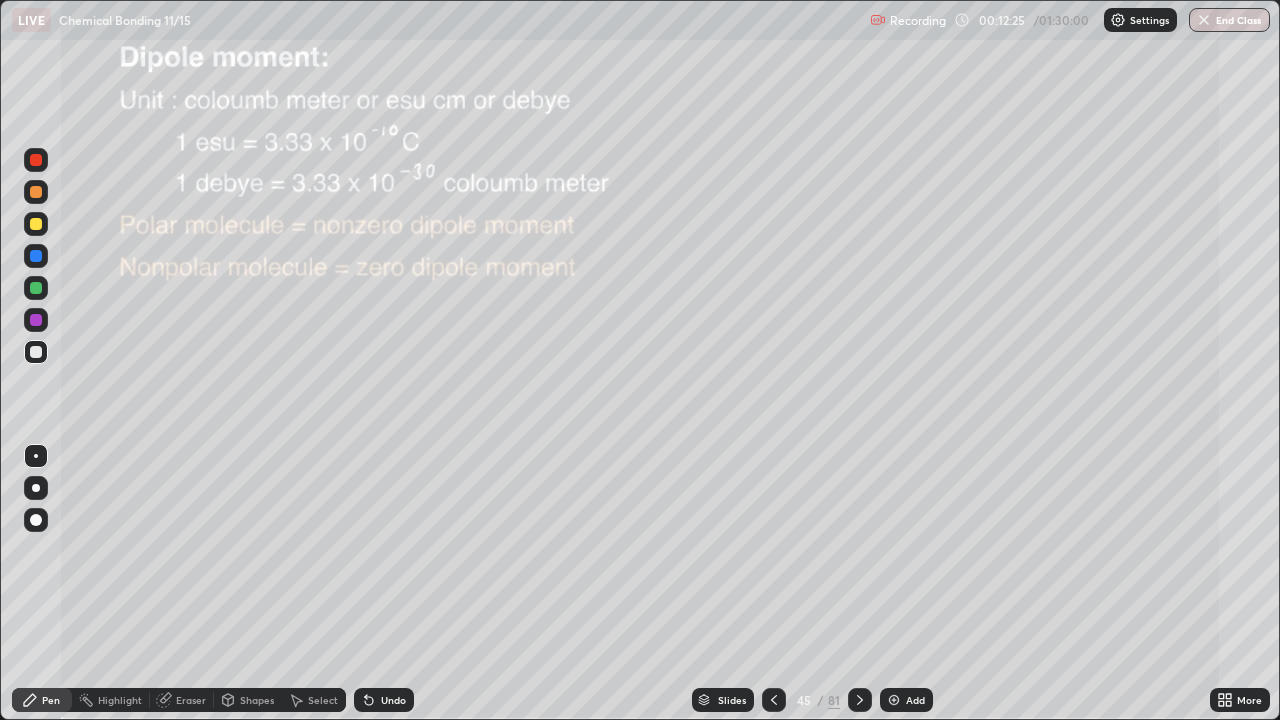 click on "Eraser" at bounding box center [191, 700] 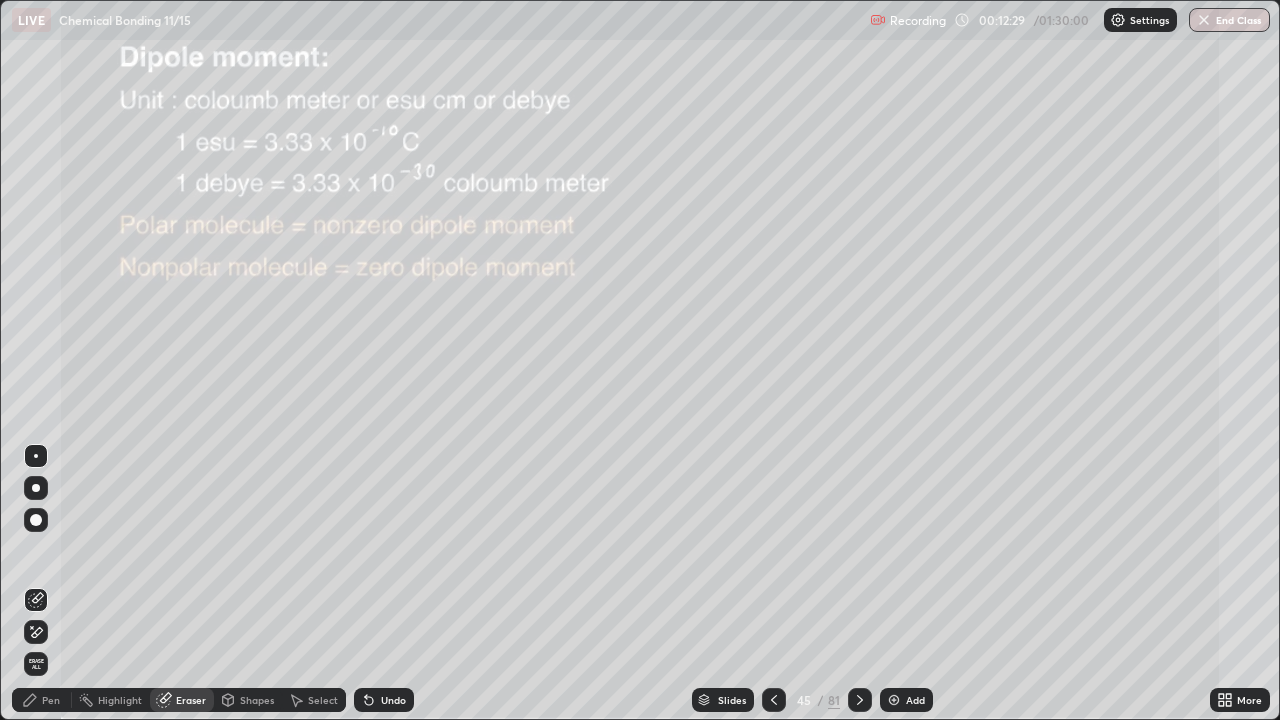 click on "Pen" at bounding box center (51, 700) 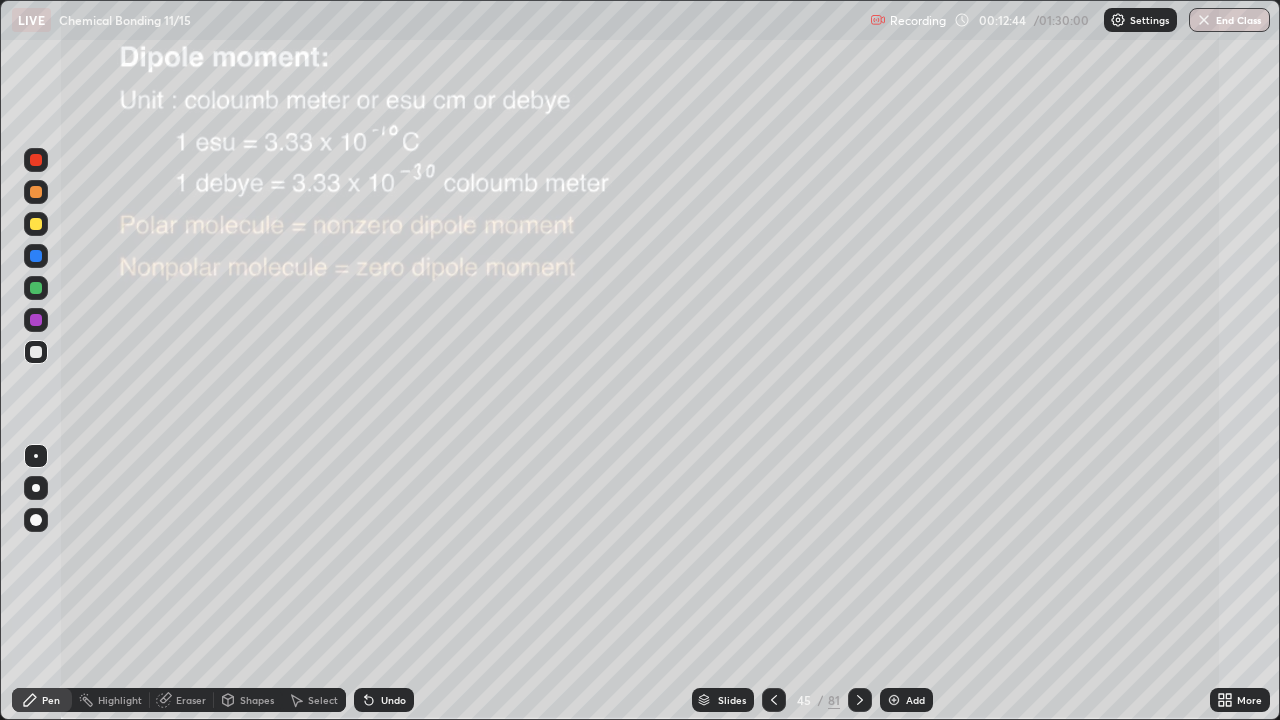 click at bounding box center [894, 700] 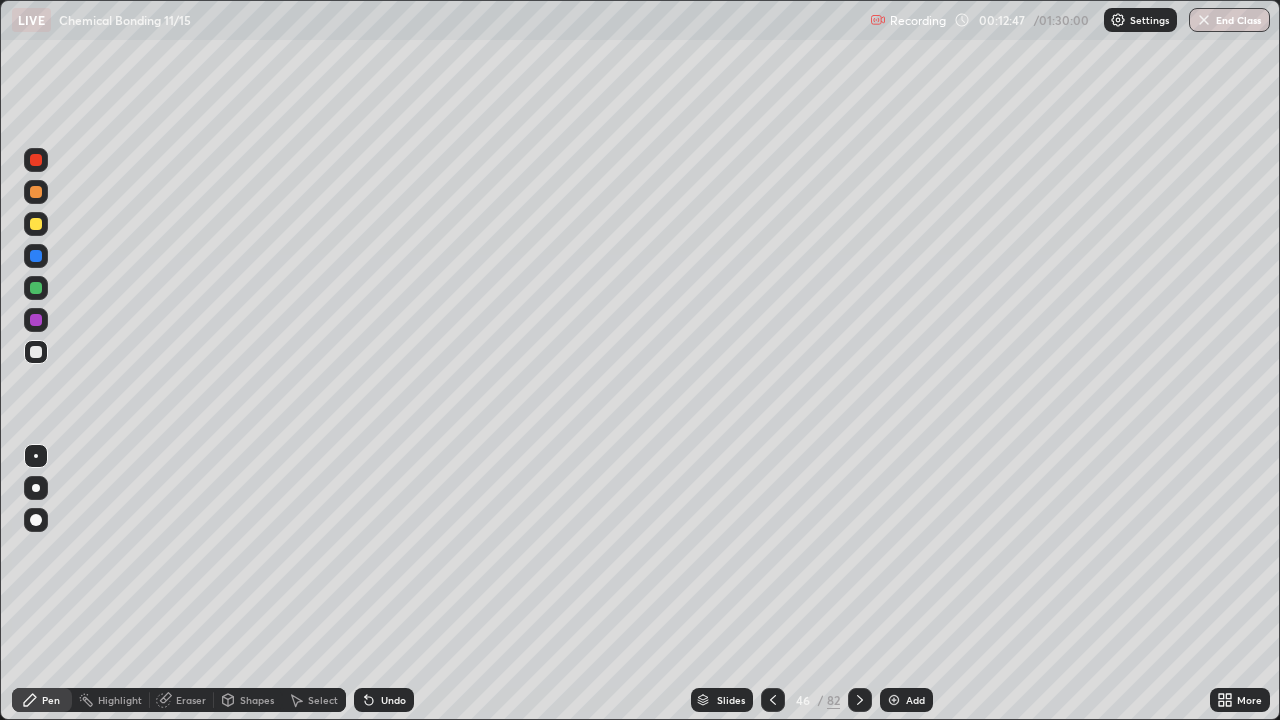 click at bounding box center [36, 224] 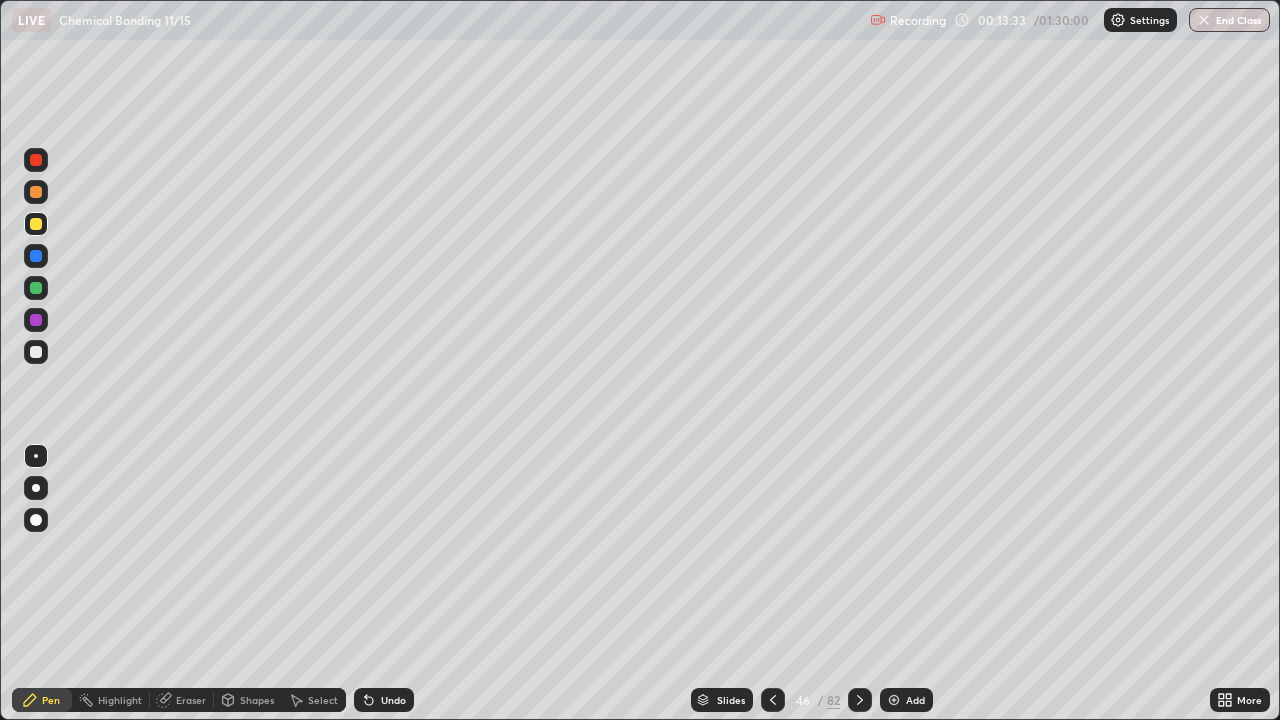 click on "Eraser" at bounding box center [191, 700] 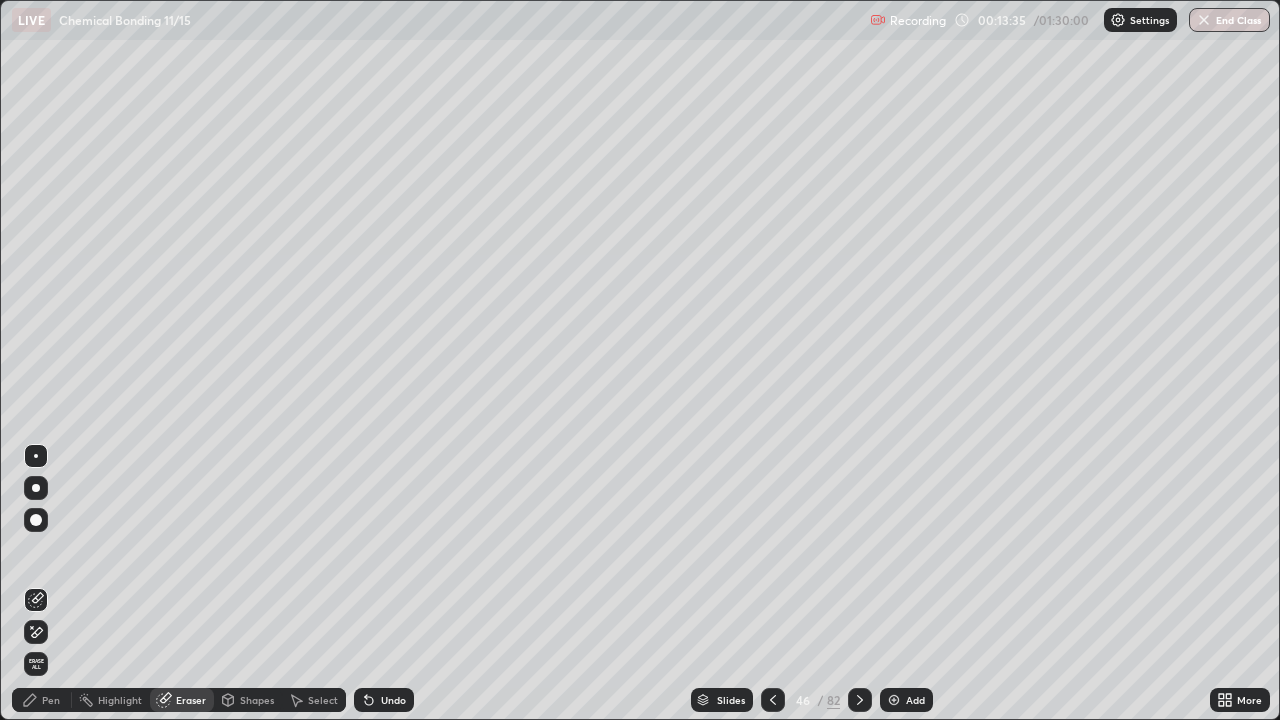 click on "Pen" at bounding box center (51, 700) 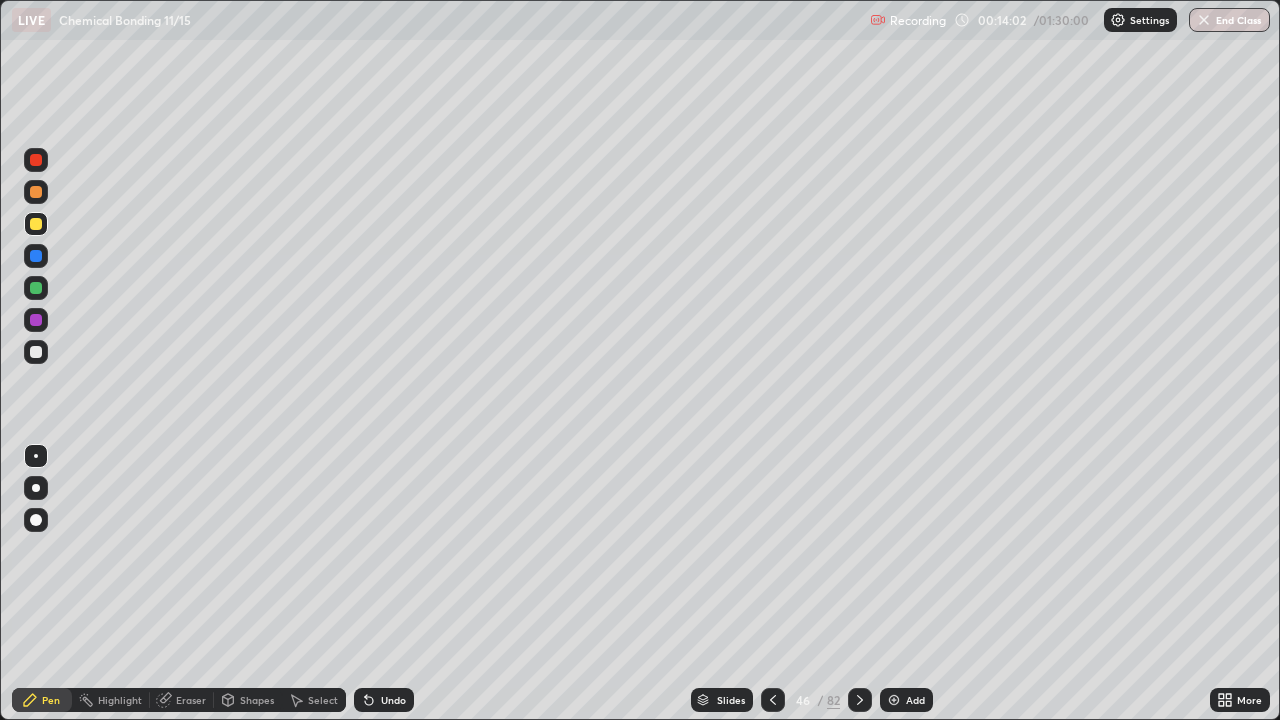 click at bounding box center (36, 256) 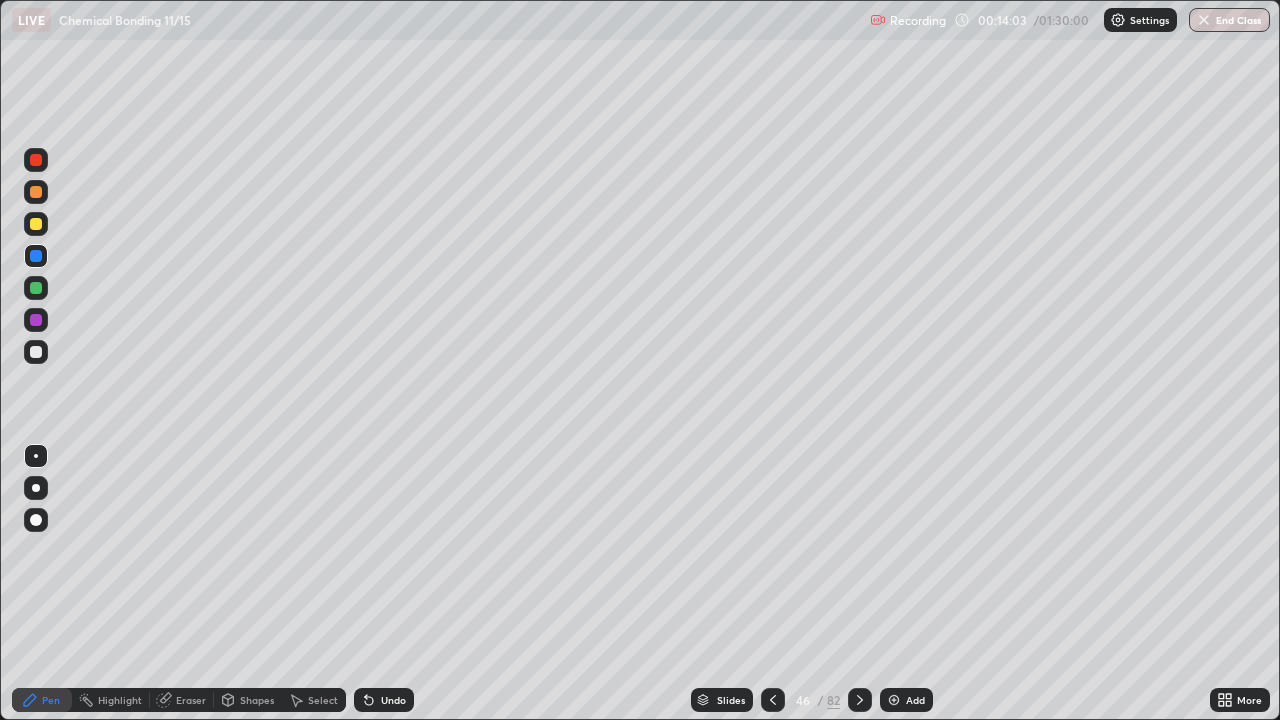click at bounding box center [36, 224] 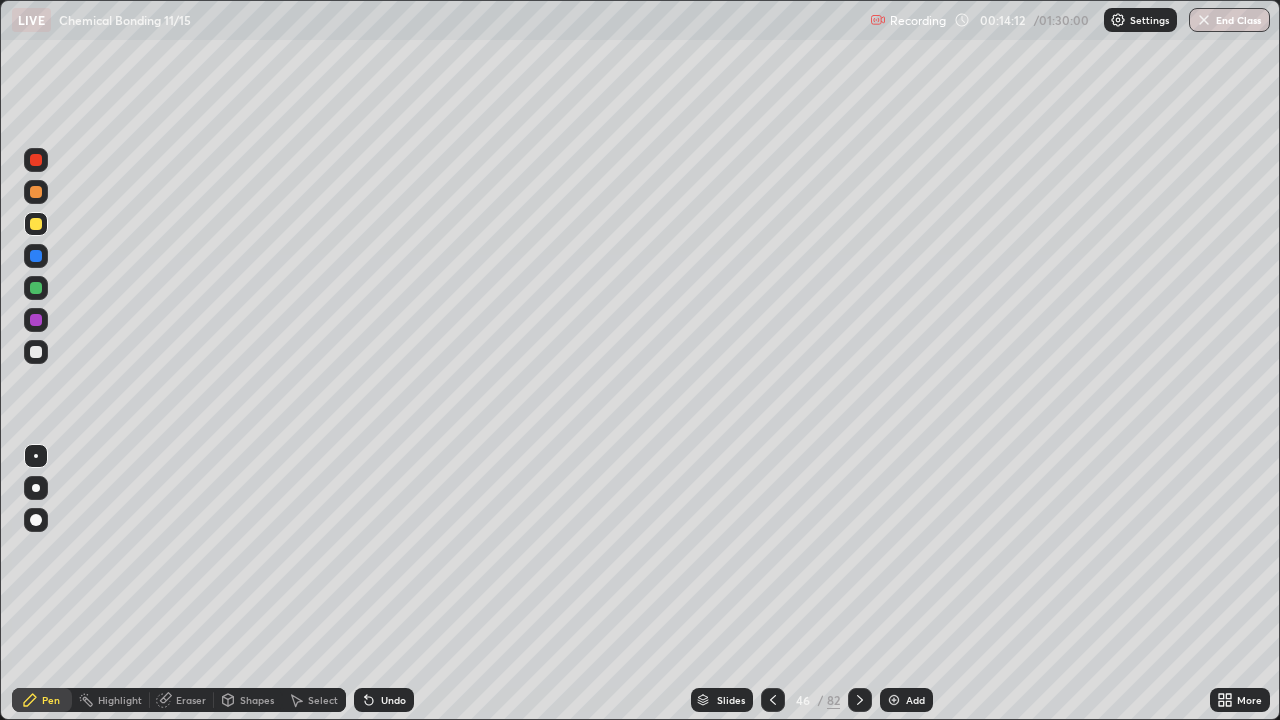 click at bounding box center (36, 352) 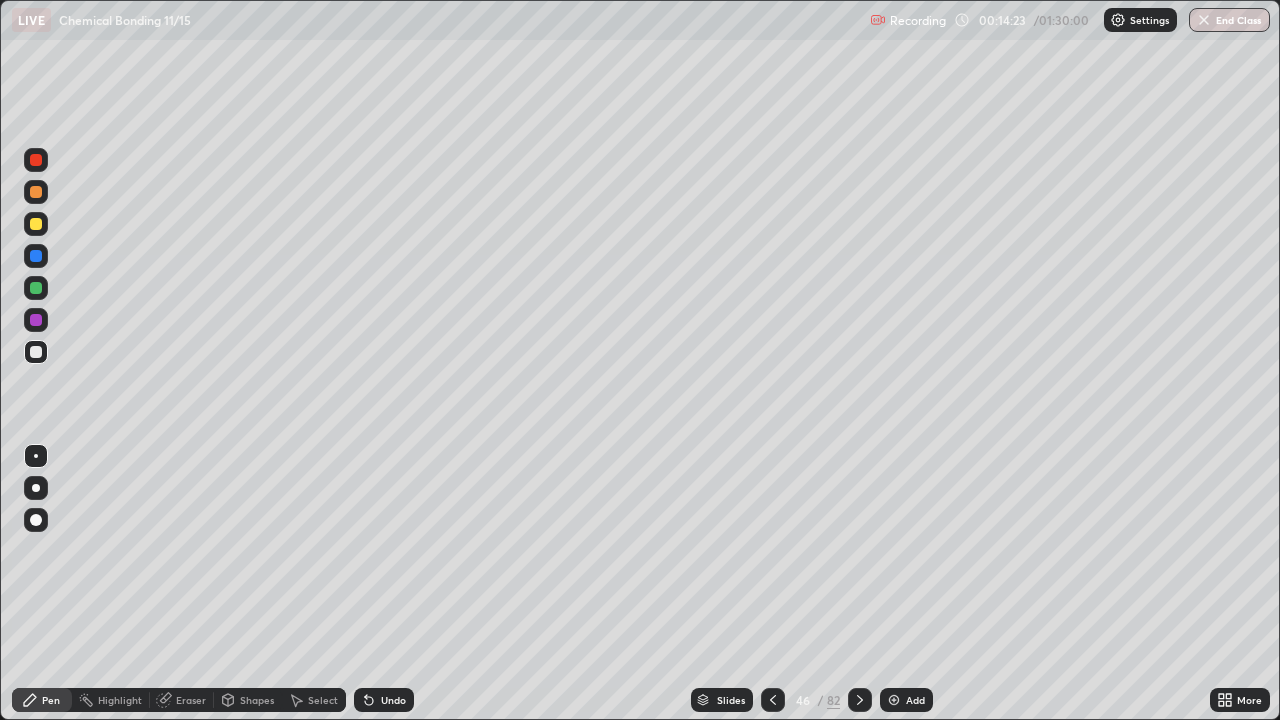 click on "Undo" at bounding box center (384, 700) 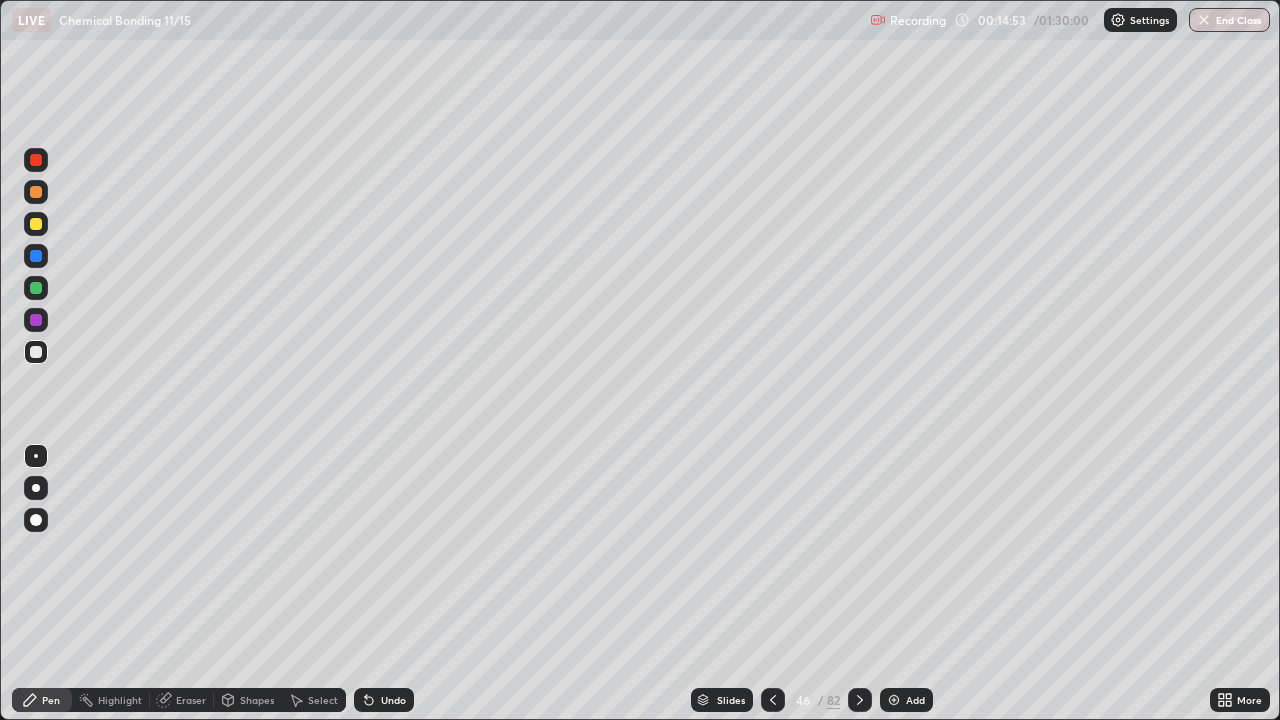 click 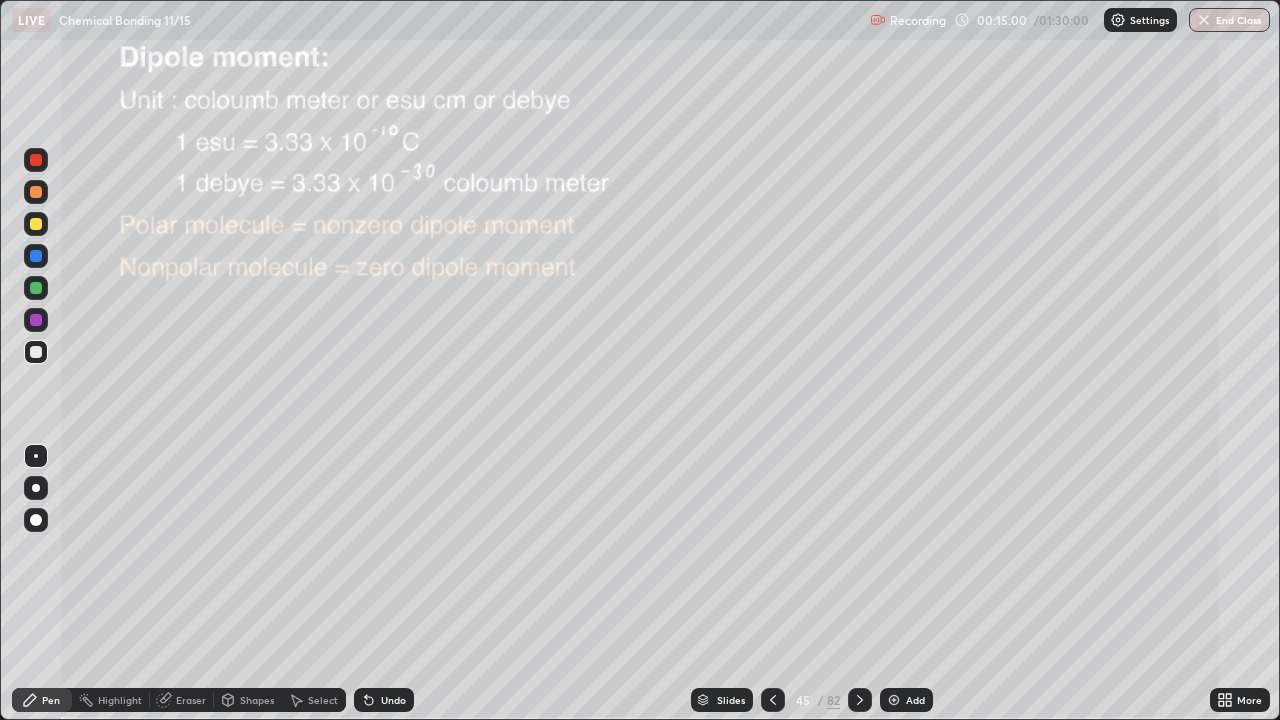 click 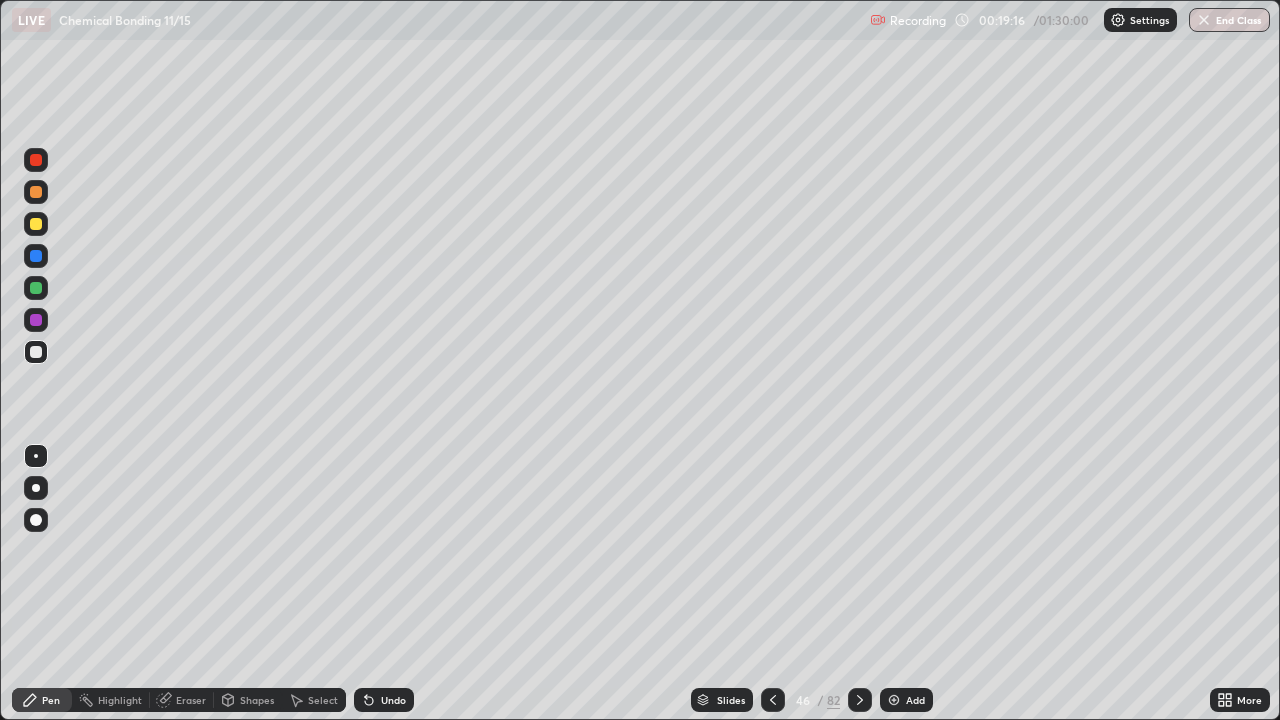 click 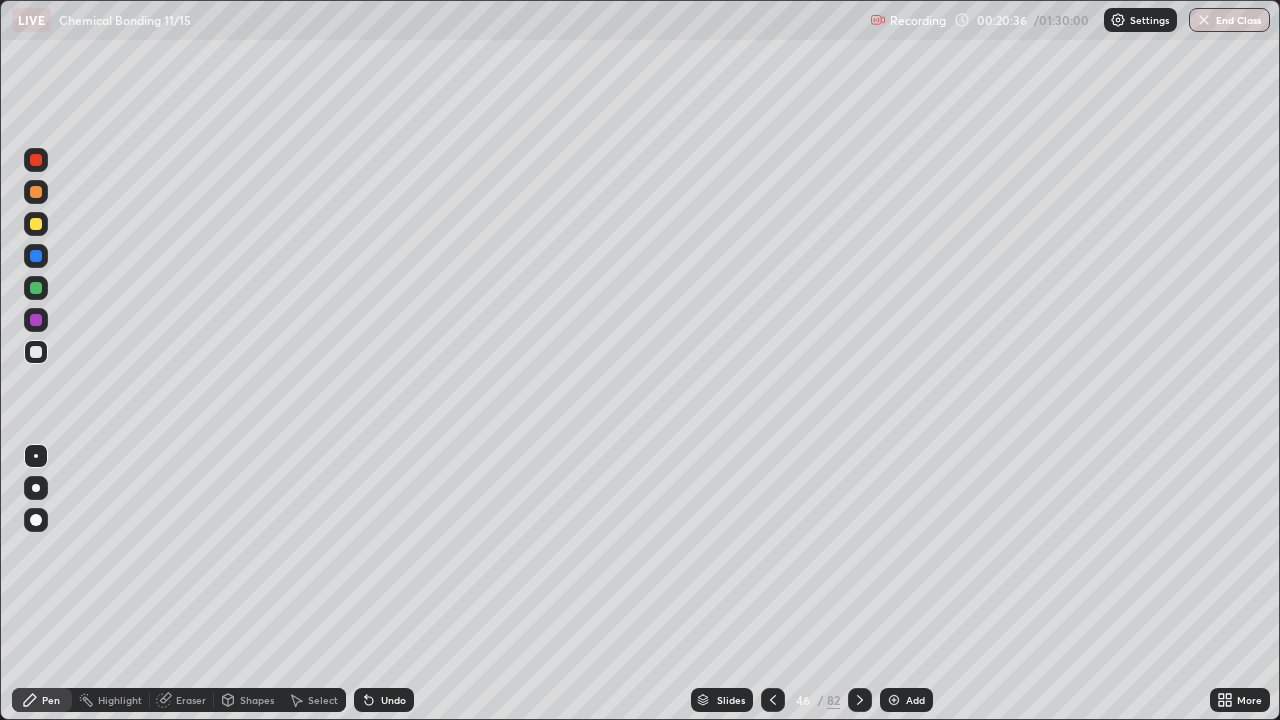 click on "Pen" at bounding box center (51, 700) 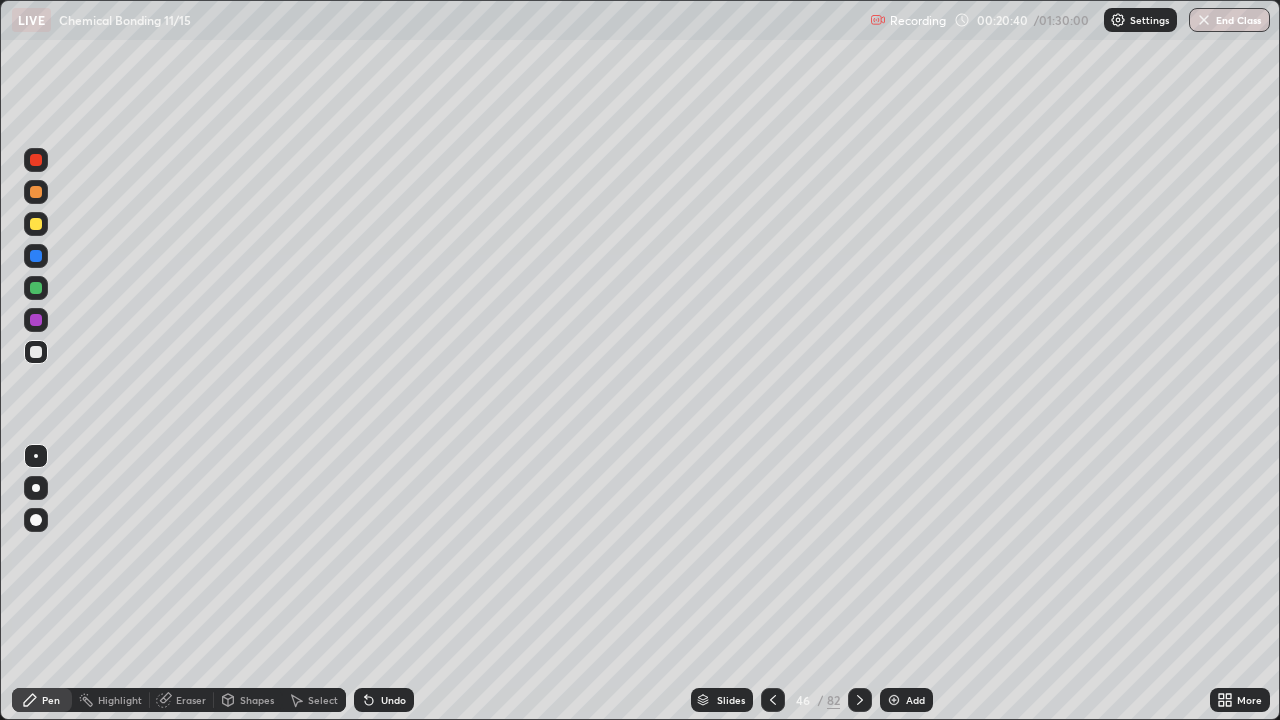 click 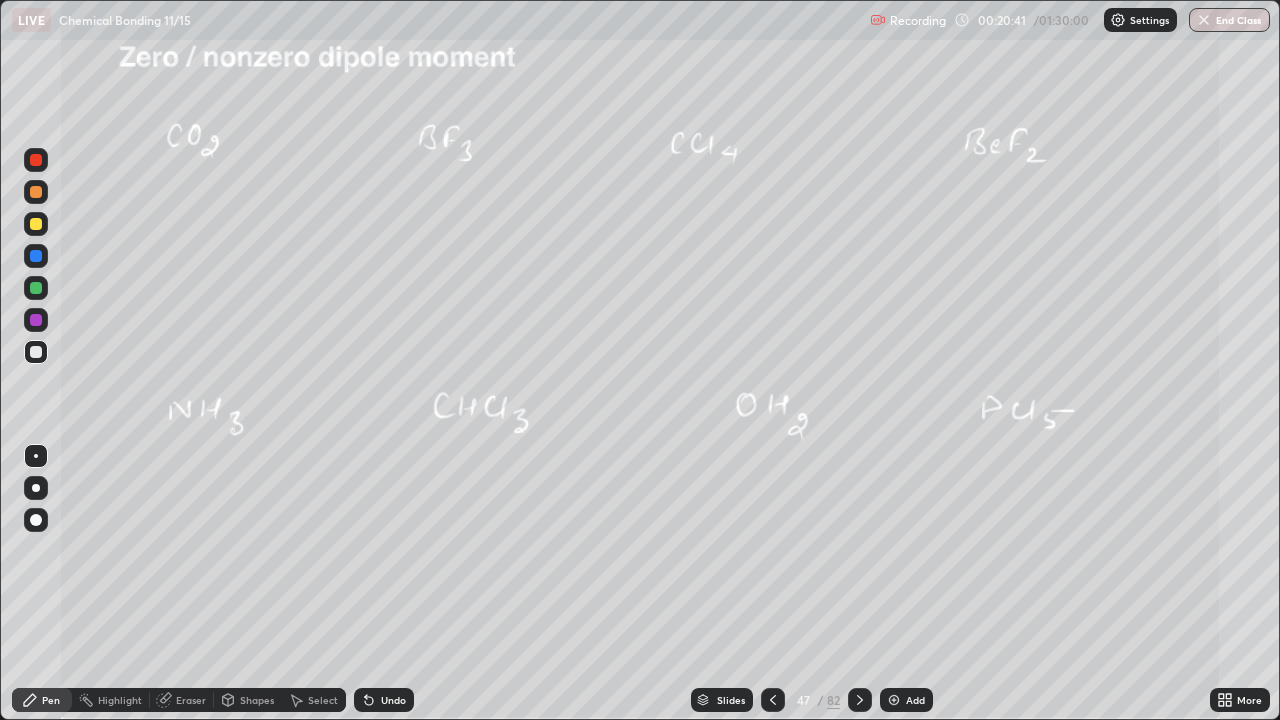 click 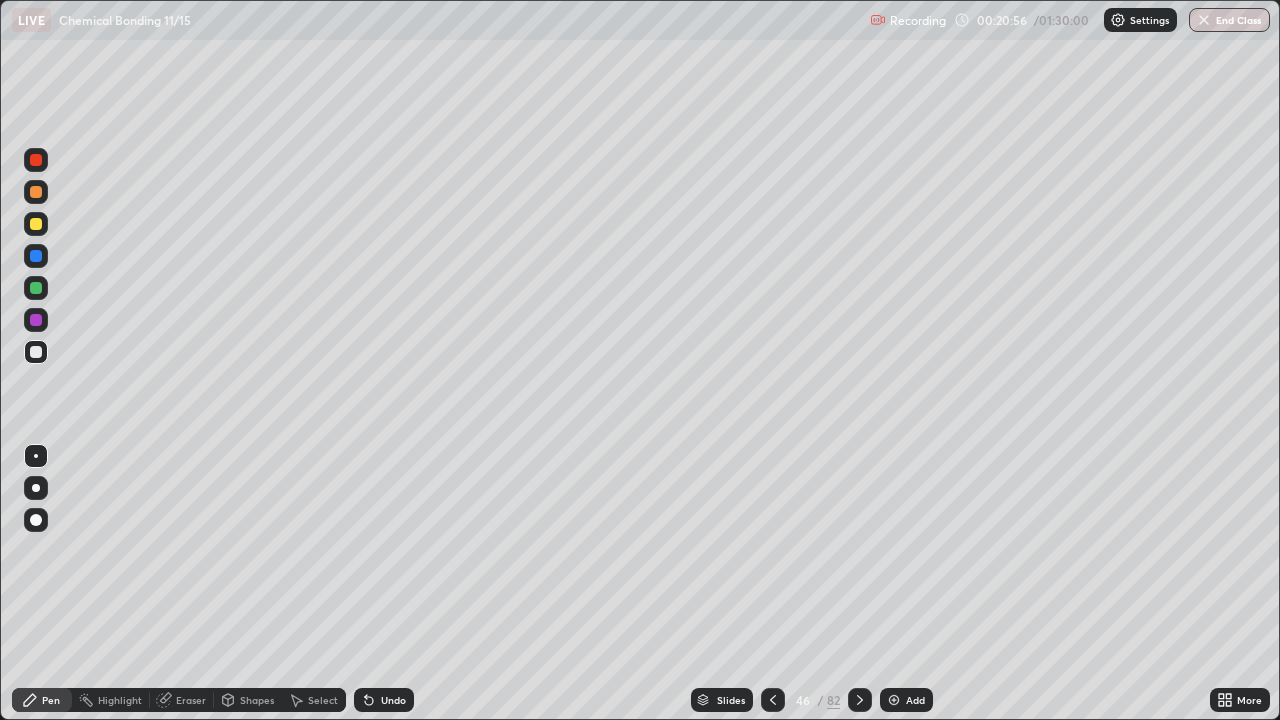 click on "Pen" at bounding box center [51, 700] 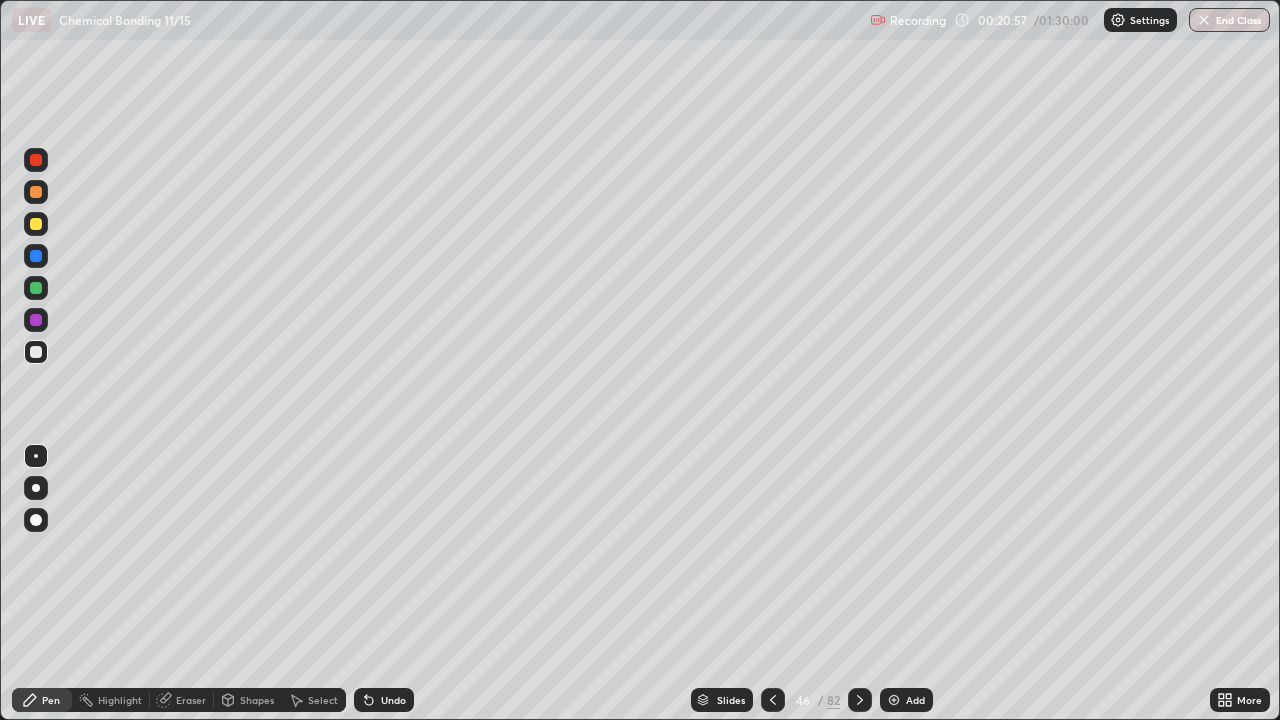 click at bounding box center [36, 352] 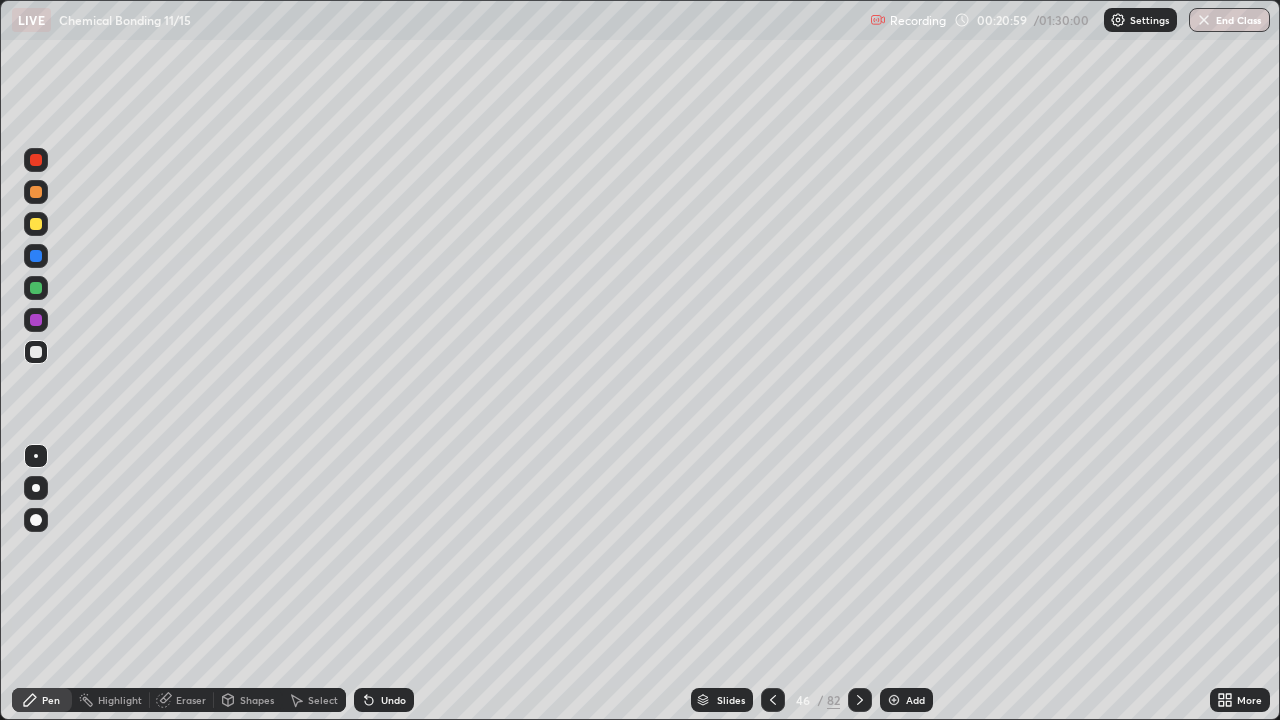 click 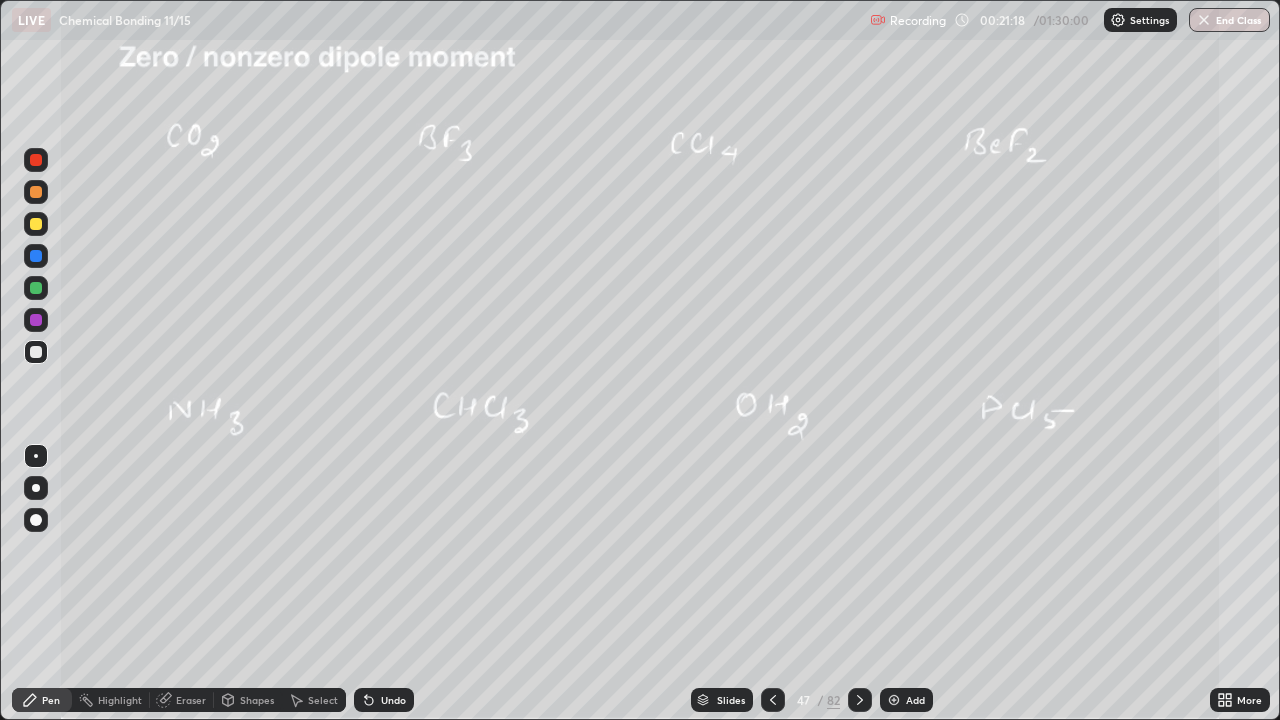 click at bounding box center [36, 224] 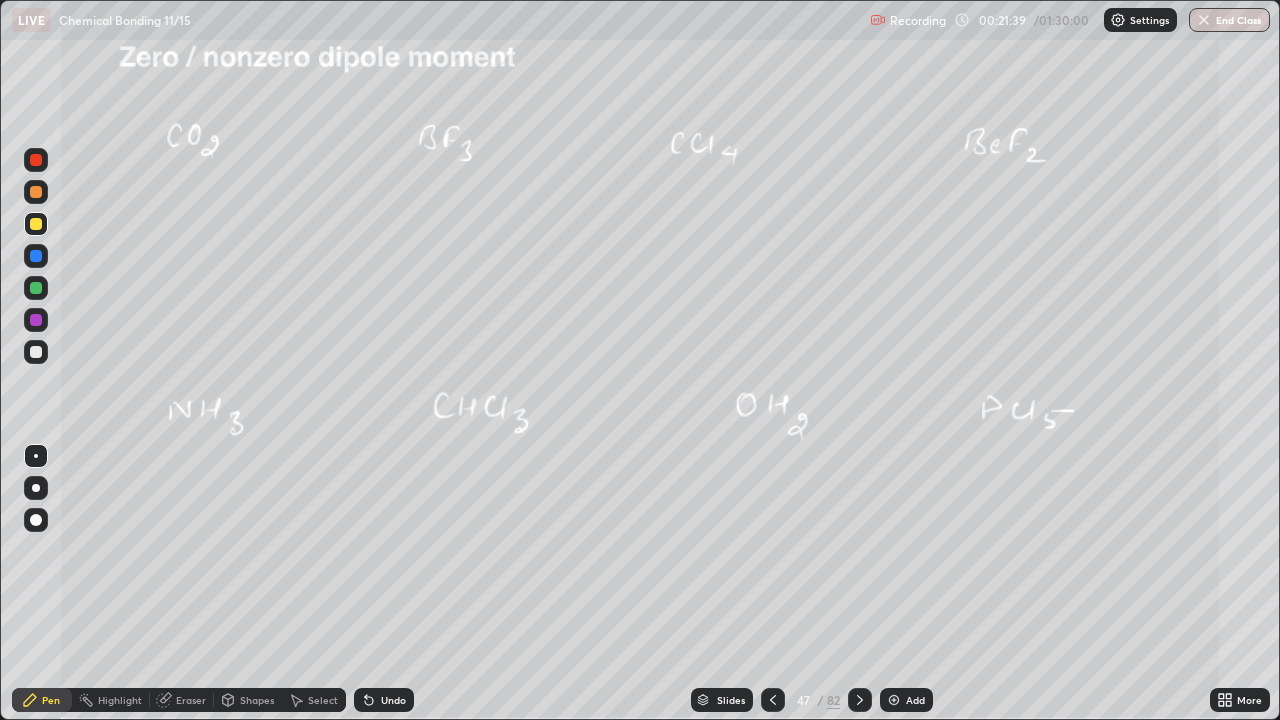 click at bounding box center [36, 288] 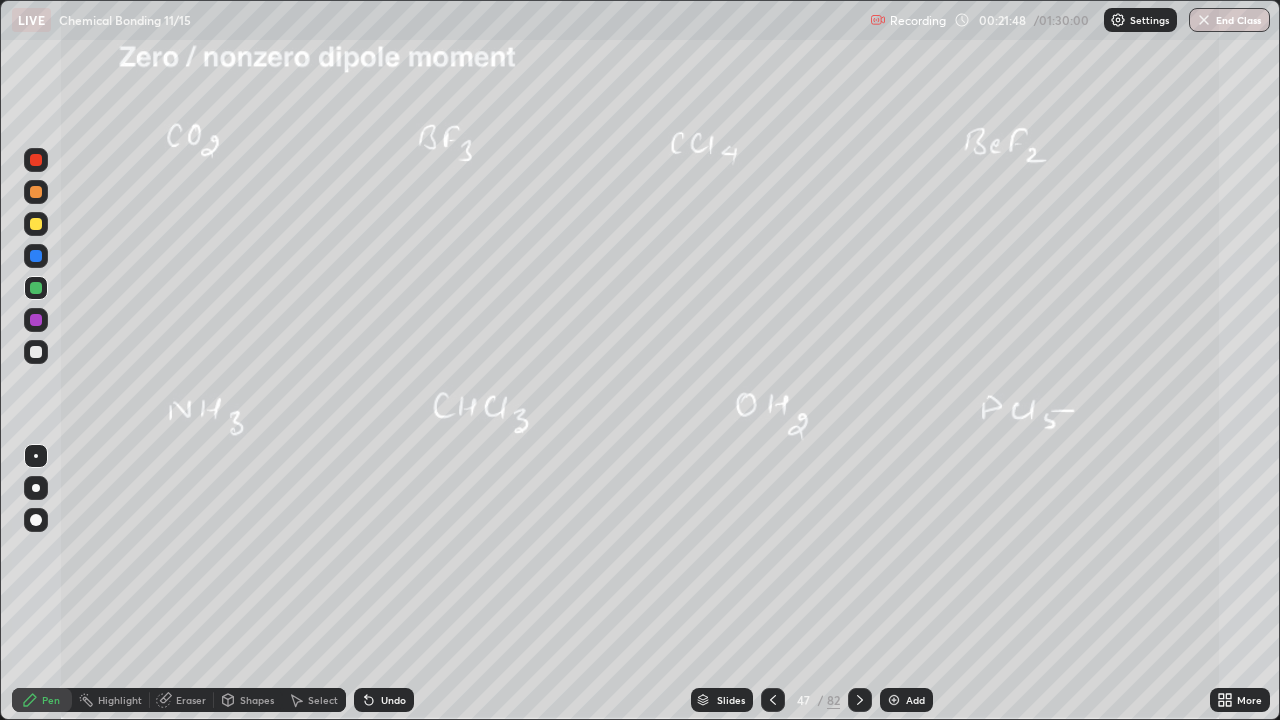 click 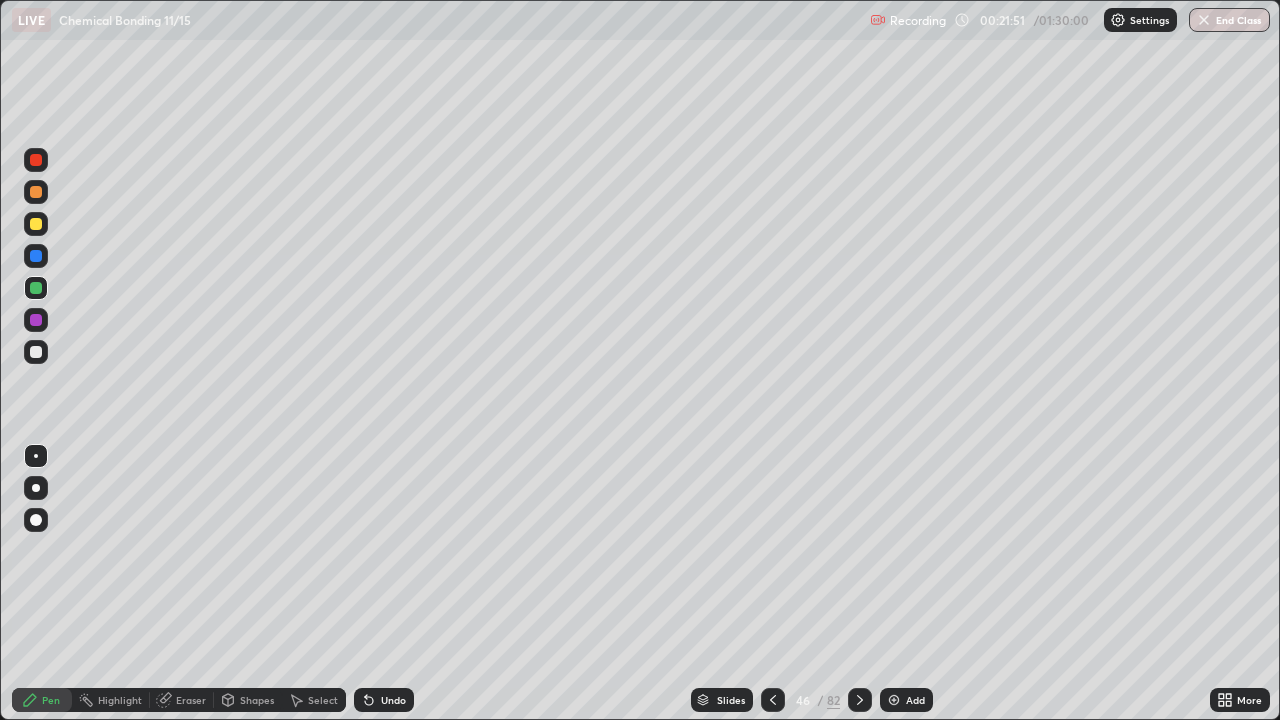 click at bounding box center [894, 700] 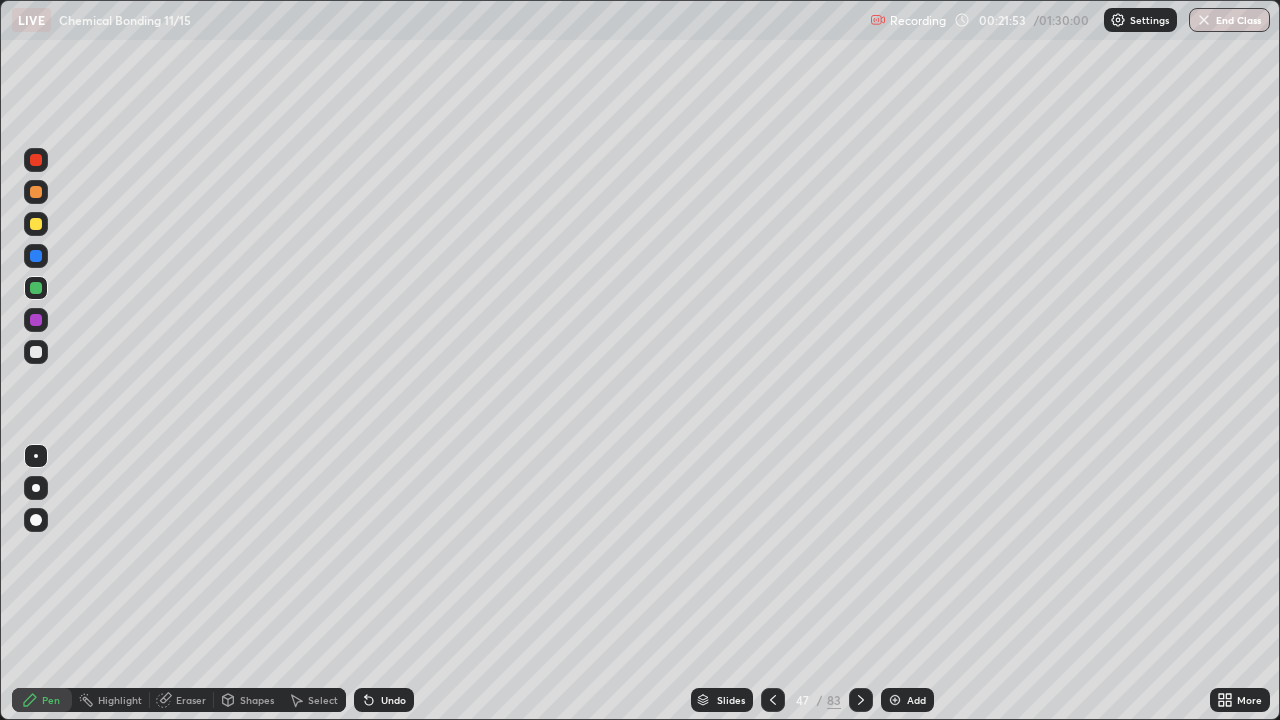 click at bounding box center [36, 224] 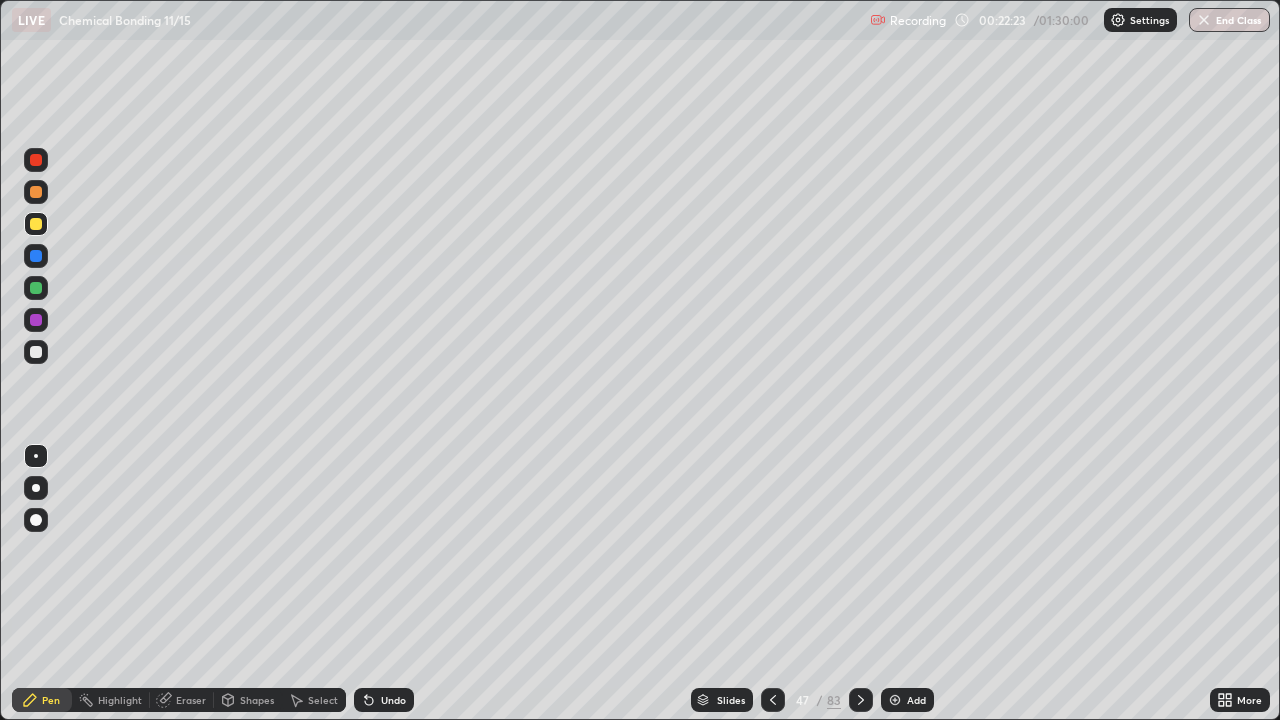 click at bounding box center (36, 288) 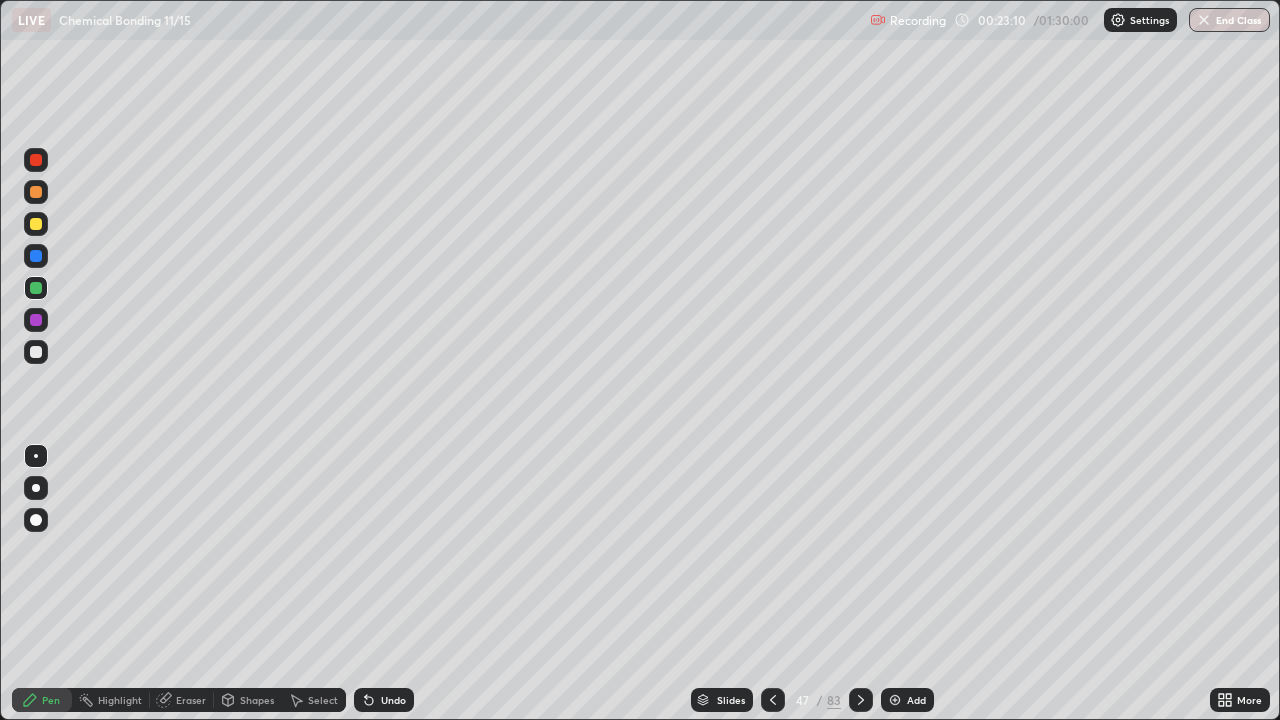 click at bounding box center (36, 224) 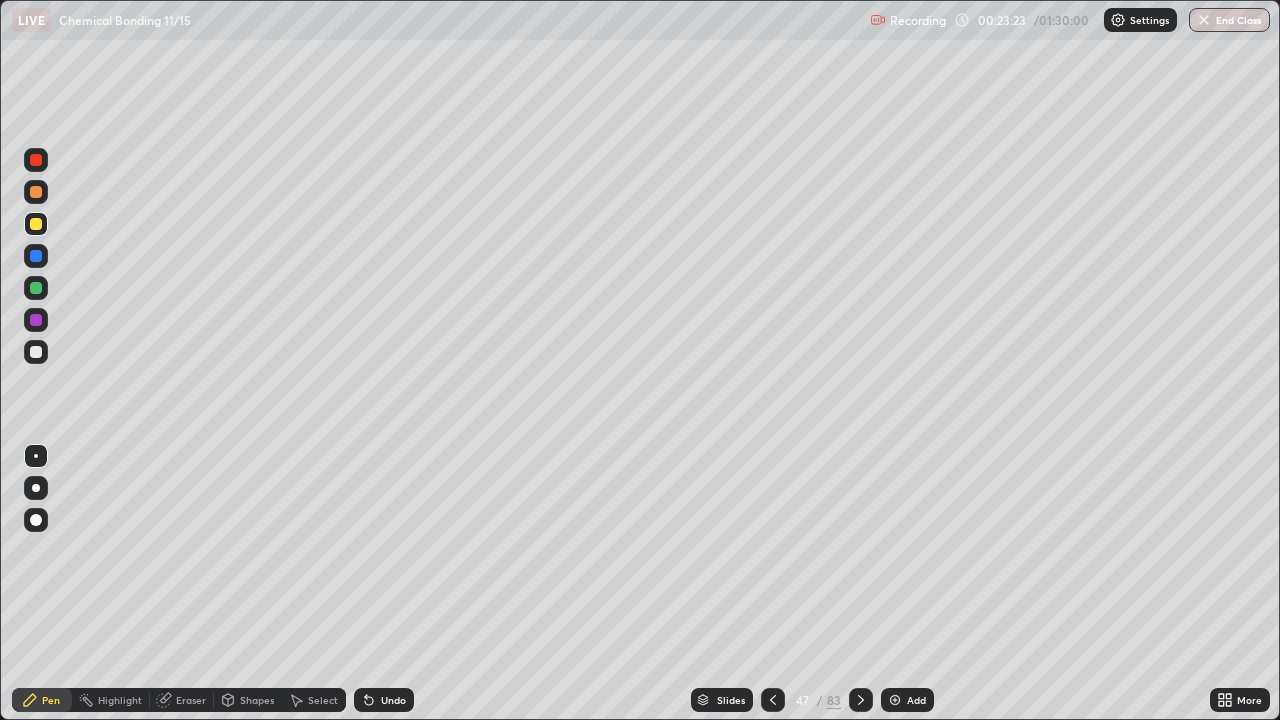 click at bounding box center [36, 288] 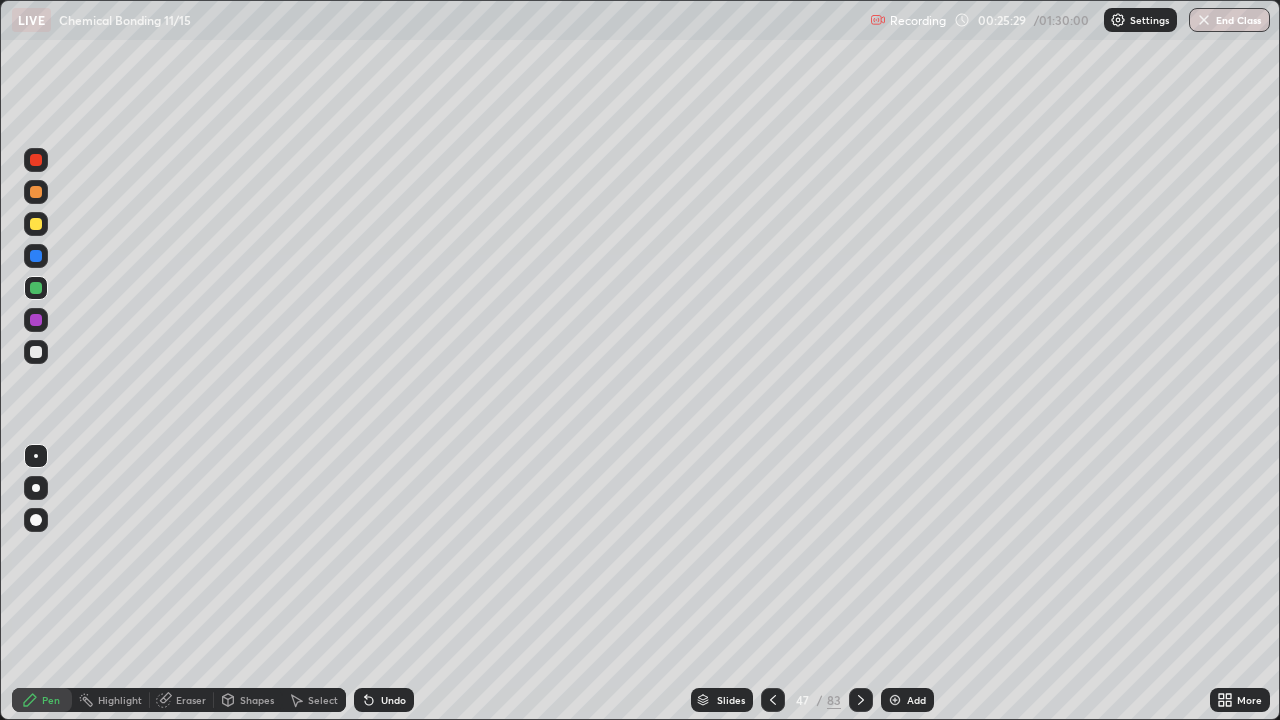 click at bounding box center (36, 352) 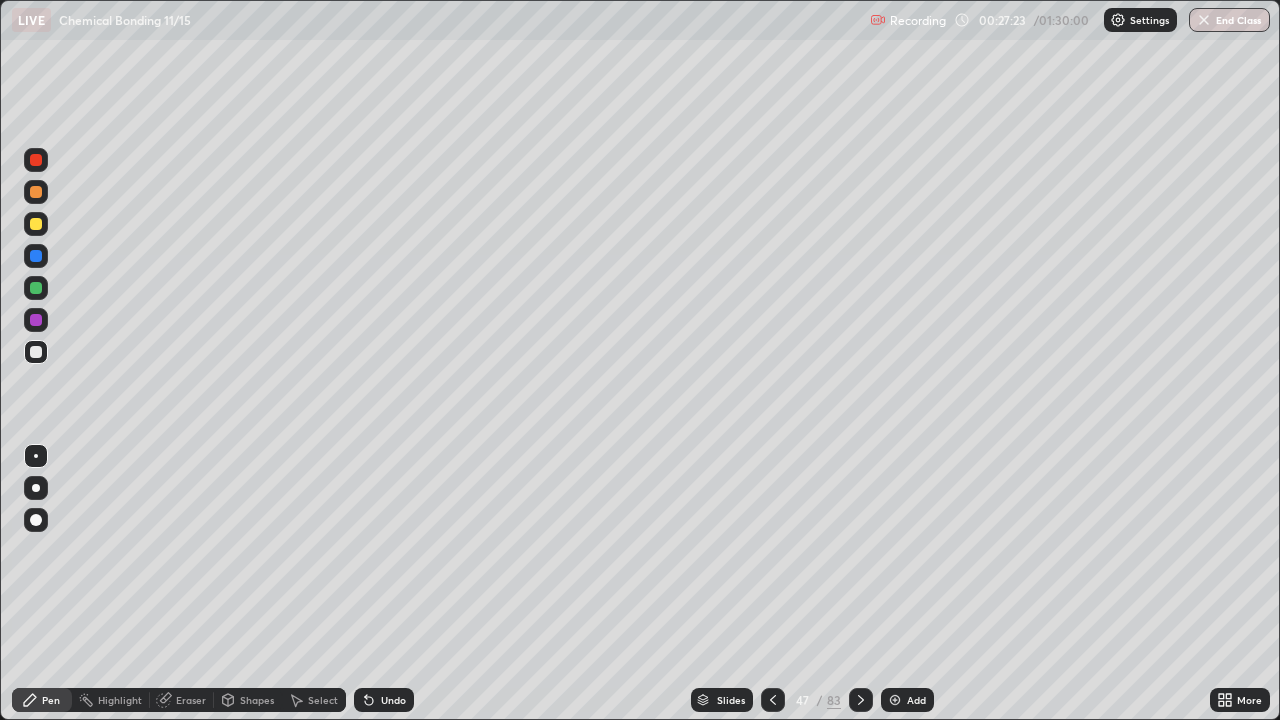click at bounding box center (861, 700) 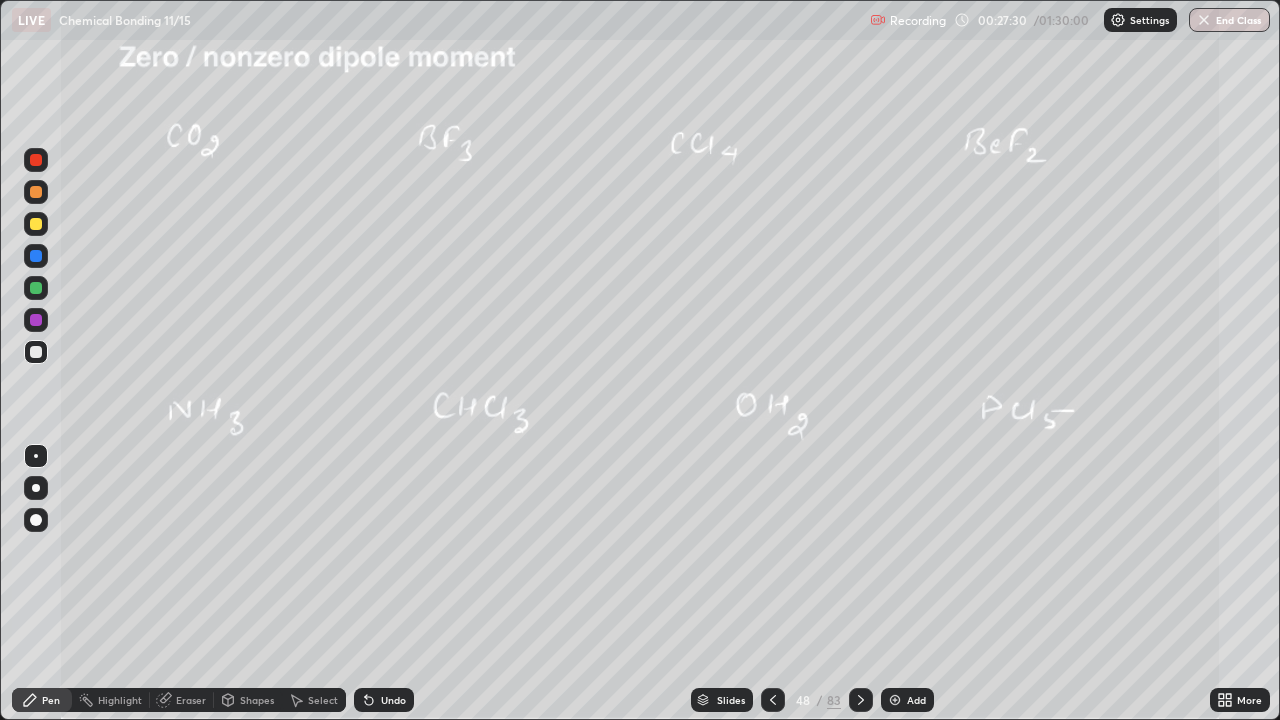 click at bounding box center (36, 224) 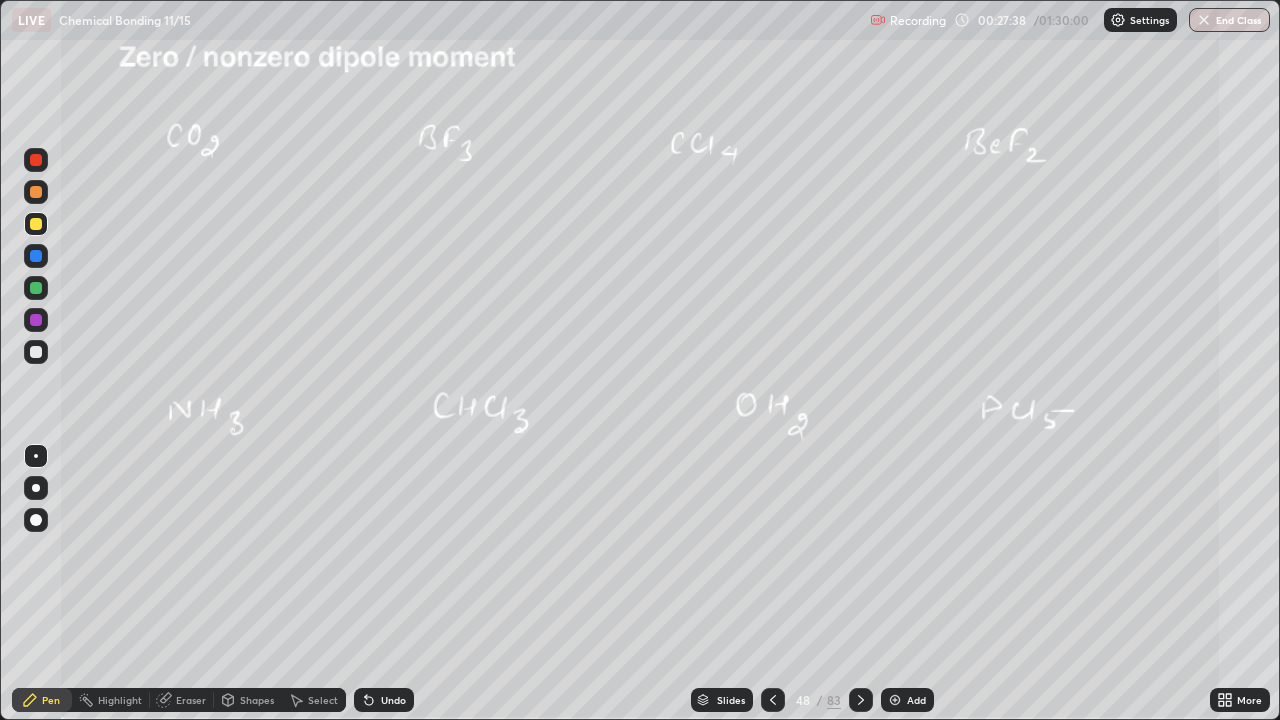click at bounding box center (36, 288) 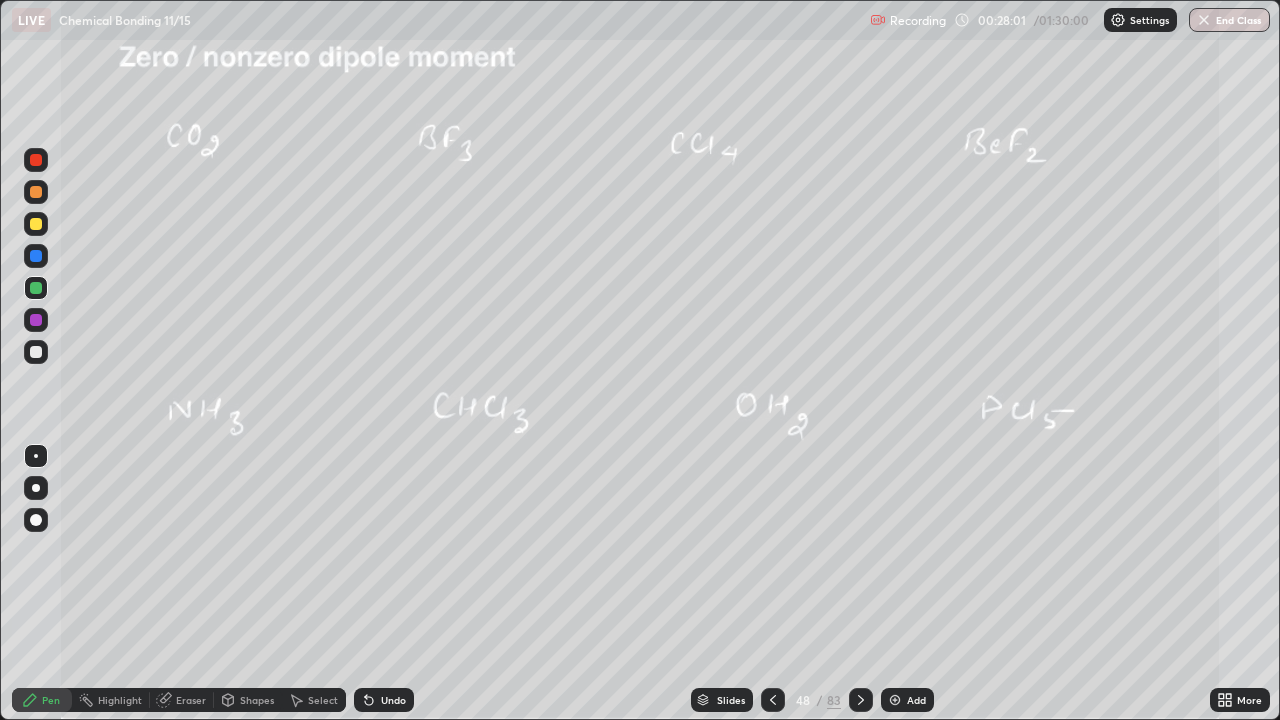click 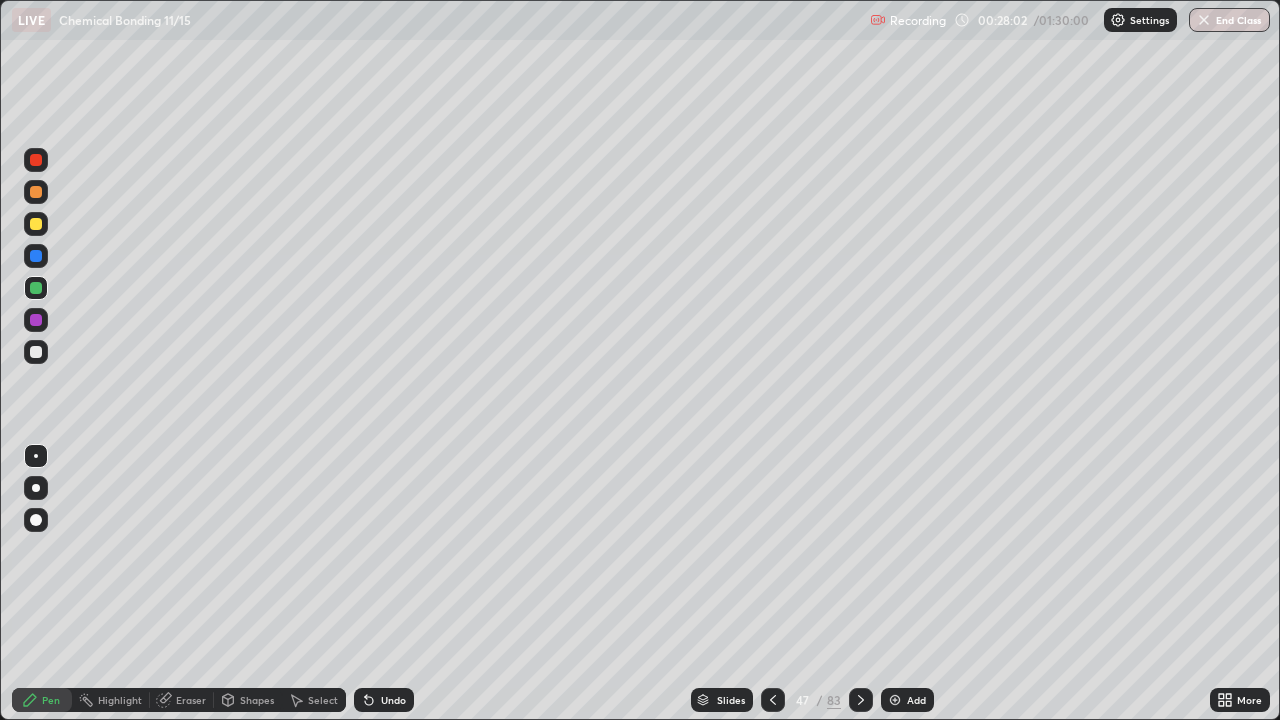 click 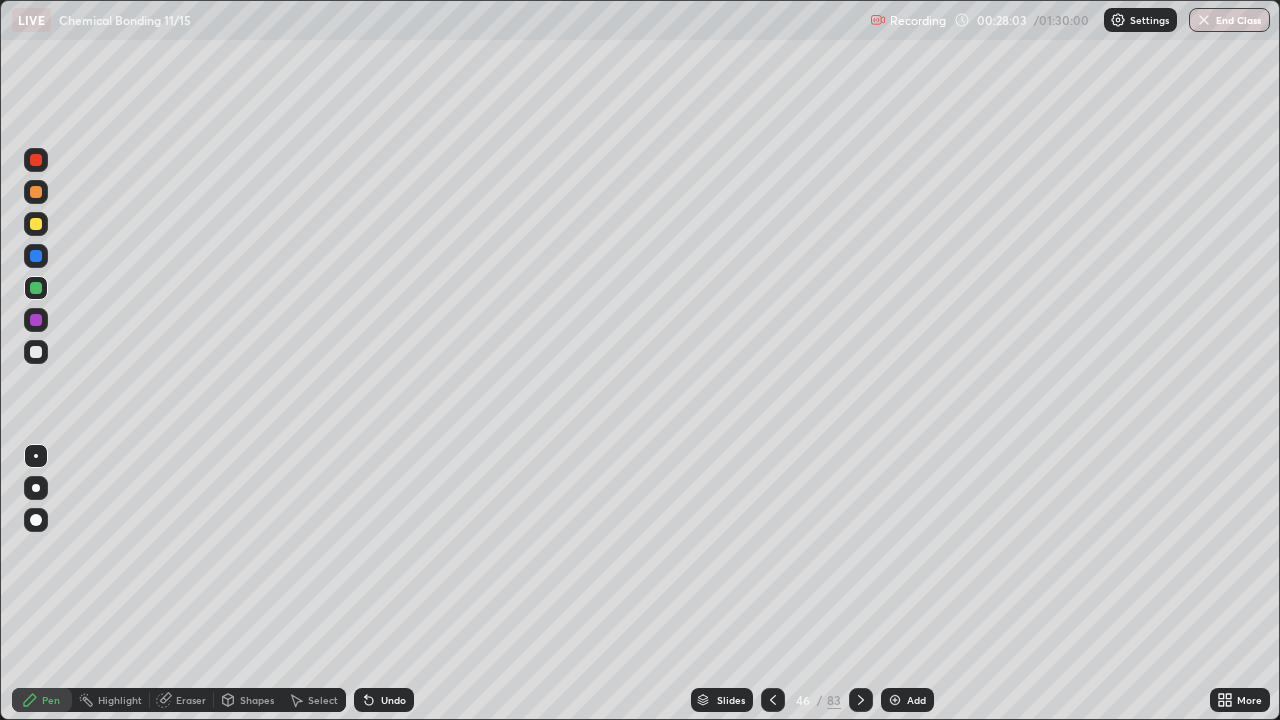 click 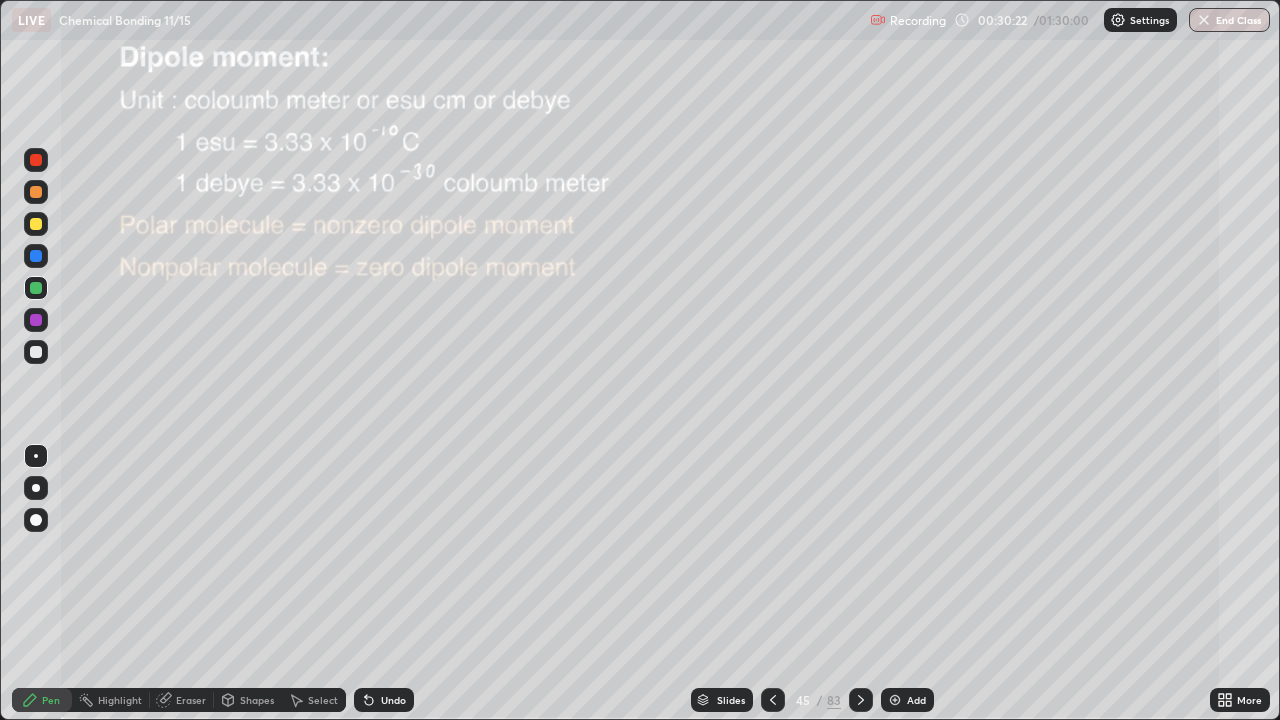 click at bounding box center [36, 456] 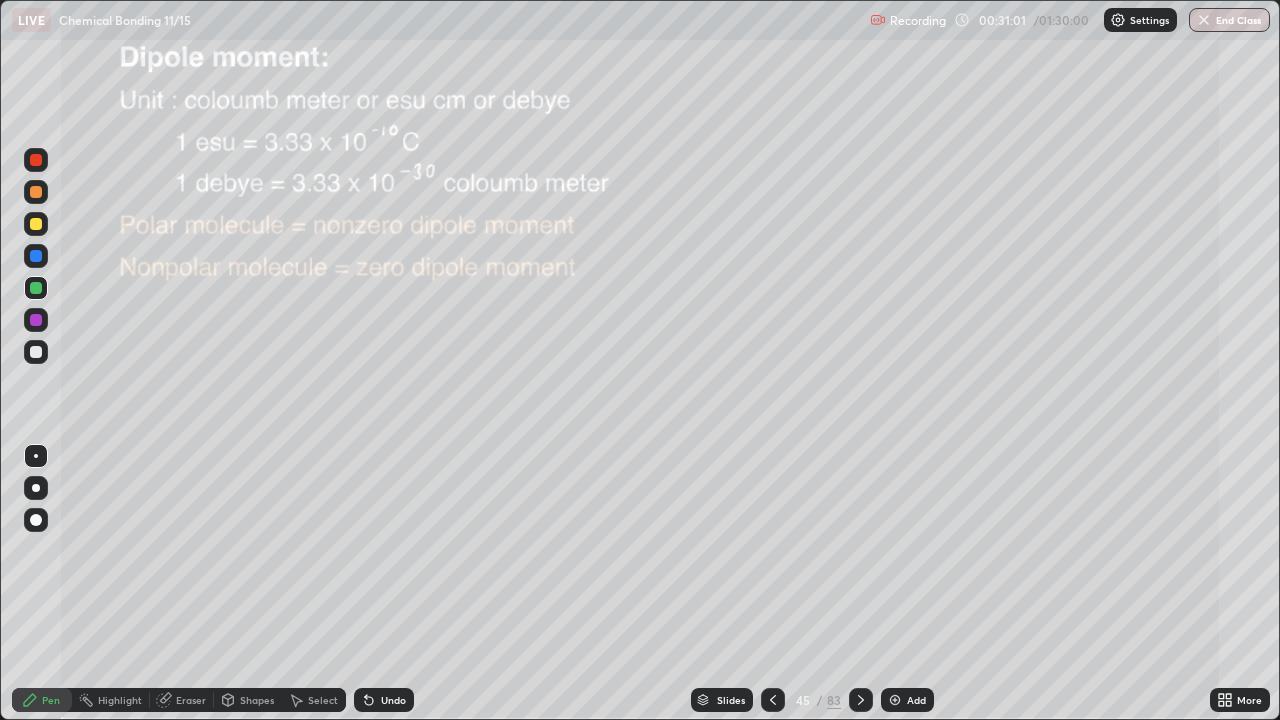 click 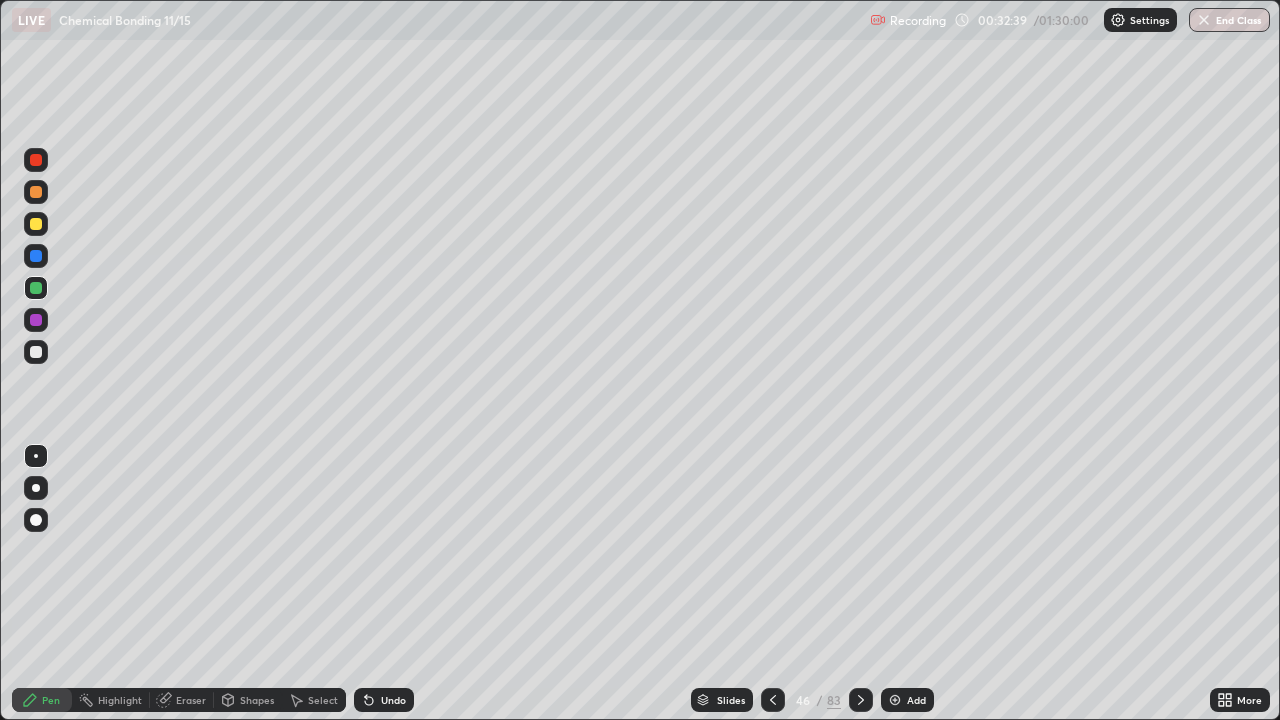 click at bounding box center (36, 224) 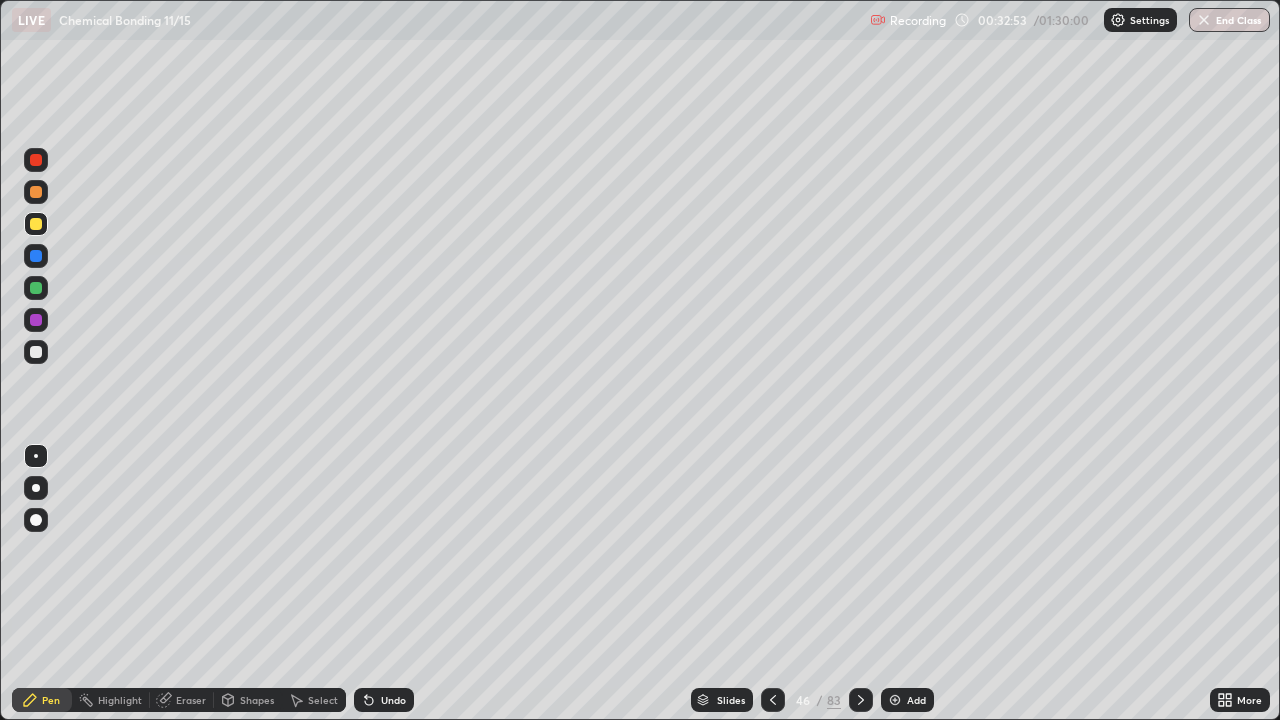 click on "Undo" at bounding box center (384, 700) 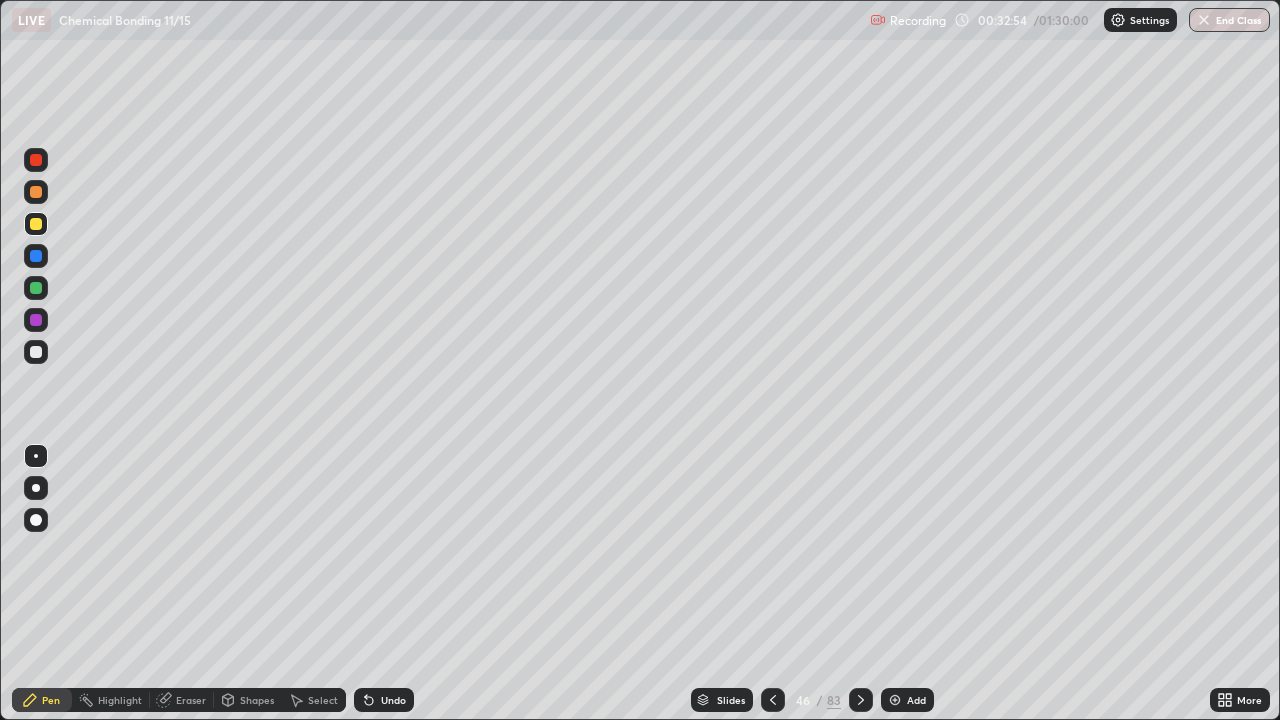 click on "Undo" at bounding box center [384, 700] 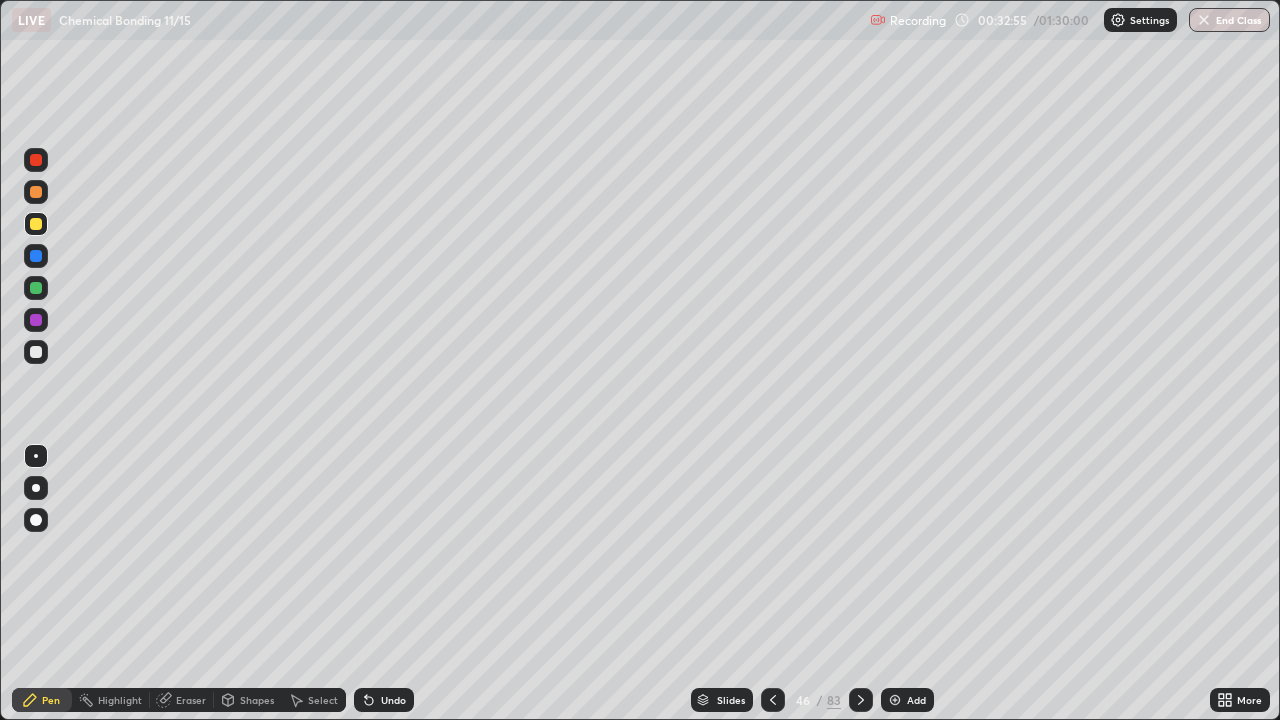 click on "Undo" at bounding box center [393, 700] 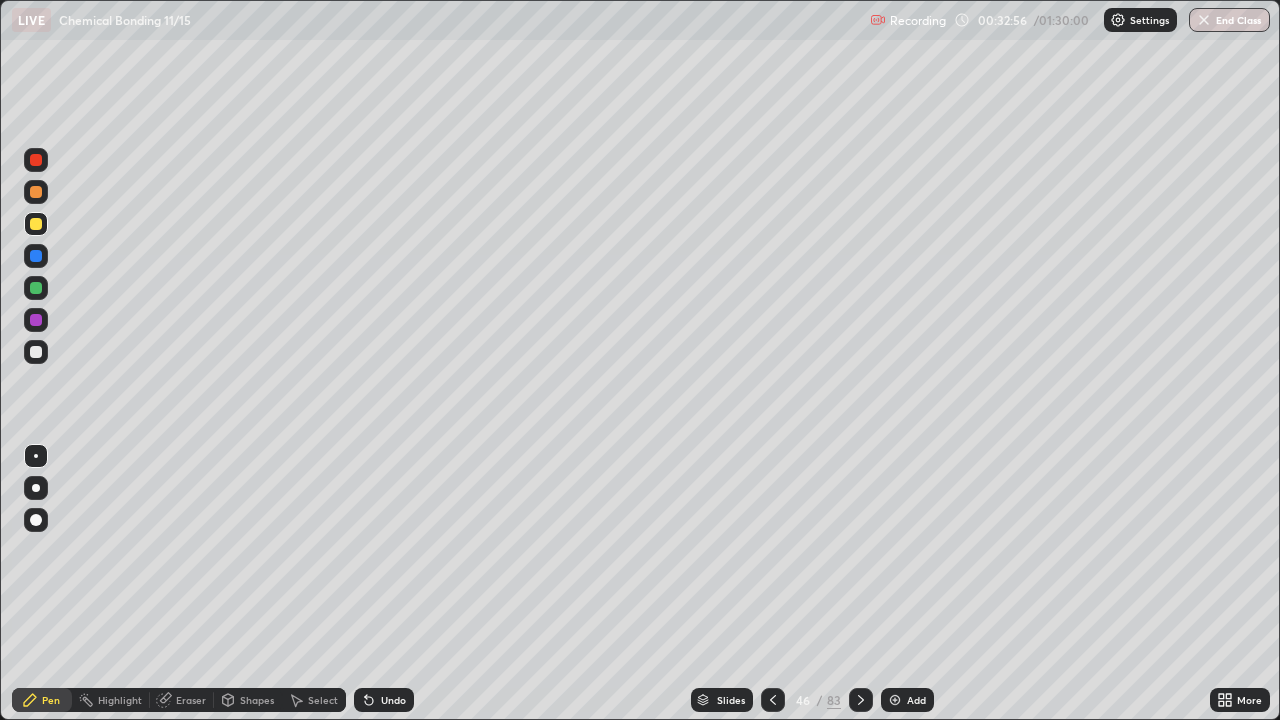 click on "Undo" at bounding box center (393, 700) 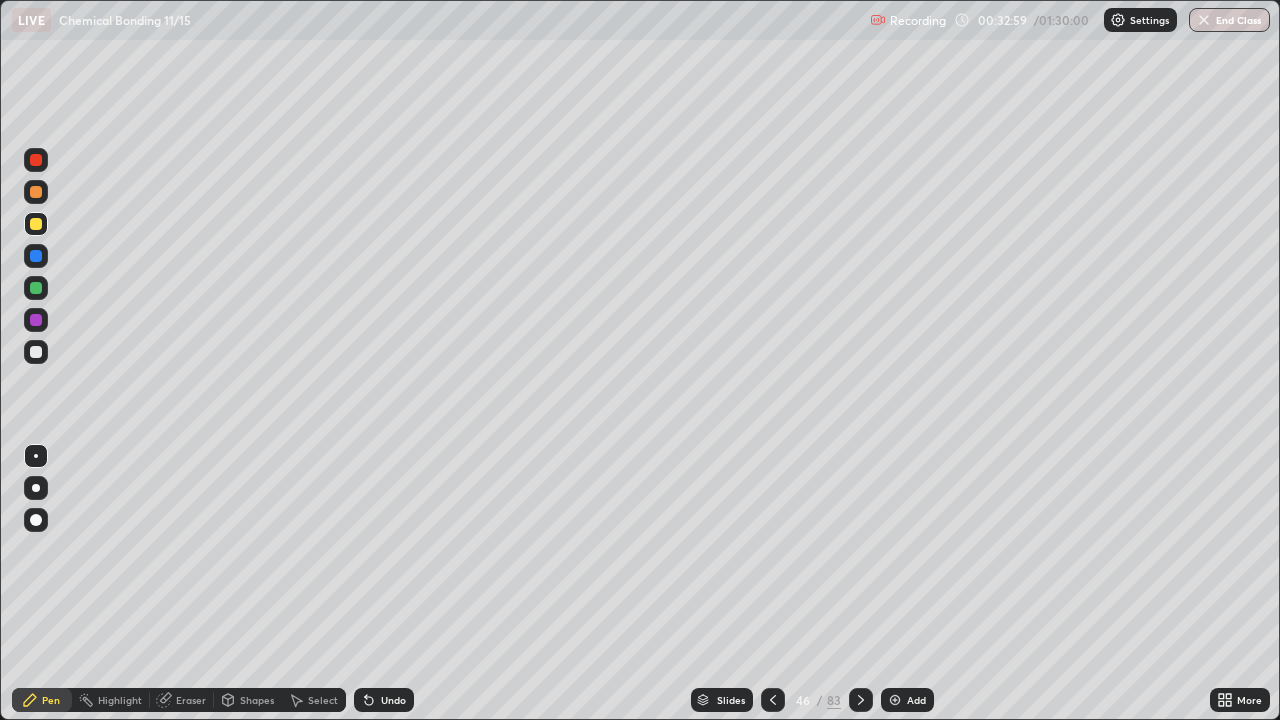 click on "Undo" at bounding box center [384, 700] 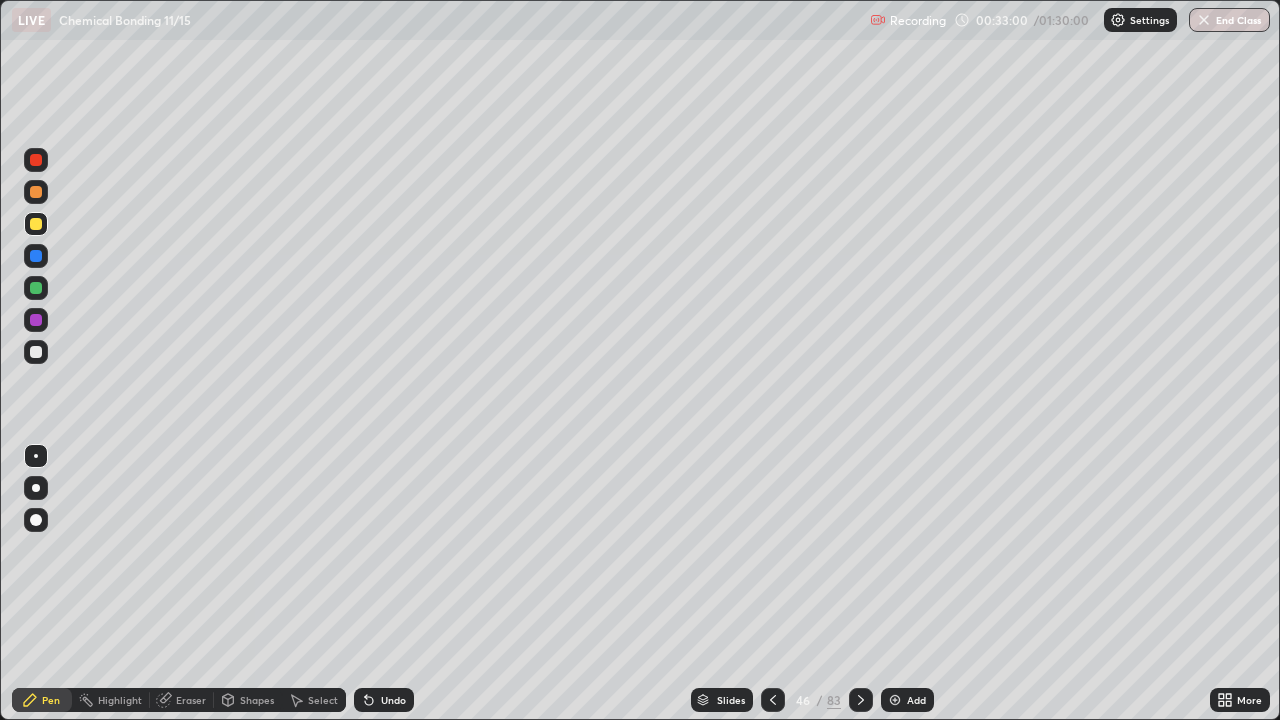 click on "Undo" at bounding box center (393, 700) 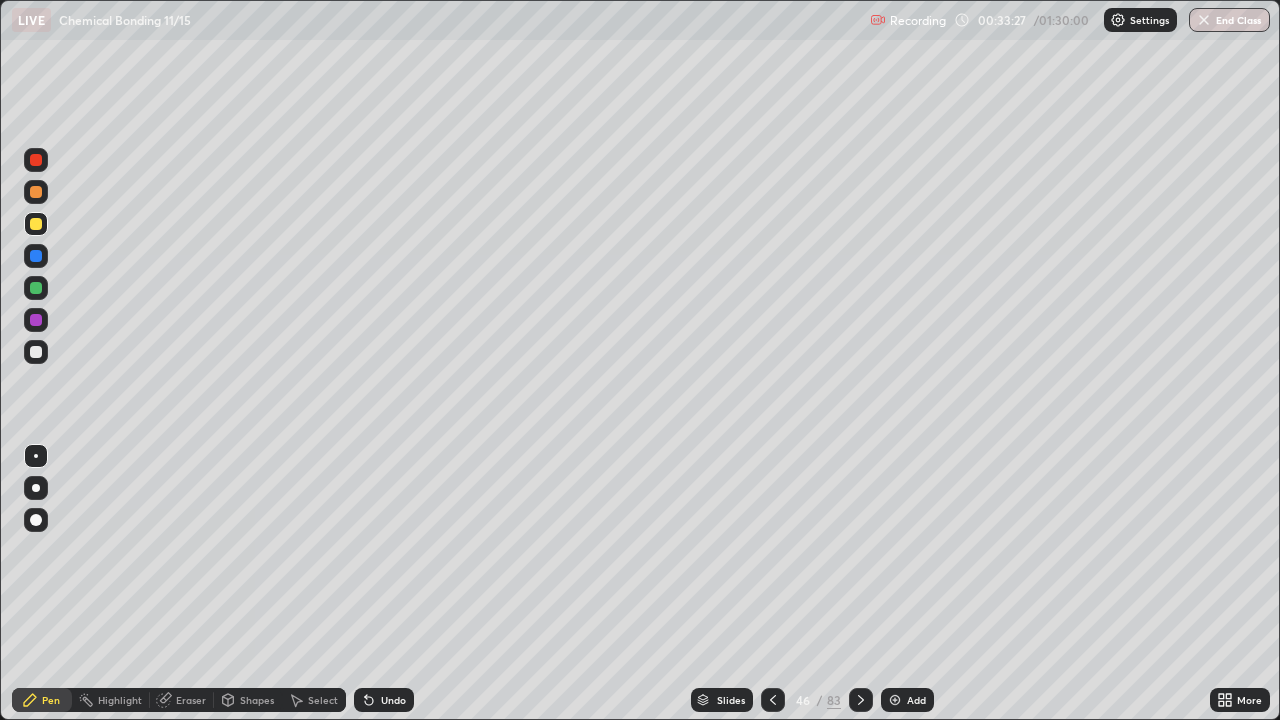 click at bounding box center [36, 352] 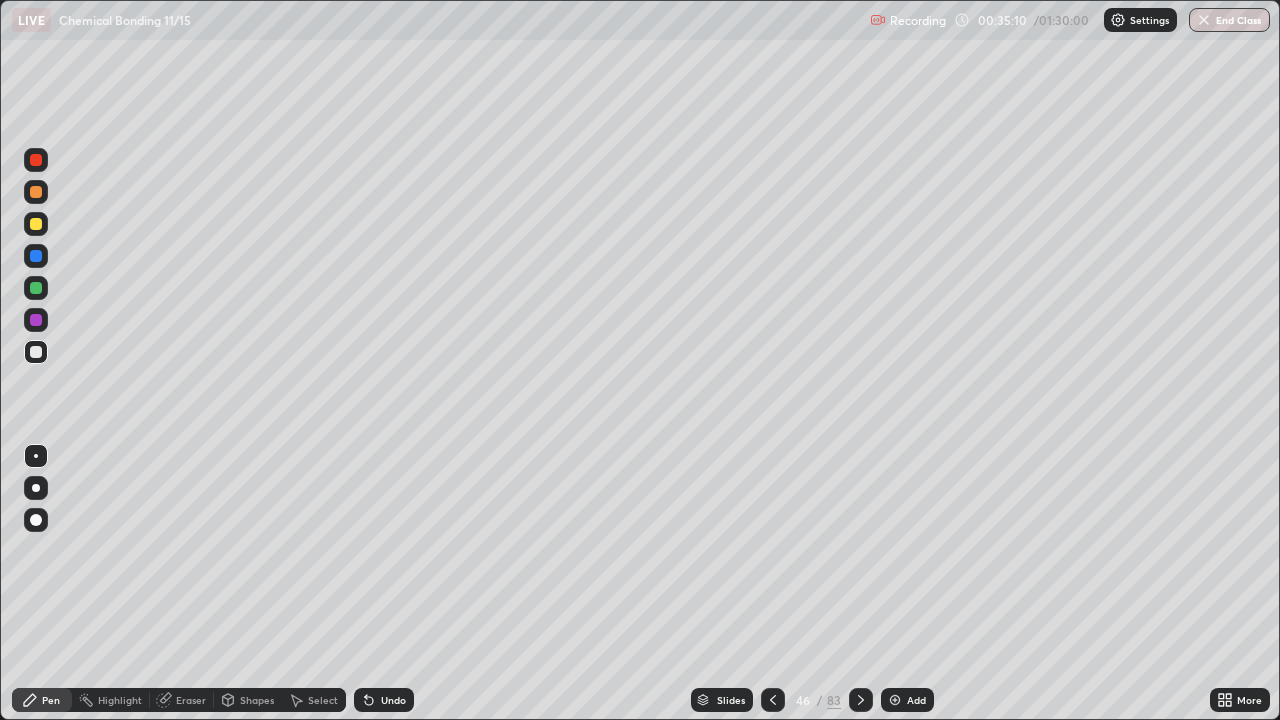 click 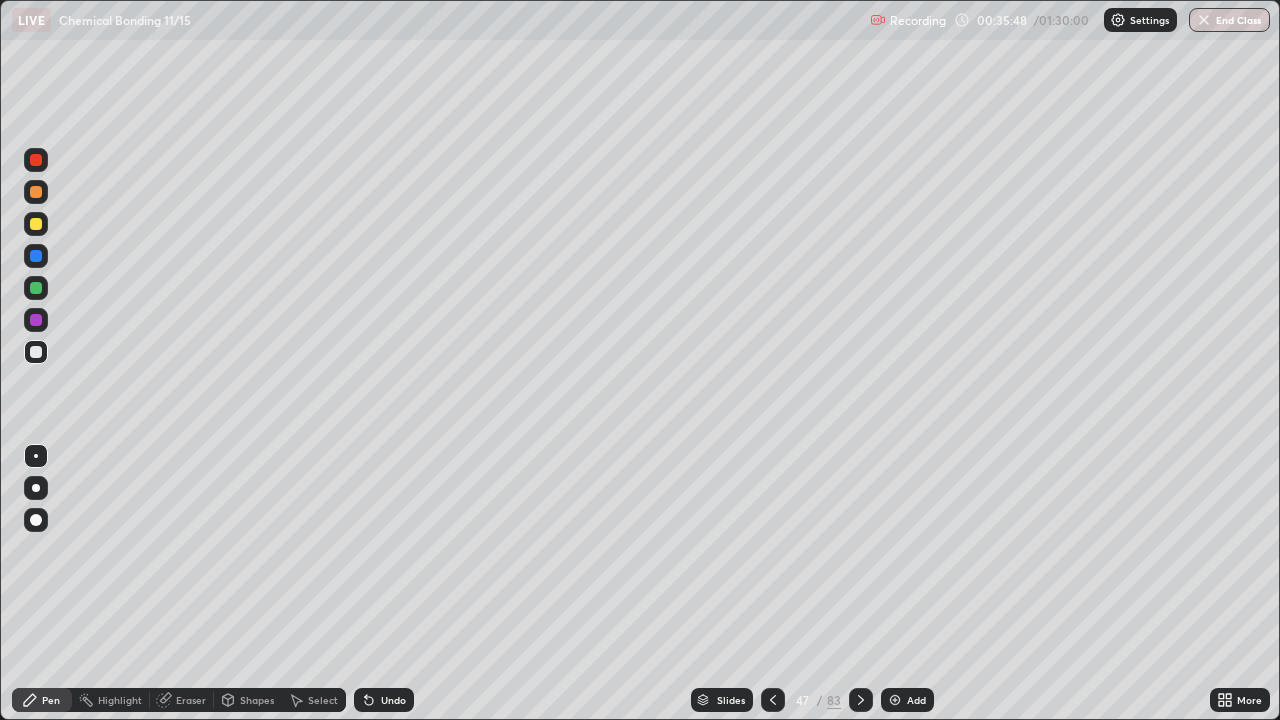 click at bounding box center [36, 560] 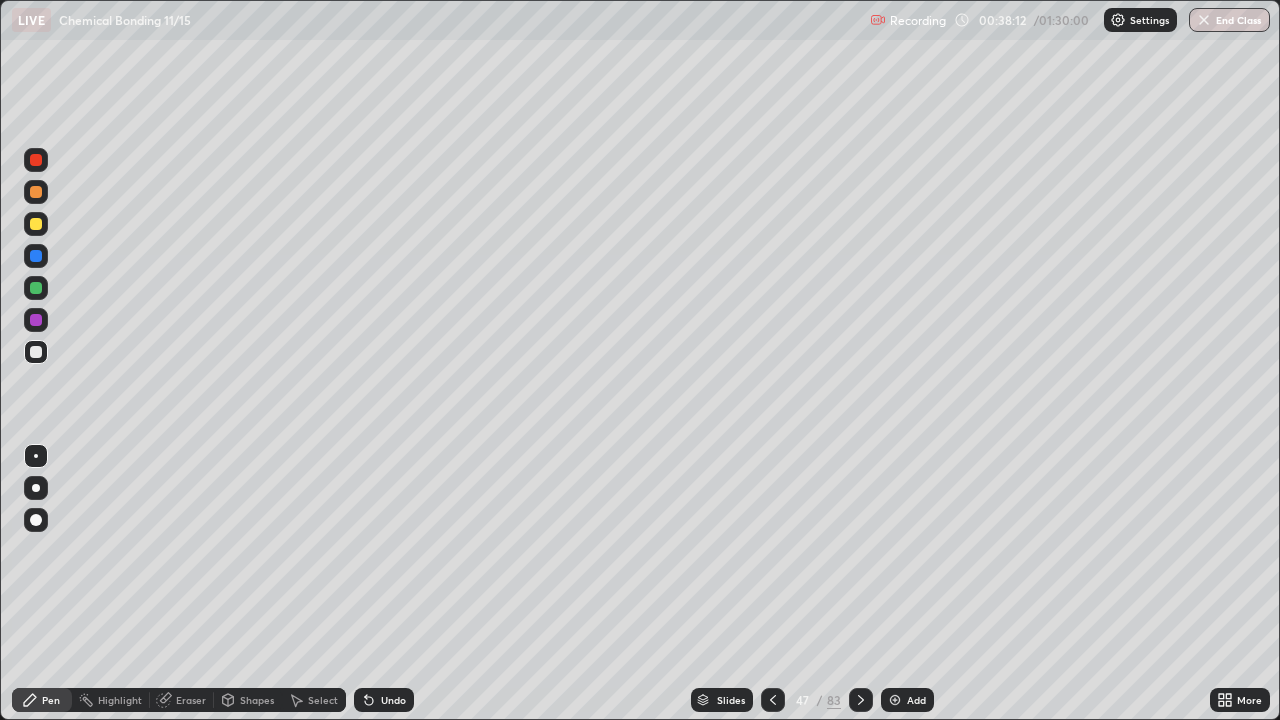 click 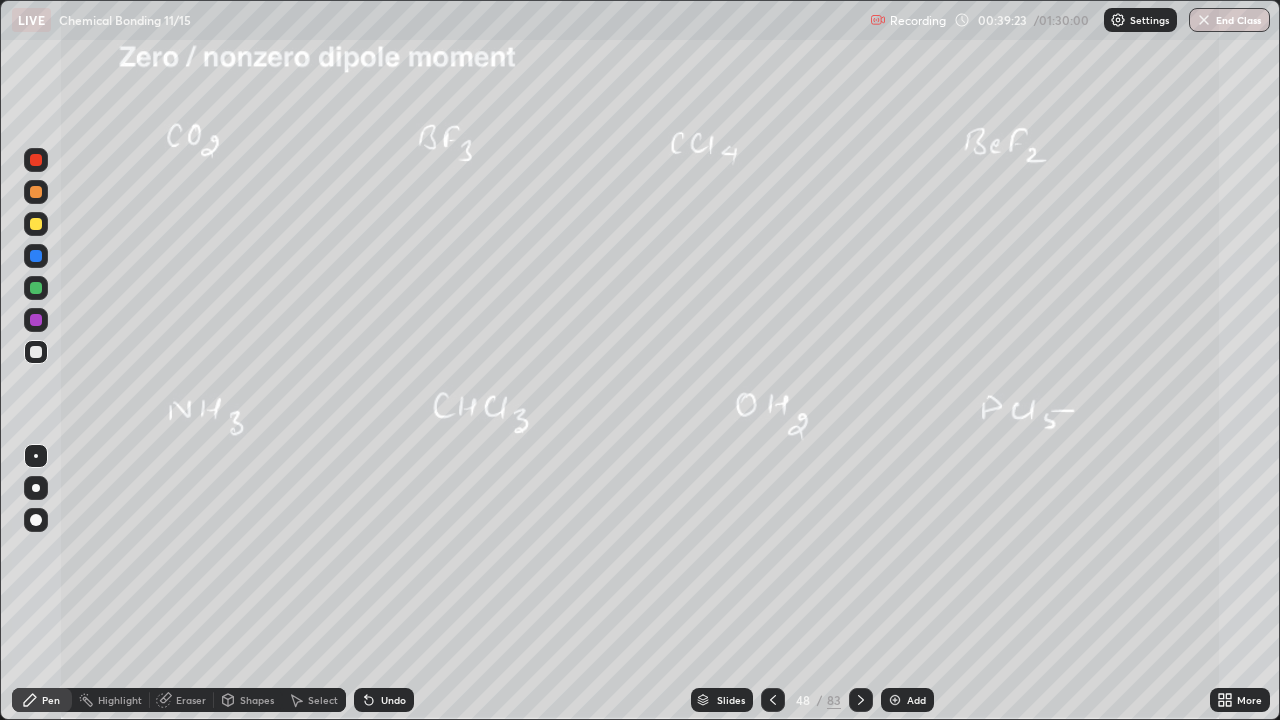 click at bounding box center [36, 352] 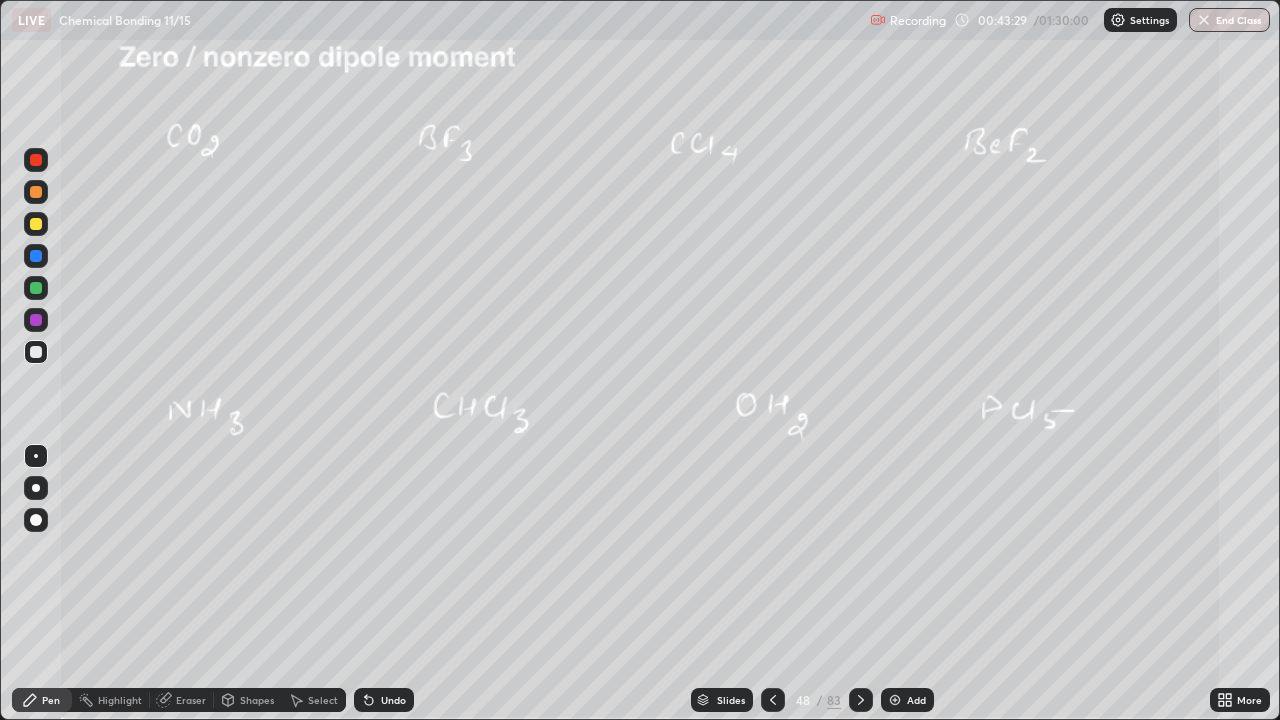 click at bounding box center [36, 224] 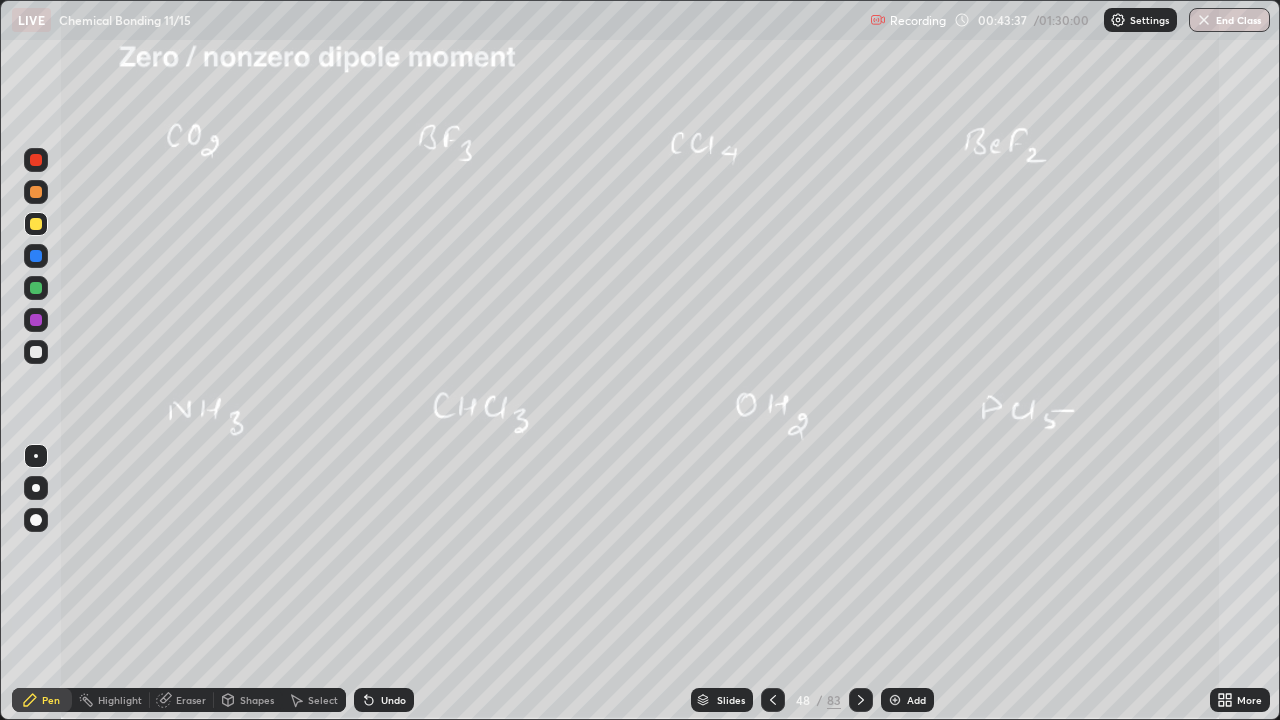 click at bounding box center [36, 288] 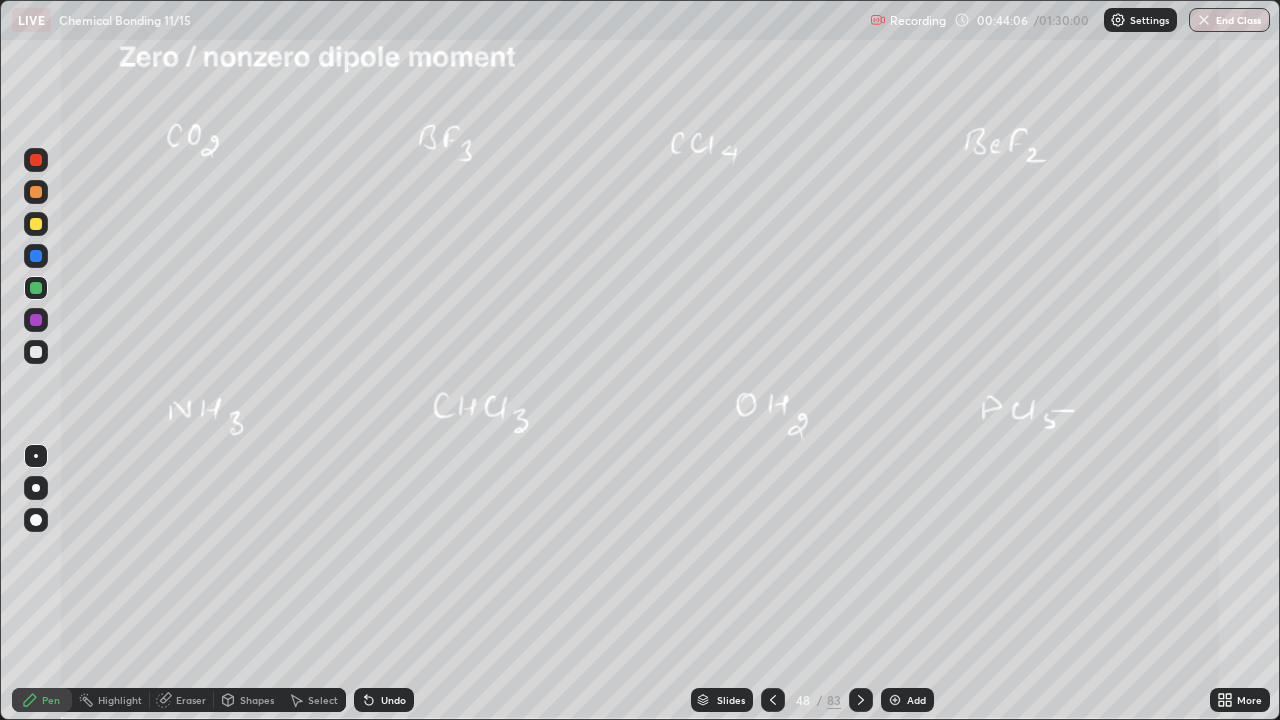 click at bounding box center [36, 352] 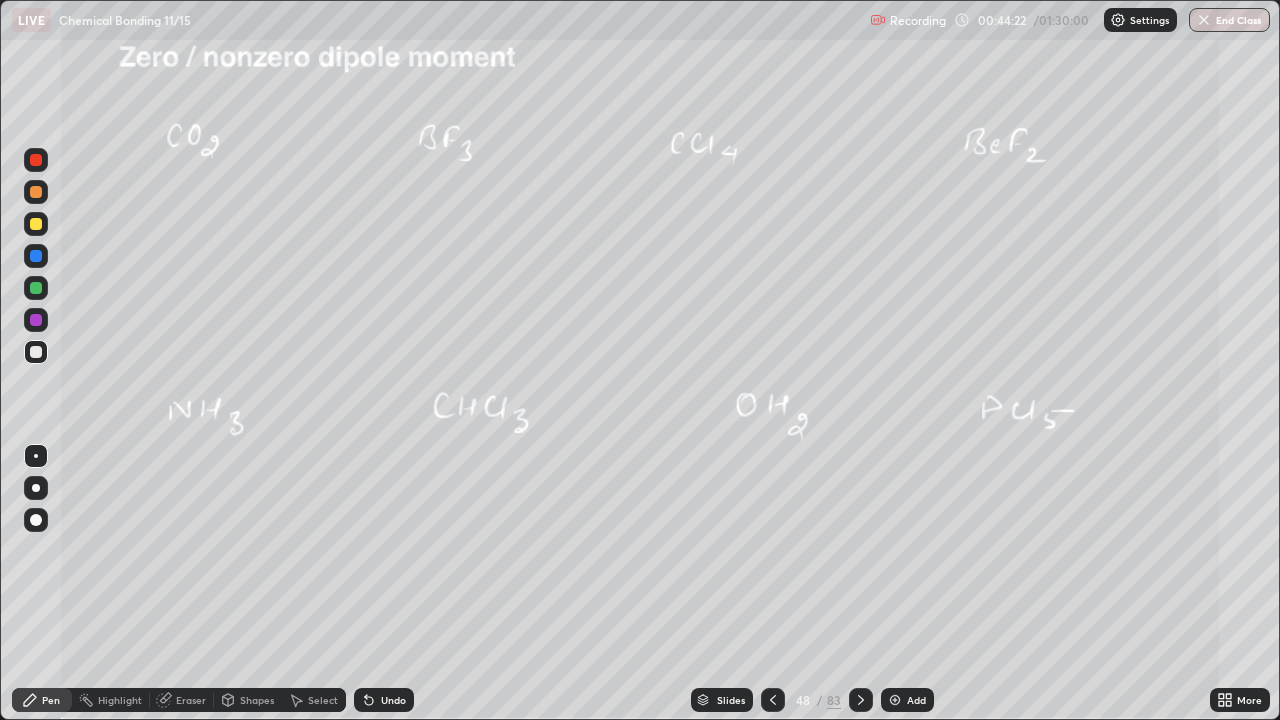 click on "Undo" at bounding box center [393, 700] 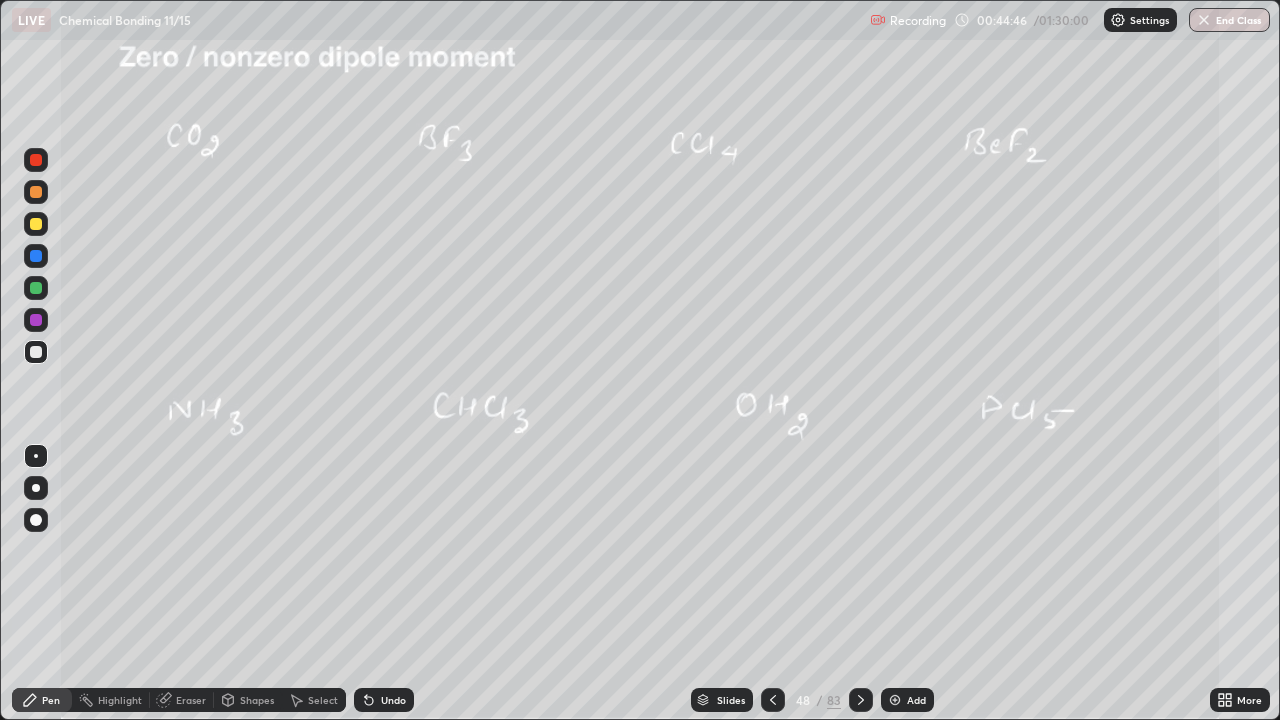 click on "Undo" at bounding box center (393, 700) 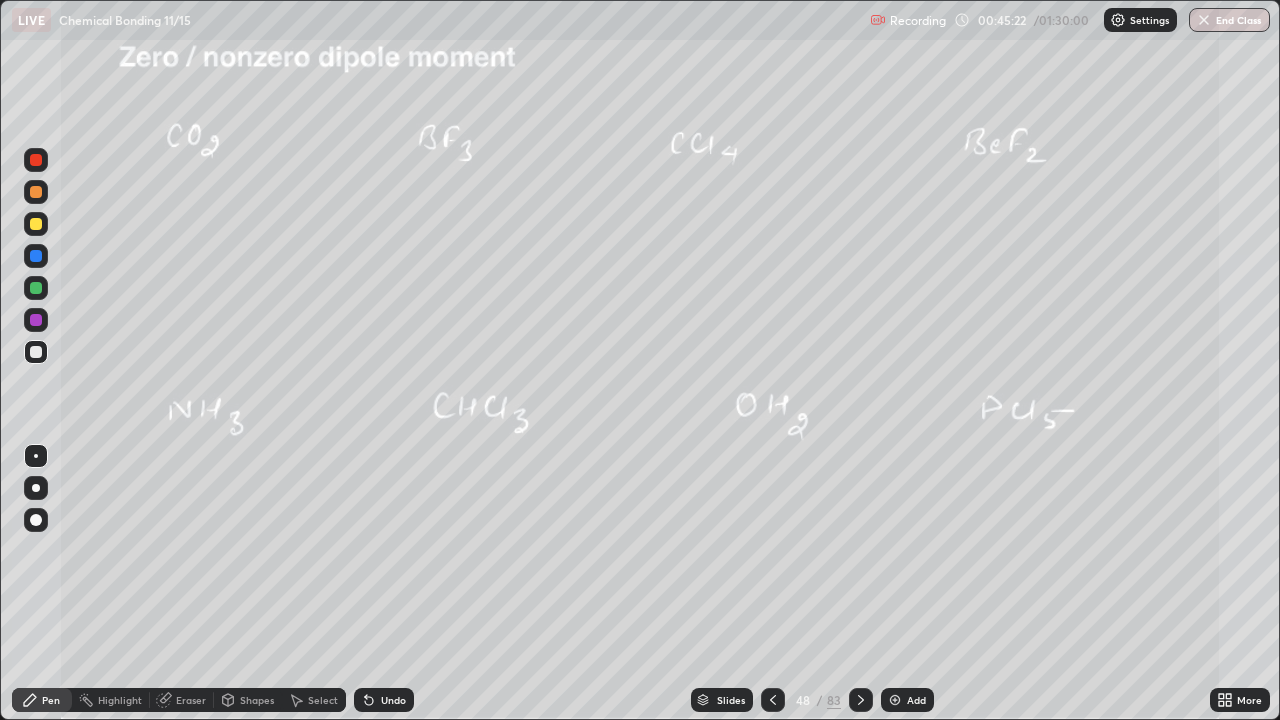 click at bounding box center (36, 320) 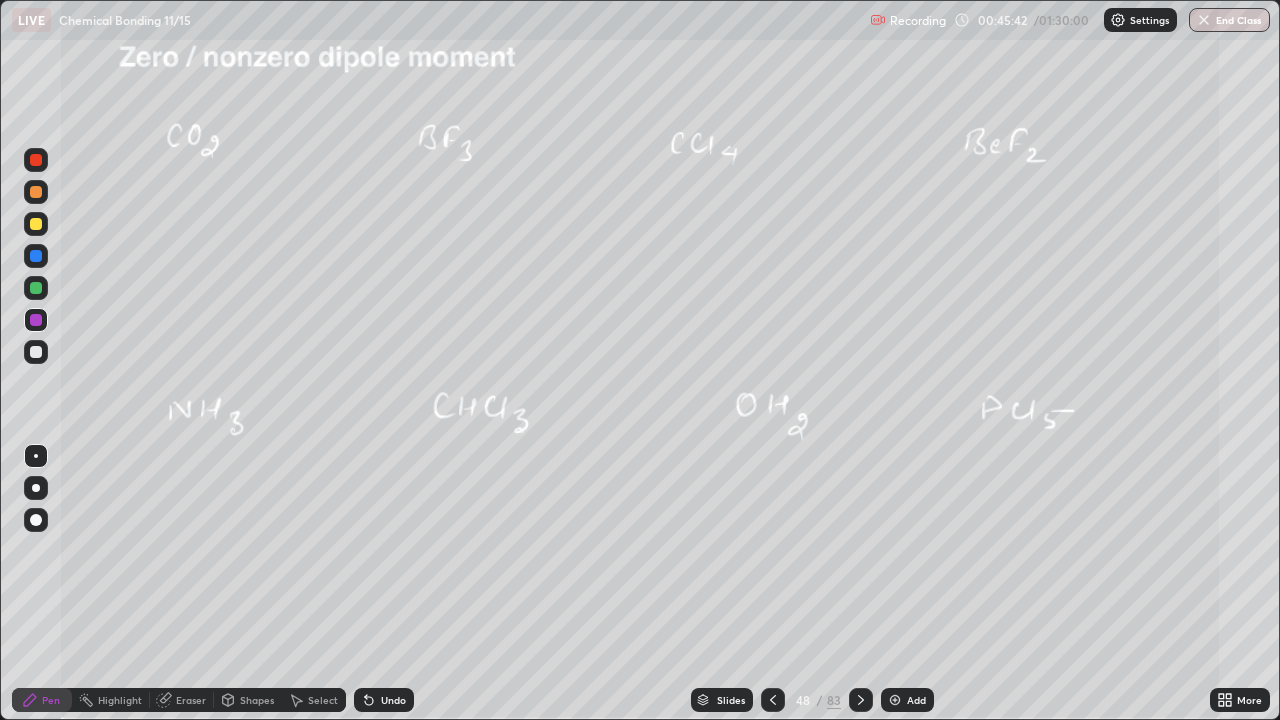 click at bounding box center [36, 352] 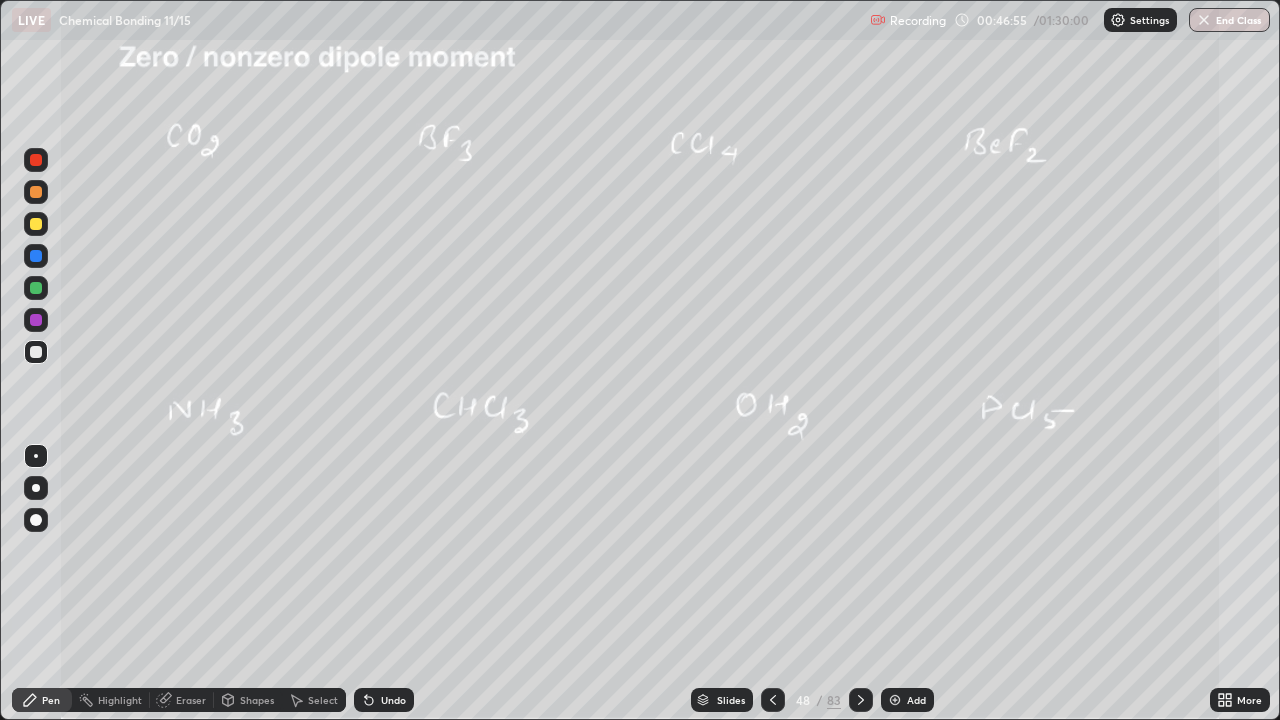 click at bounding box center [36, 352] 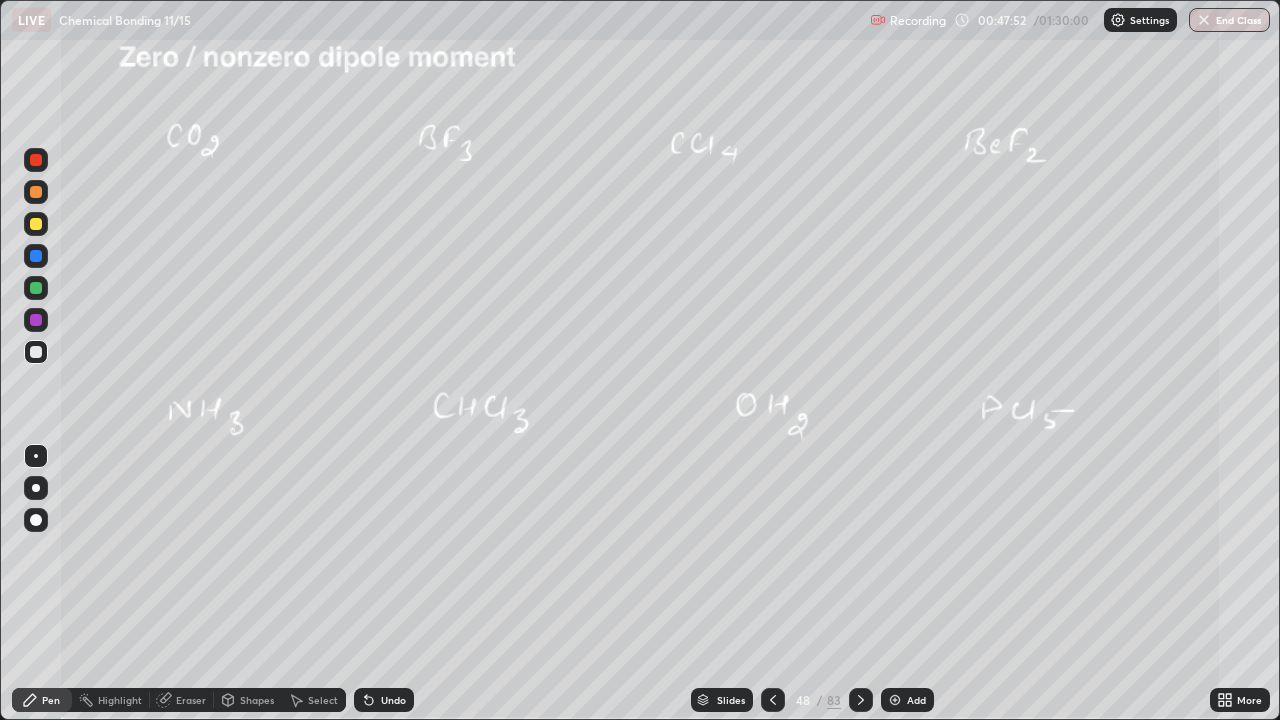 click 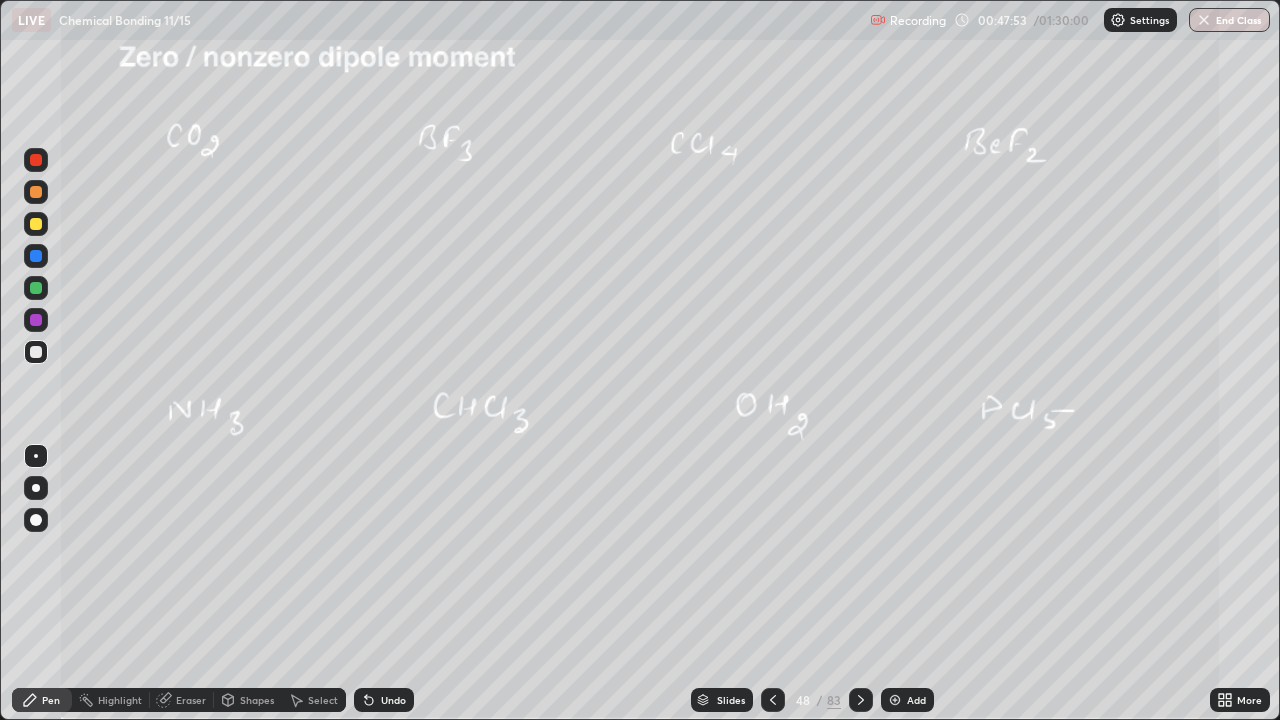 click 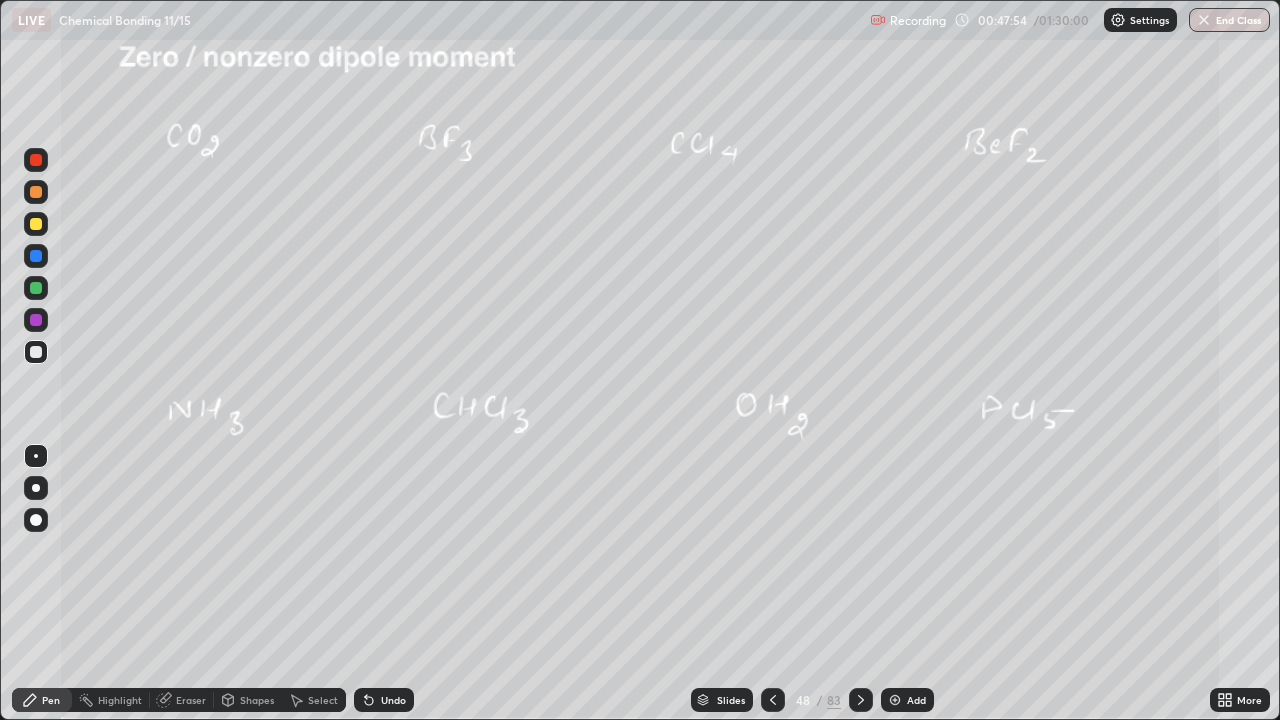 click 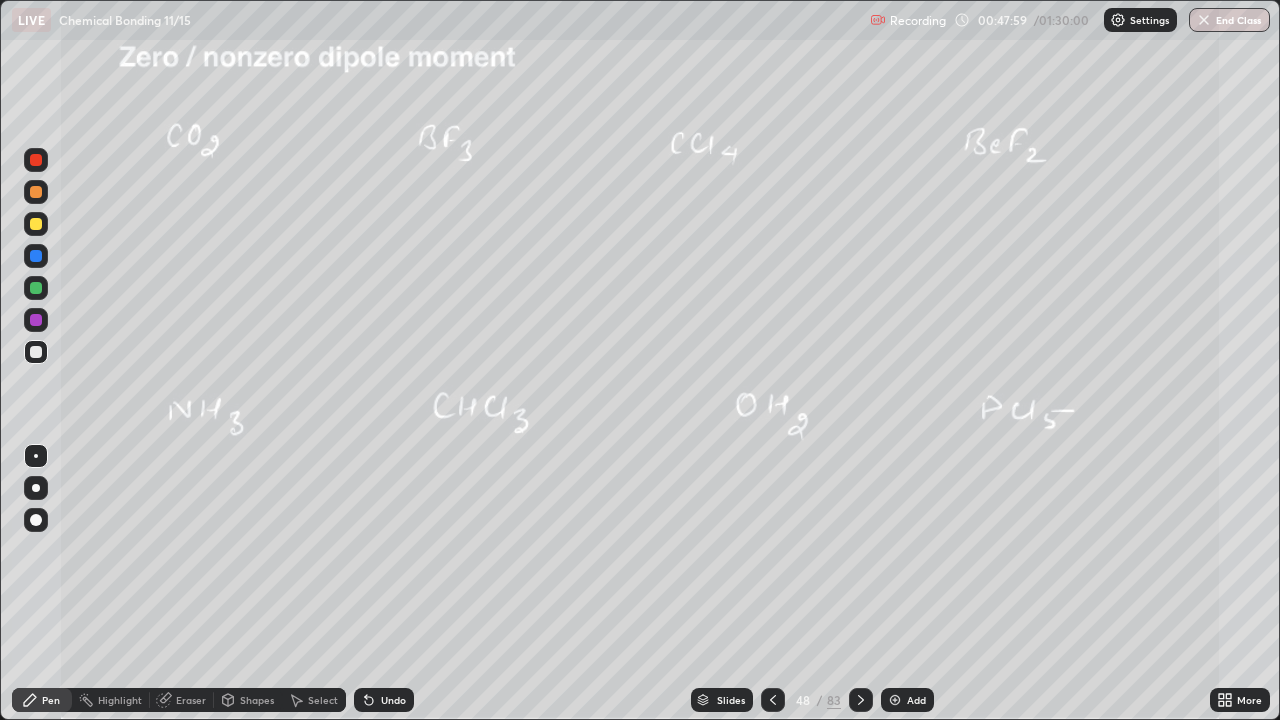 click at bounding box center (36, 288) 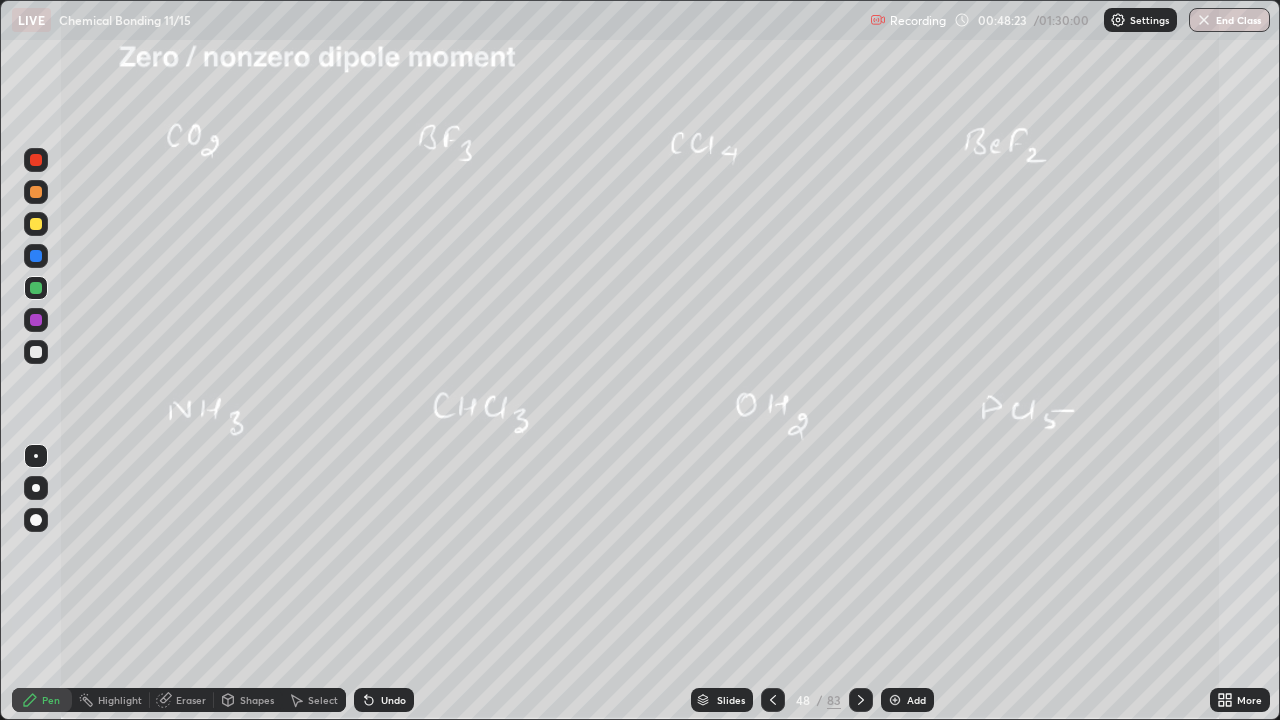 click at bounding box center (861, 700) 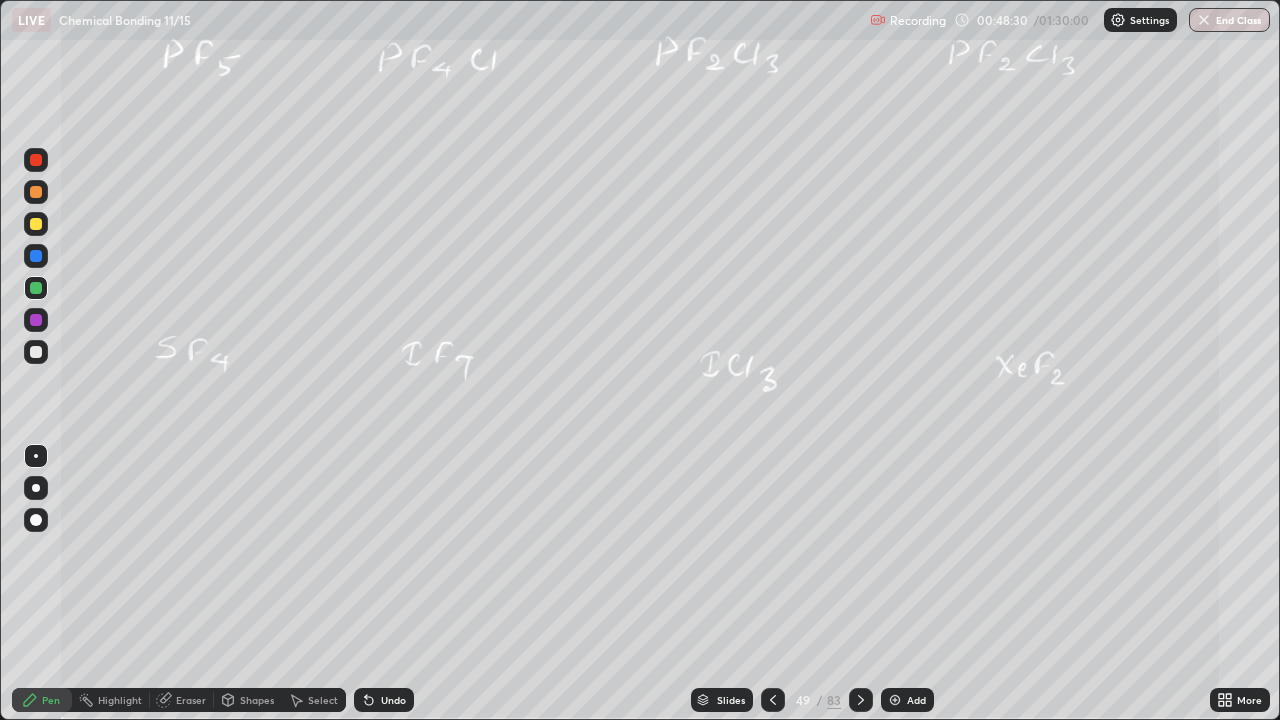 click at bounding box center (36, 352) 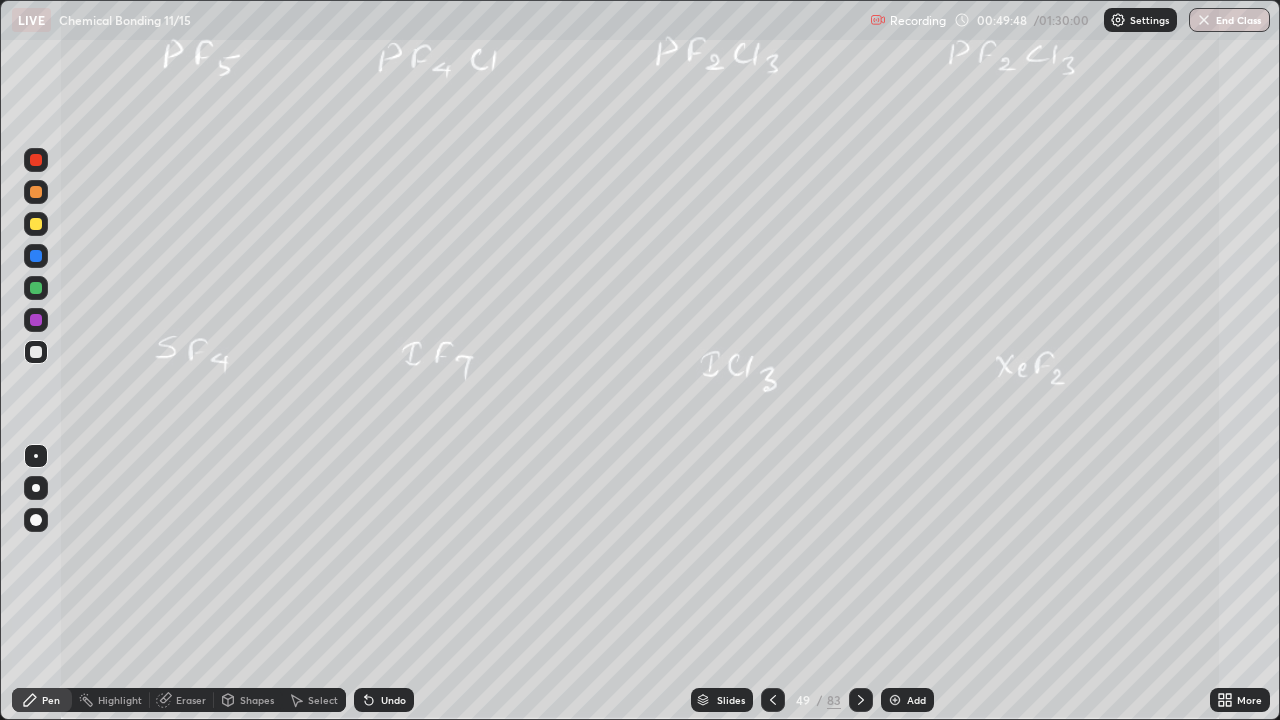 click at bounding box center (36, 224) 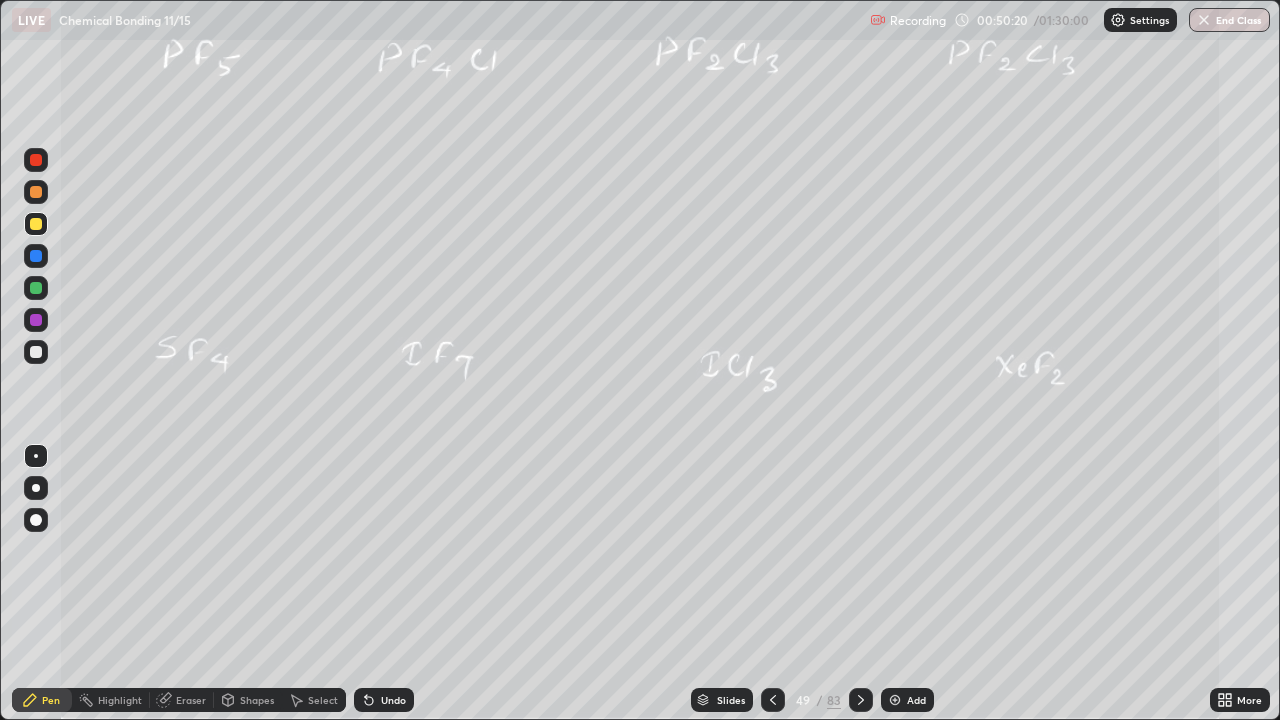 click on "Undo" at bounding box center (393, 700) 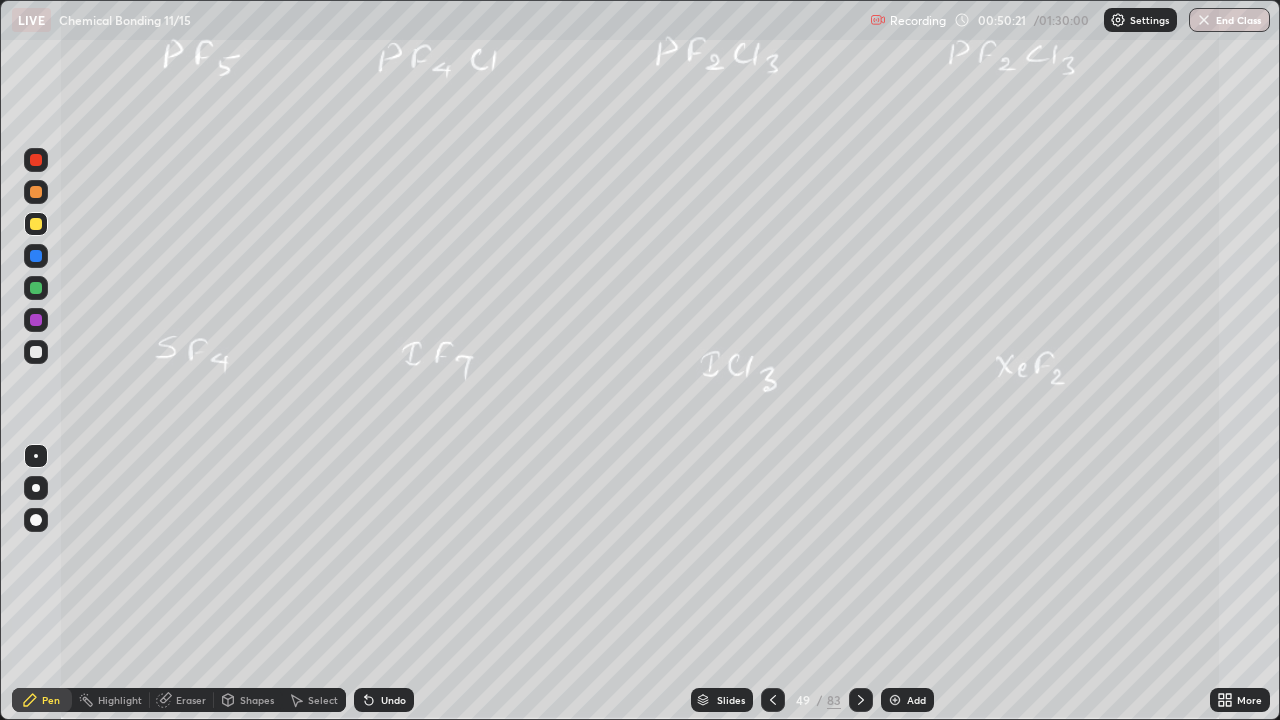 click on "Undo" at bounding box center (384, 700) 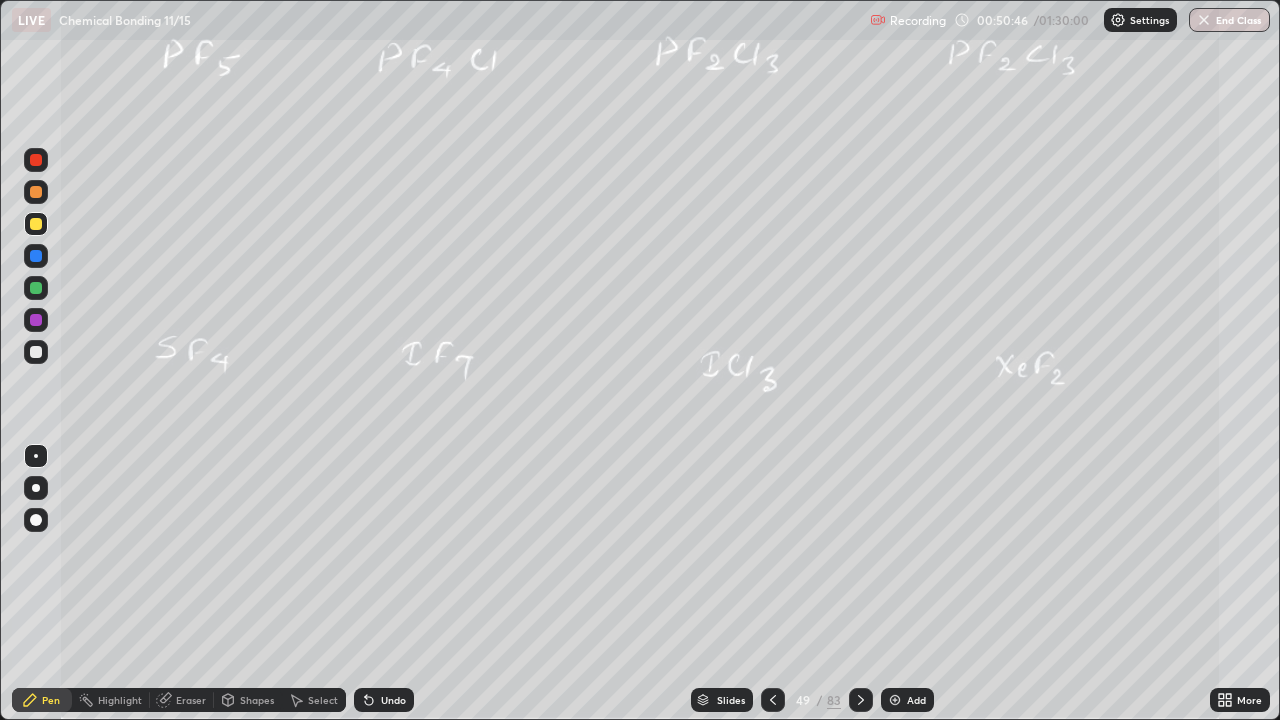 click on "Highlight" at bounding box center [120, 700] 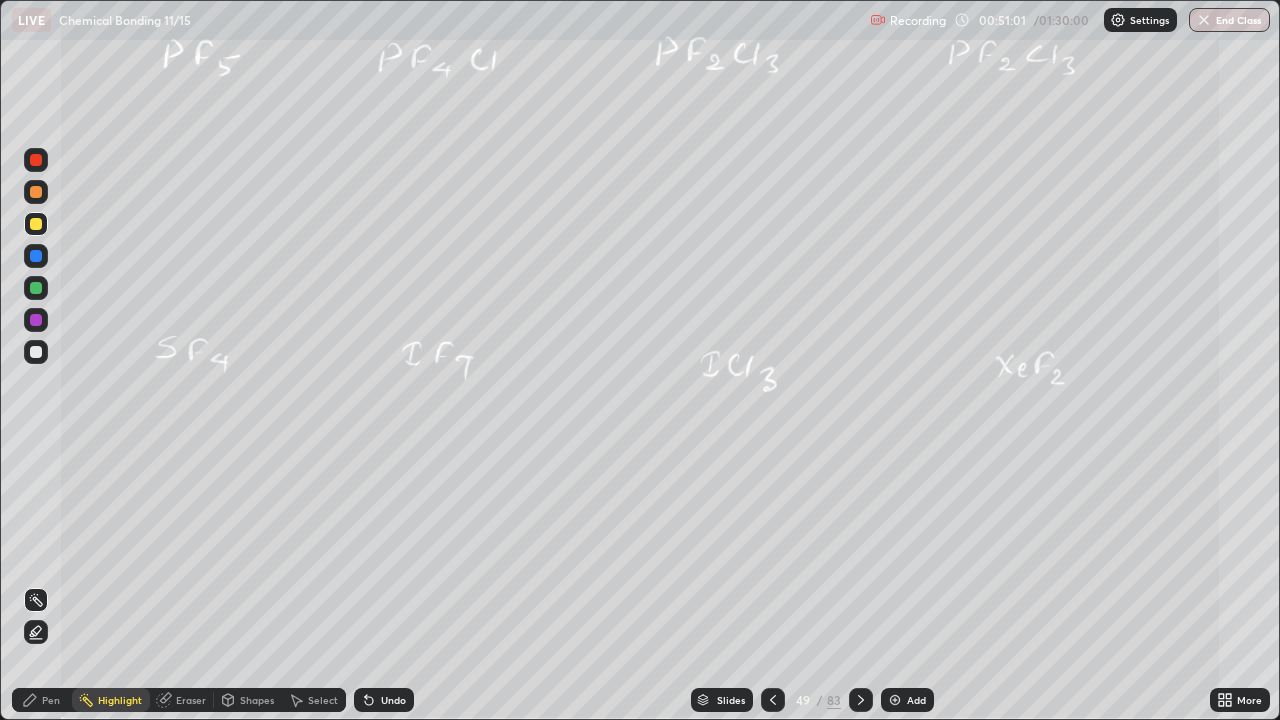 click on "Pen" at bounding box center [42, 700] 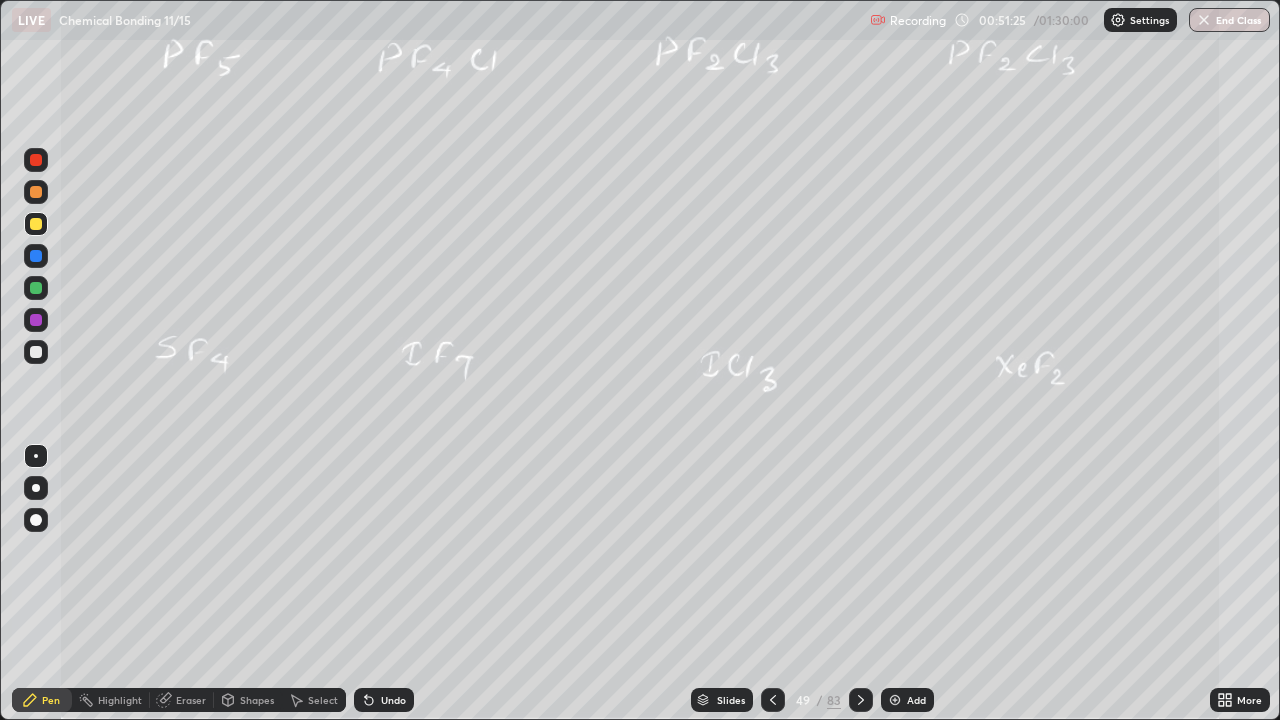 click on "Undo" at bounding box center (393, 700) 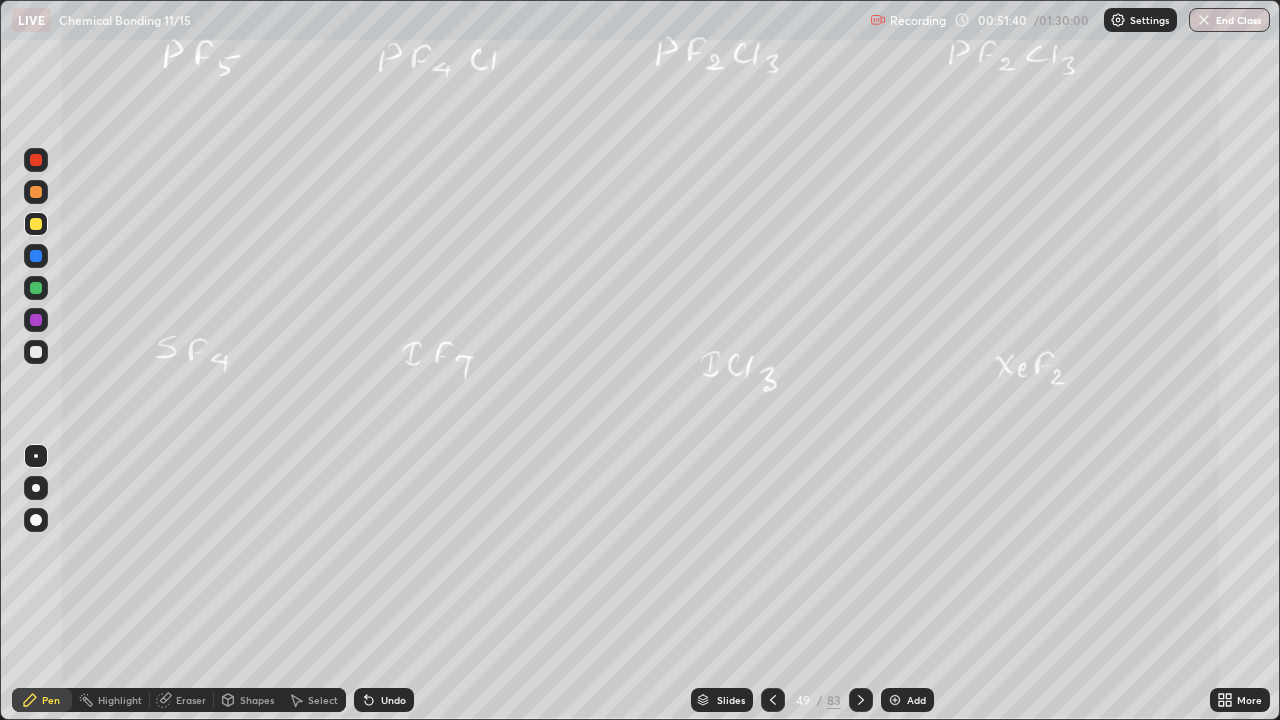 click on "Undo" at bounding box center [384, 700] 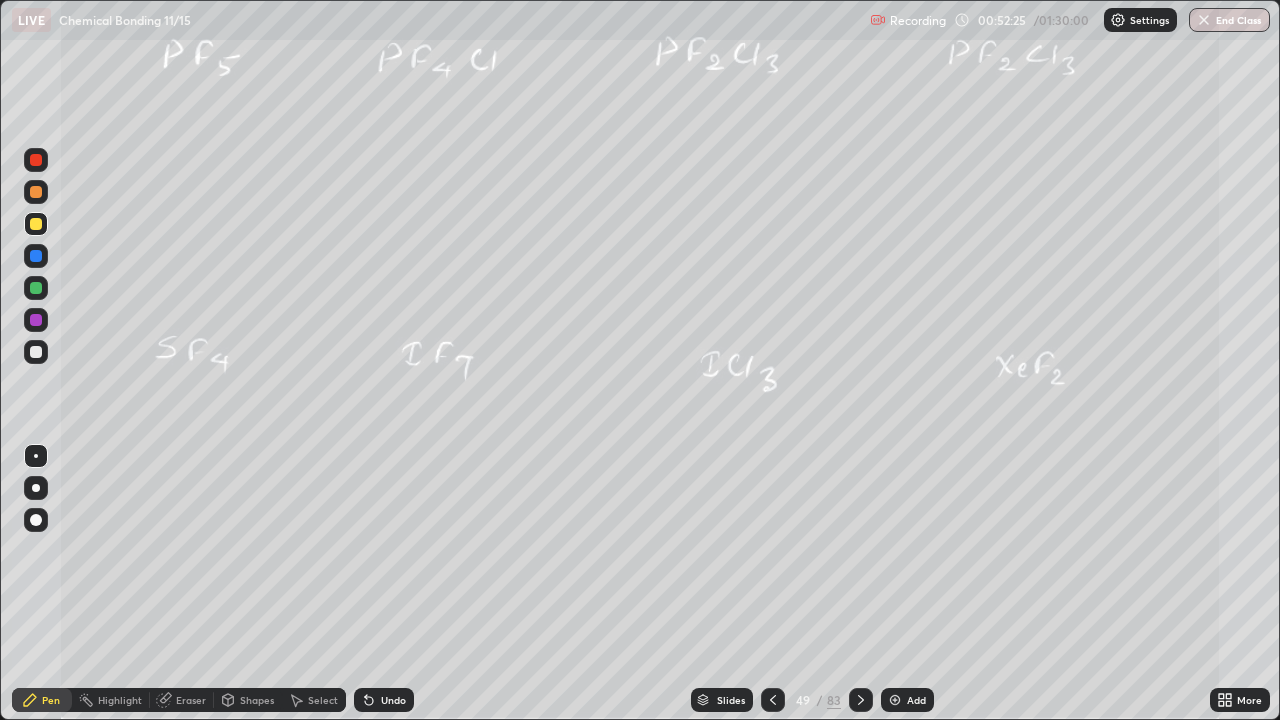 click at bounding box center (36, 352) 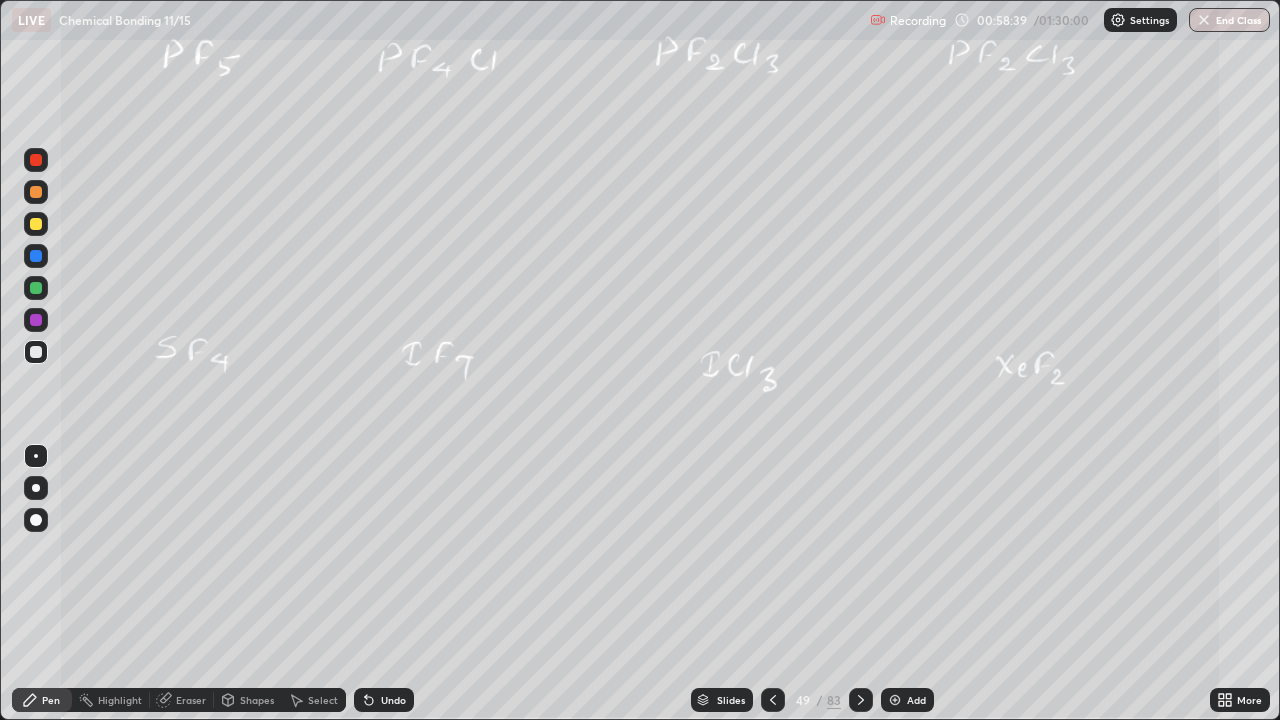 click at bounding box center [36, 224] 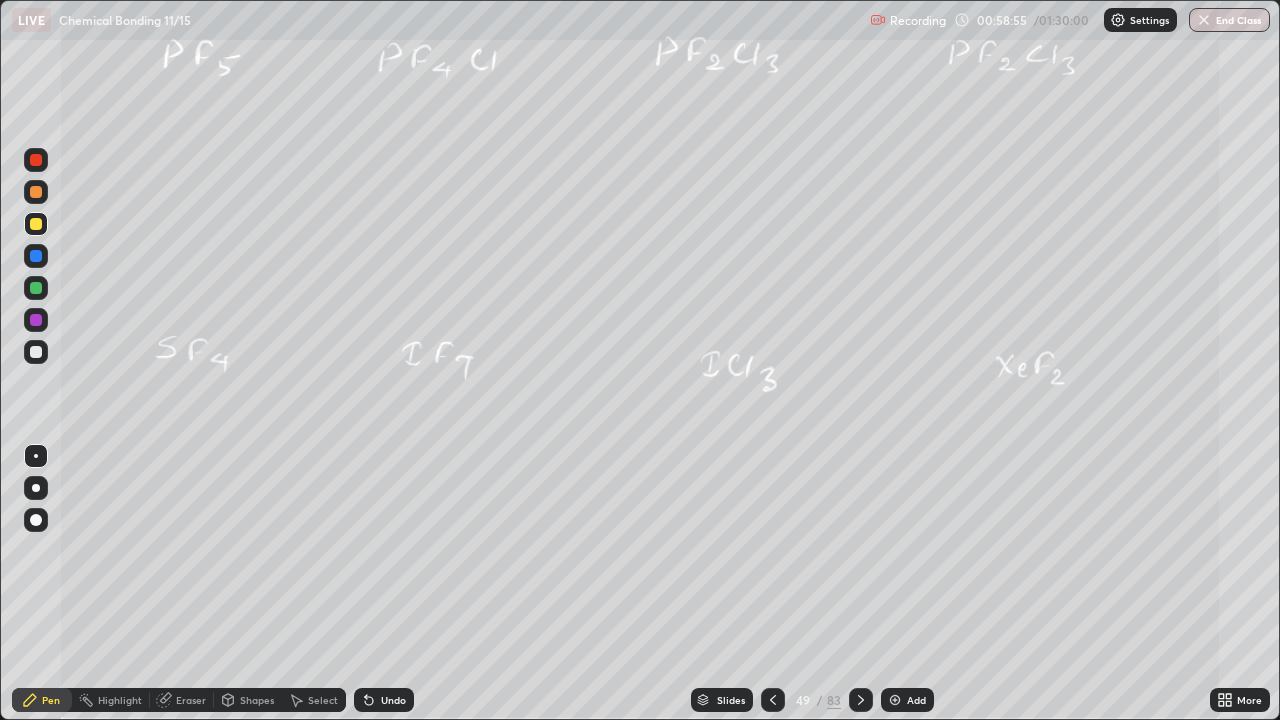 click at bounding box center [36, 352] 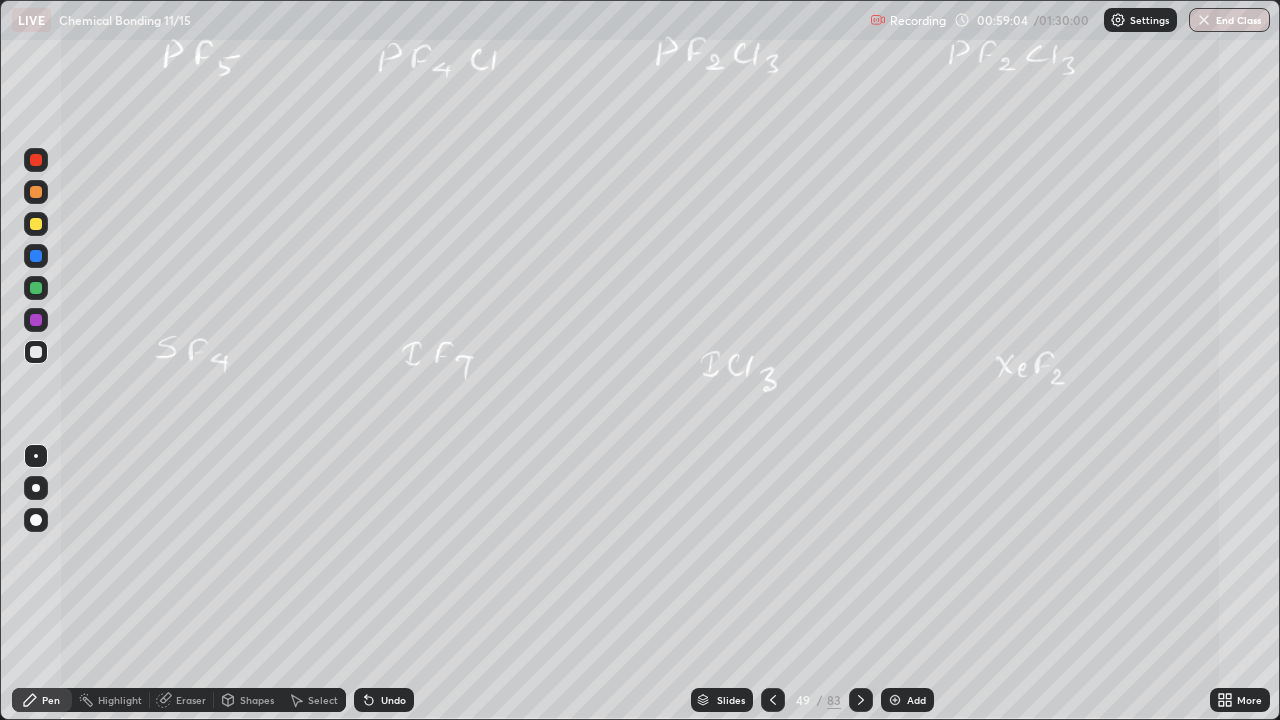 click at bounding box center (36, 224) 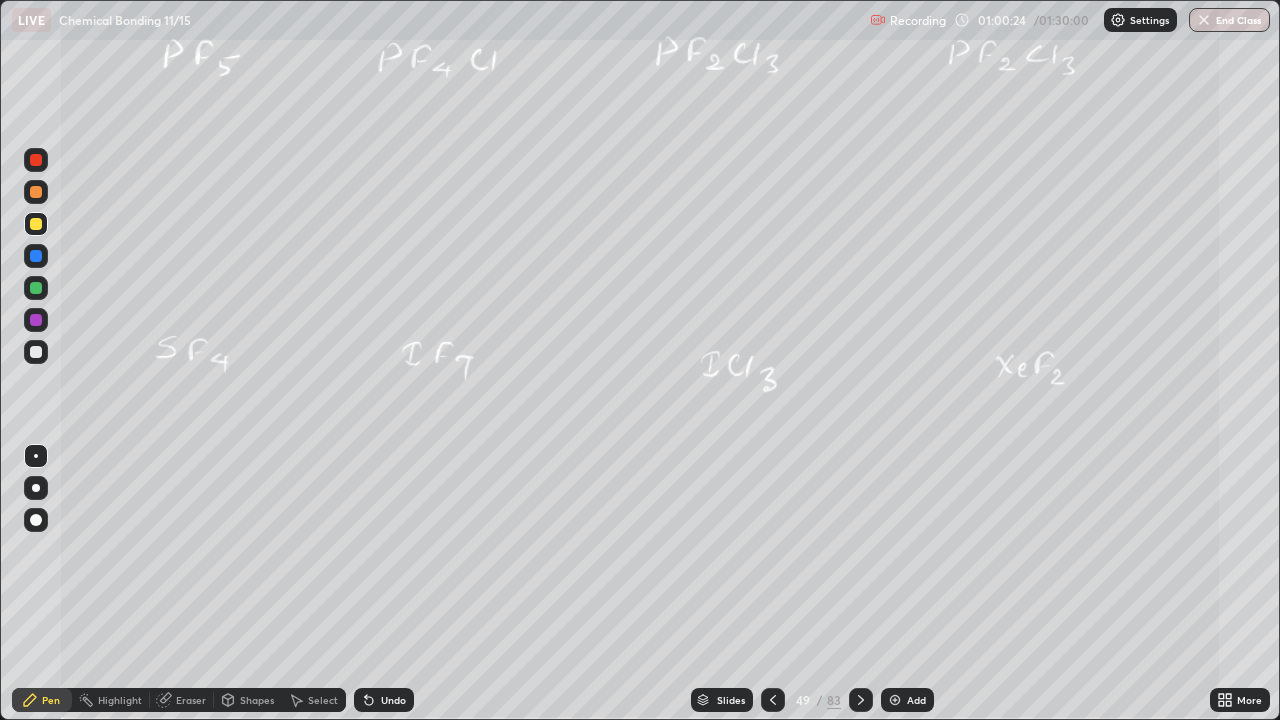 click 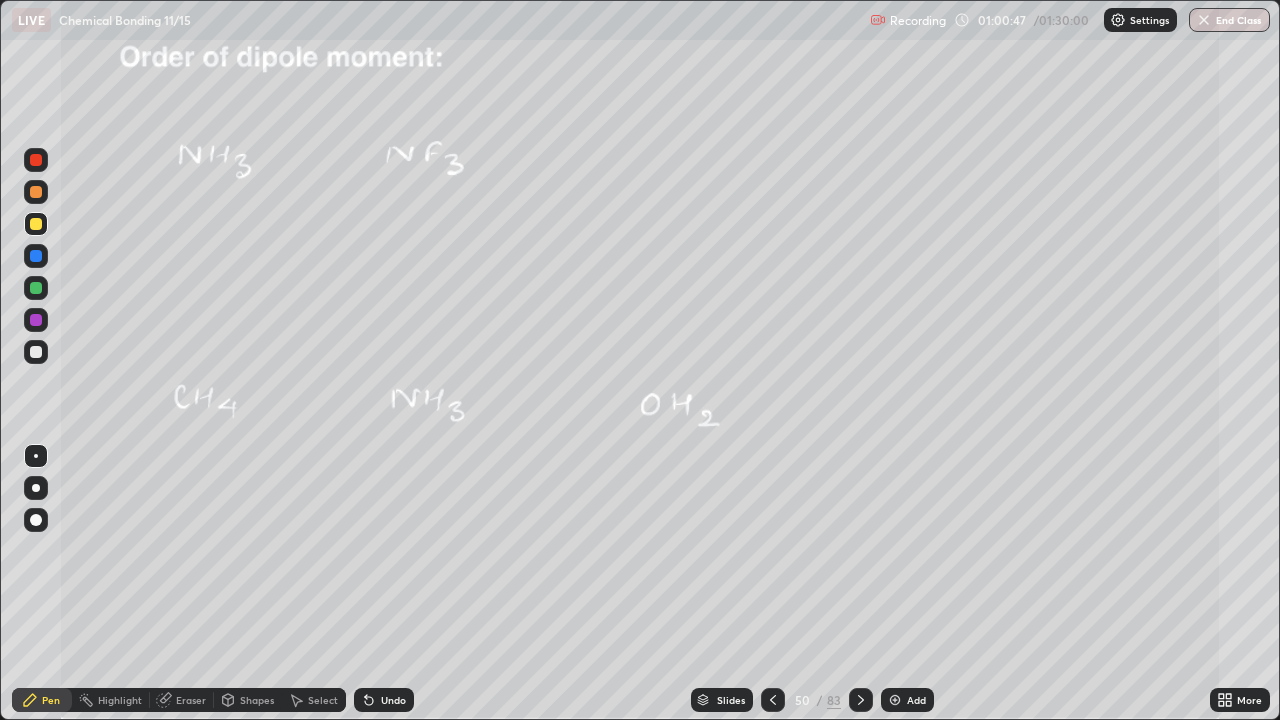 click at bounding box center (36, 352) 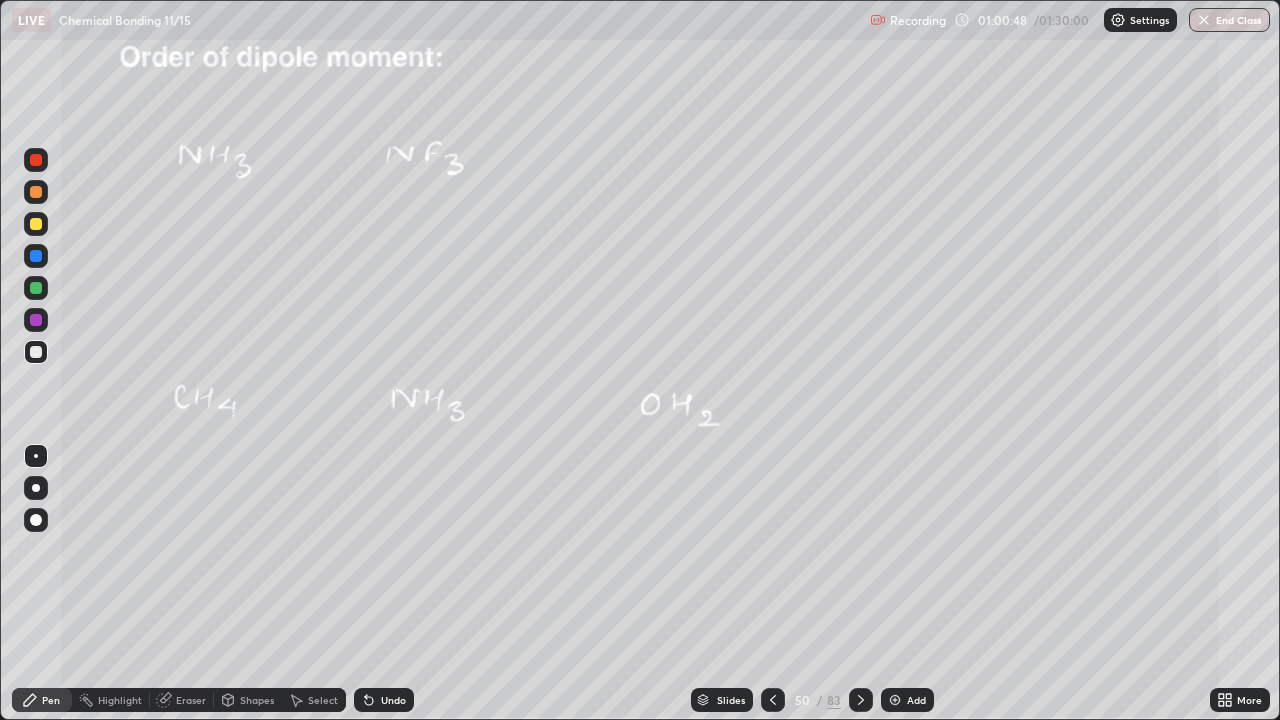 click at bounding box center (36, 224) 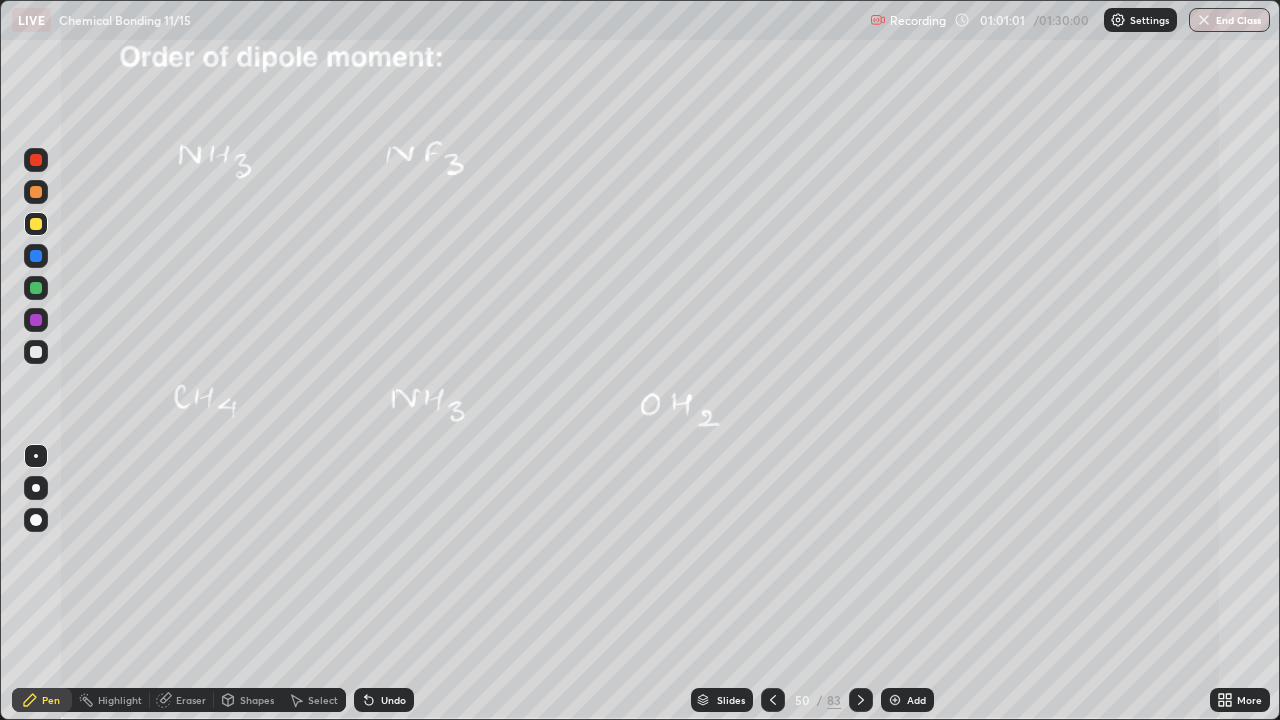 click at bounding box center (36, 320) 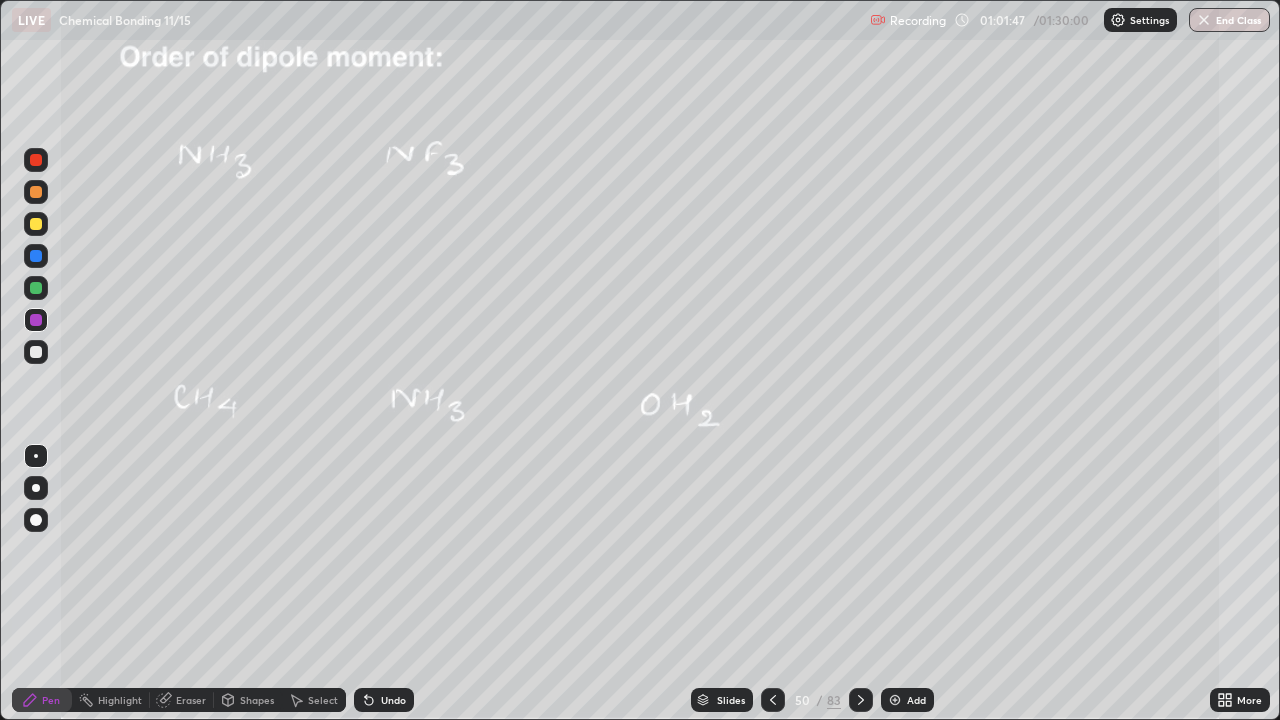 click at bounding box center [36, 256] 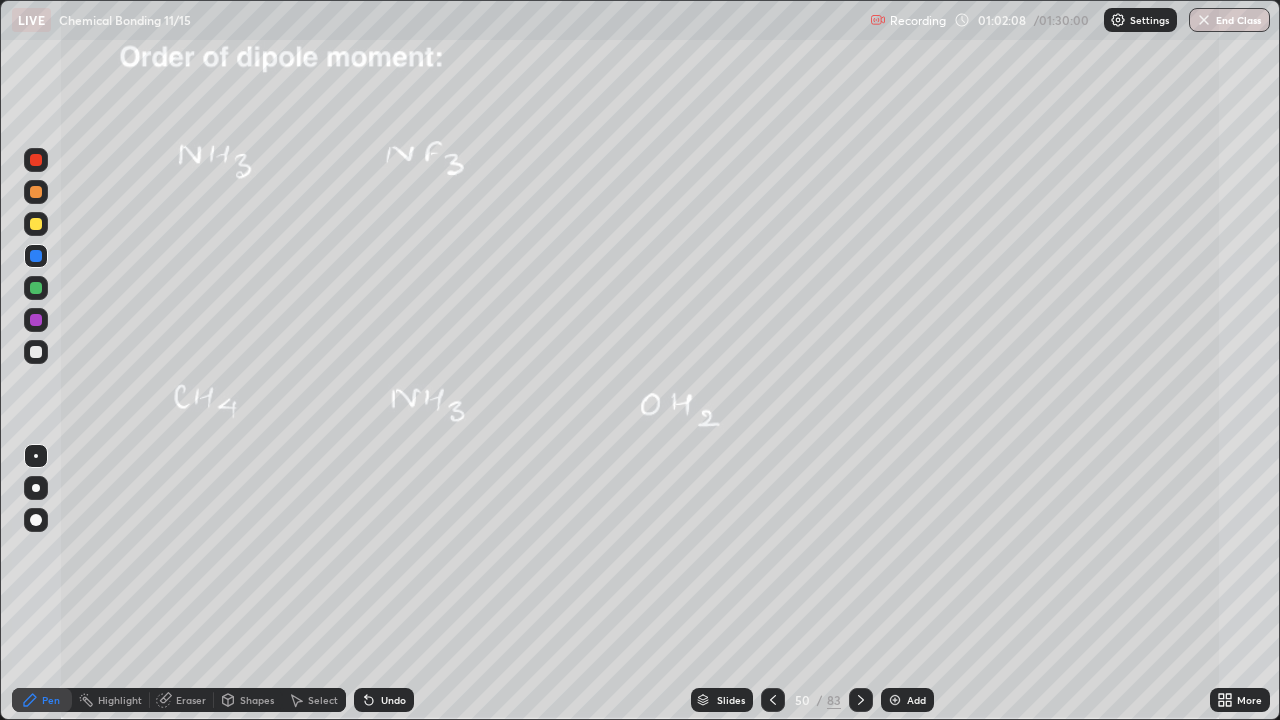 click at bounding box center [36, 352] 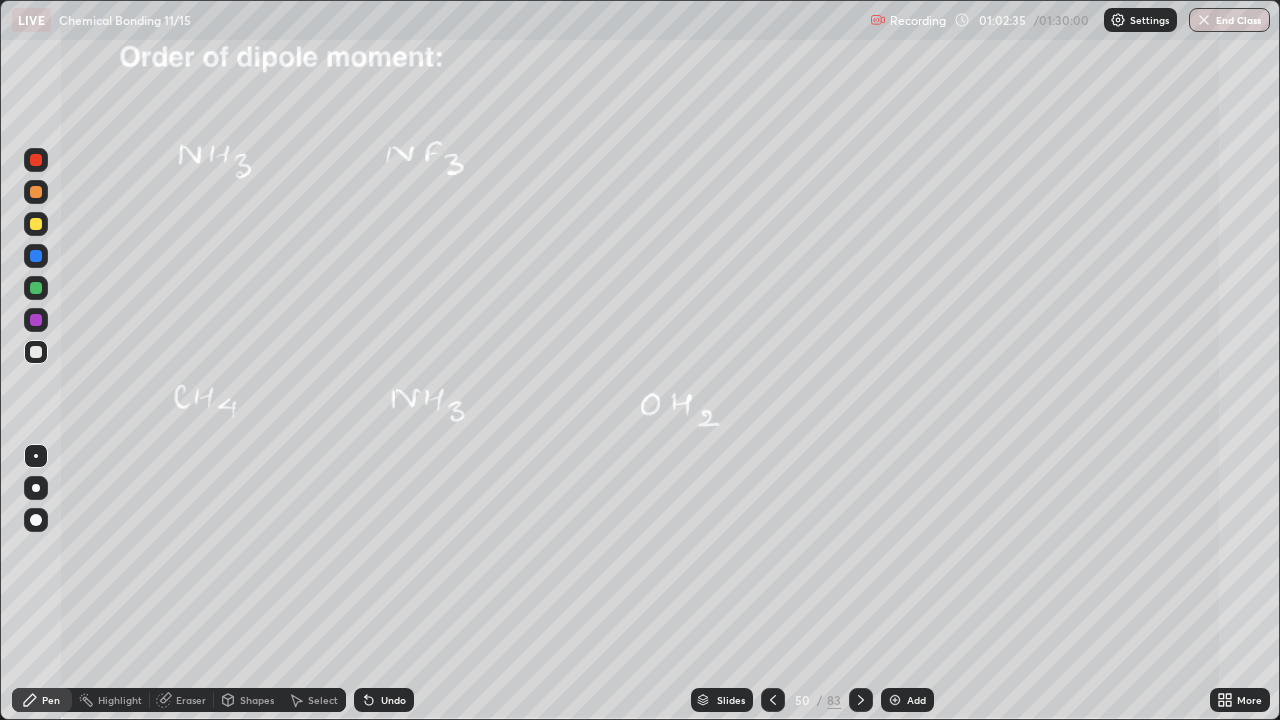 click at bounding box center (36, 352) 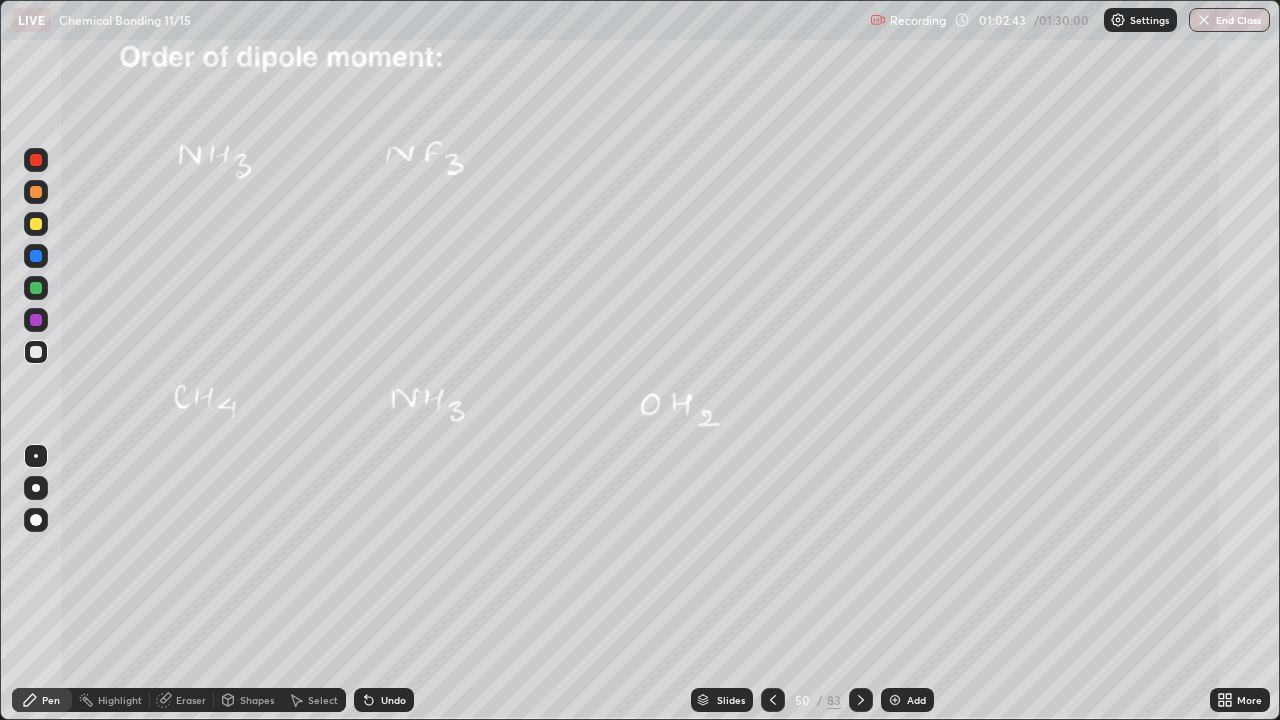 click at bounding box center [36, 320] 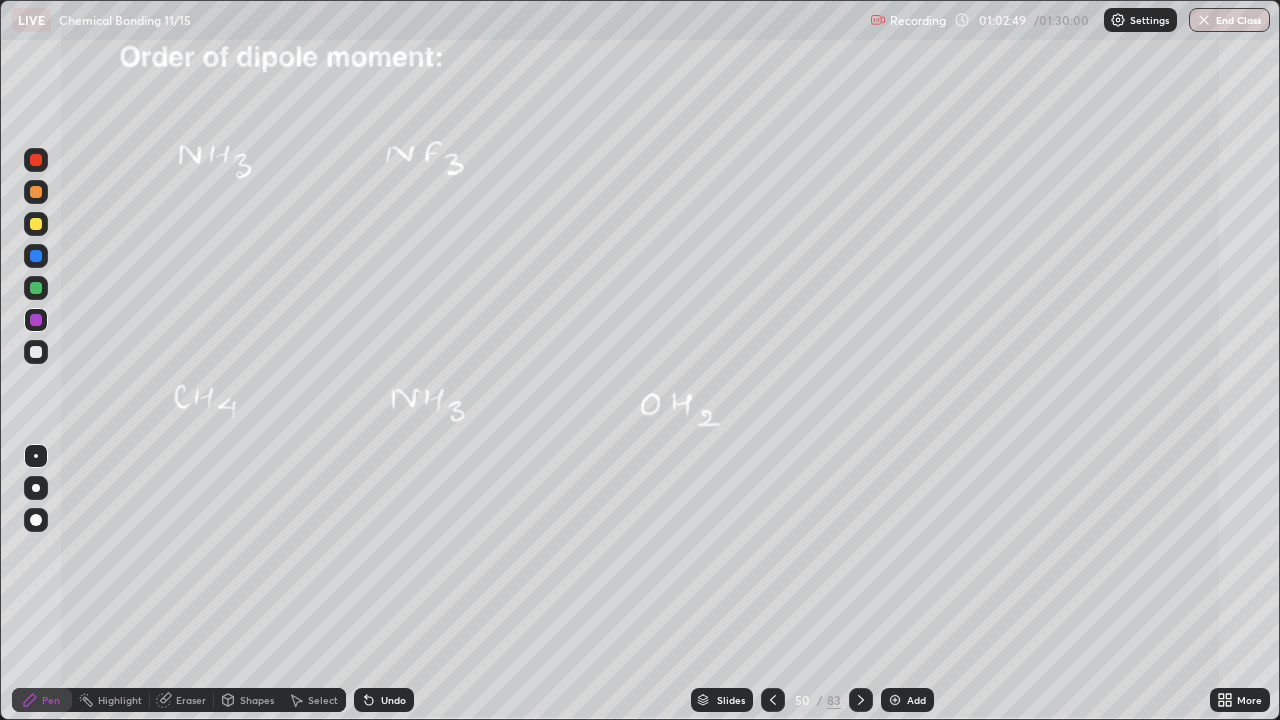 click on "Undo" at bounding box center [384, 700] 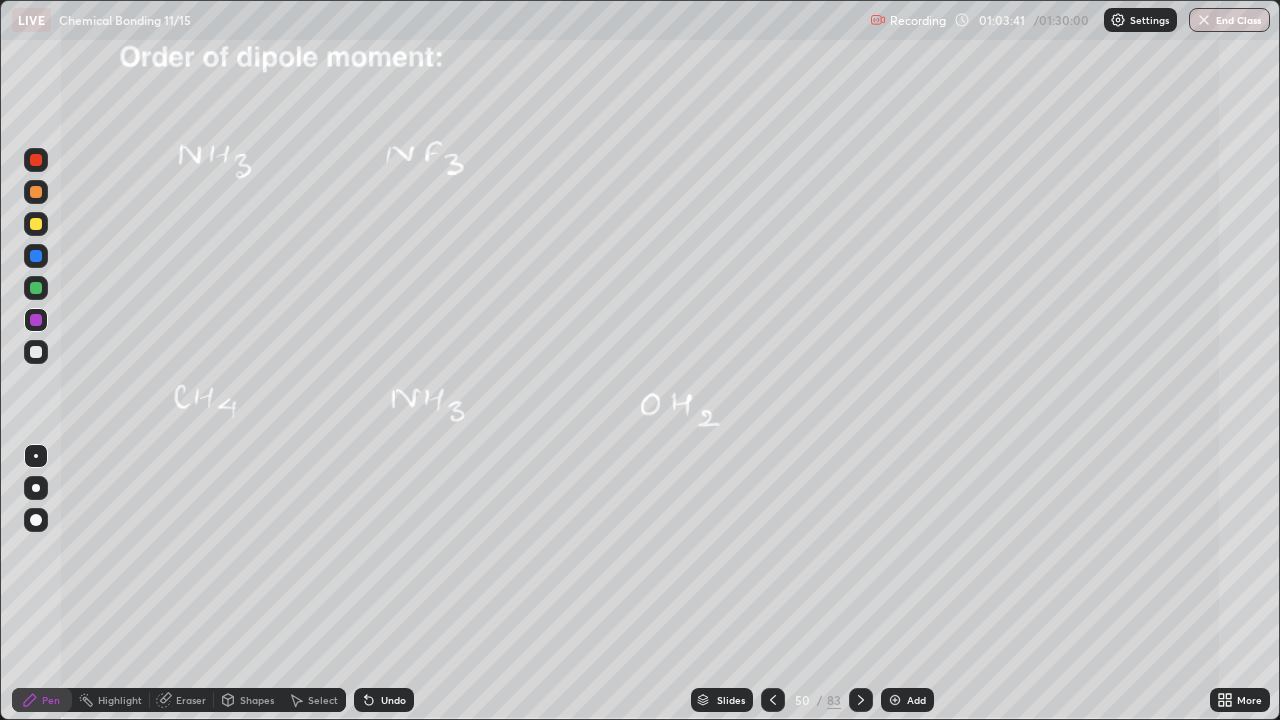 click at bounding box center (36, 352) 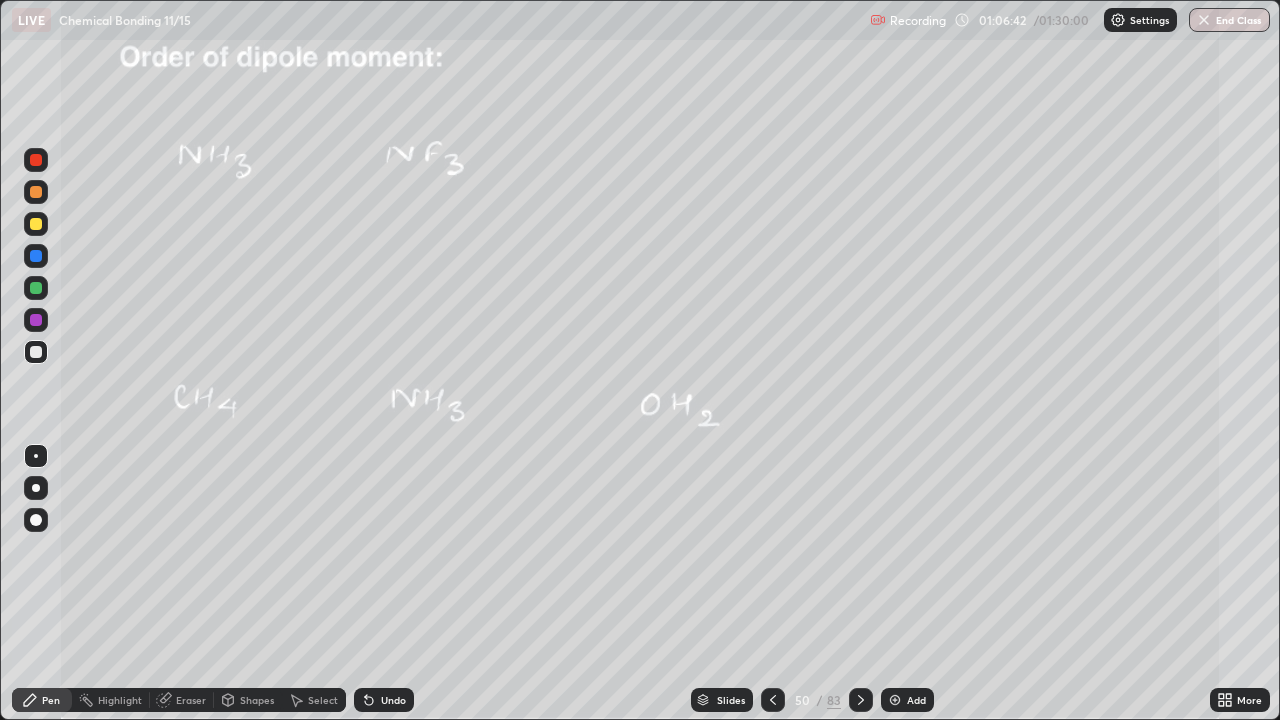 click at bounding box center (861, 700) 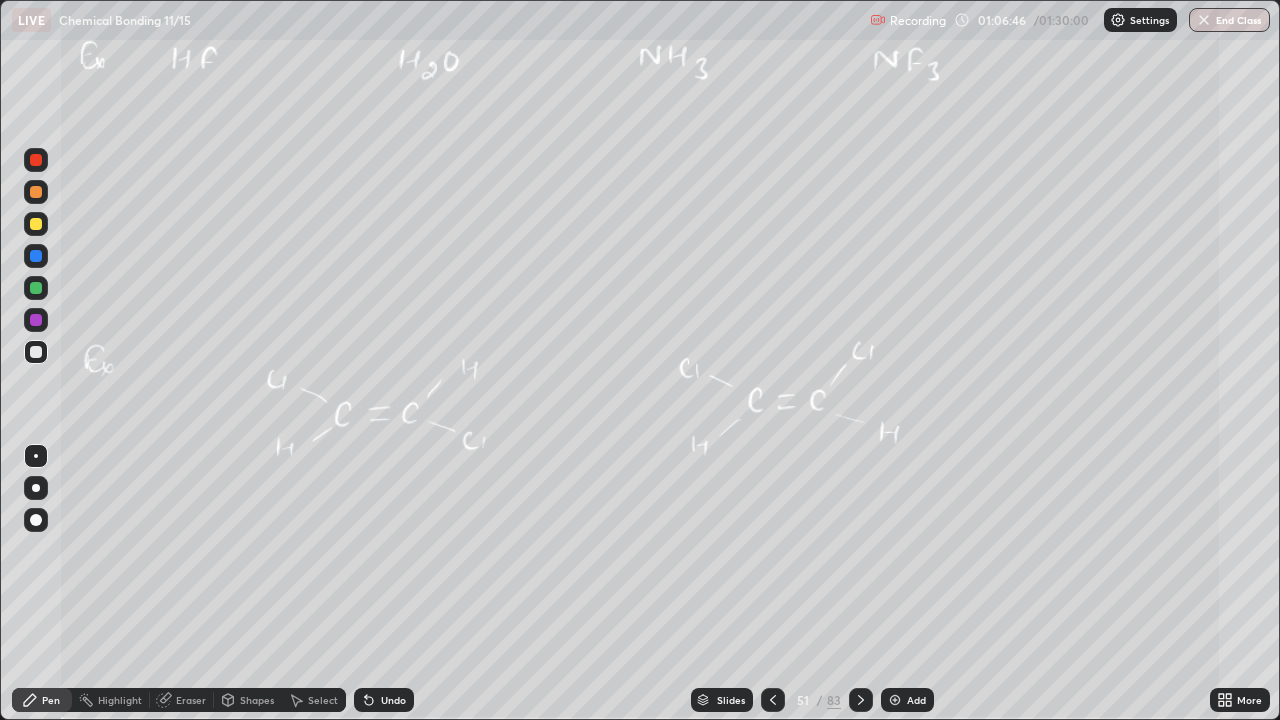 click at bounding box center (36, 224) 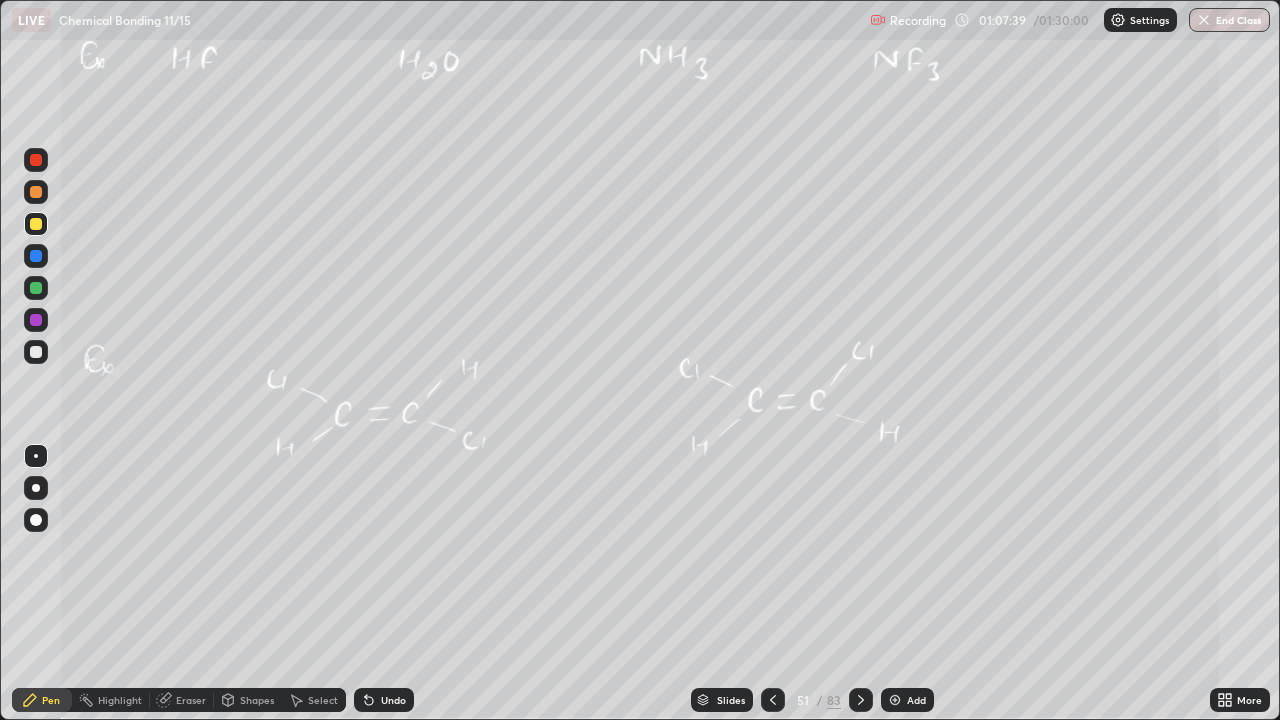 click at bounding box center (36, 288) 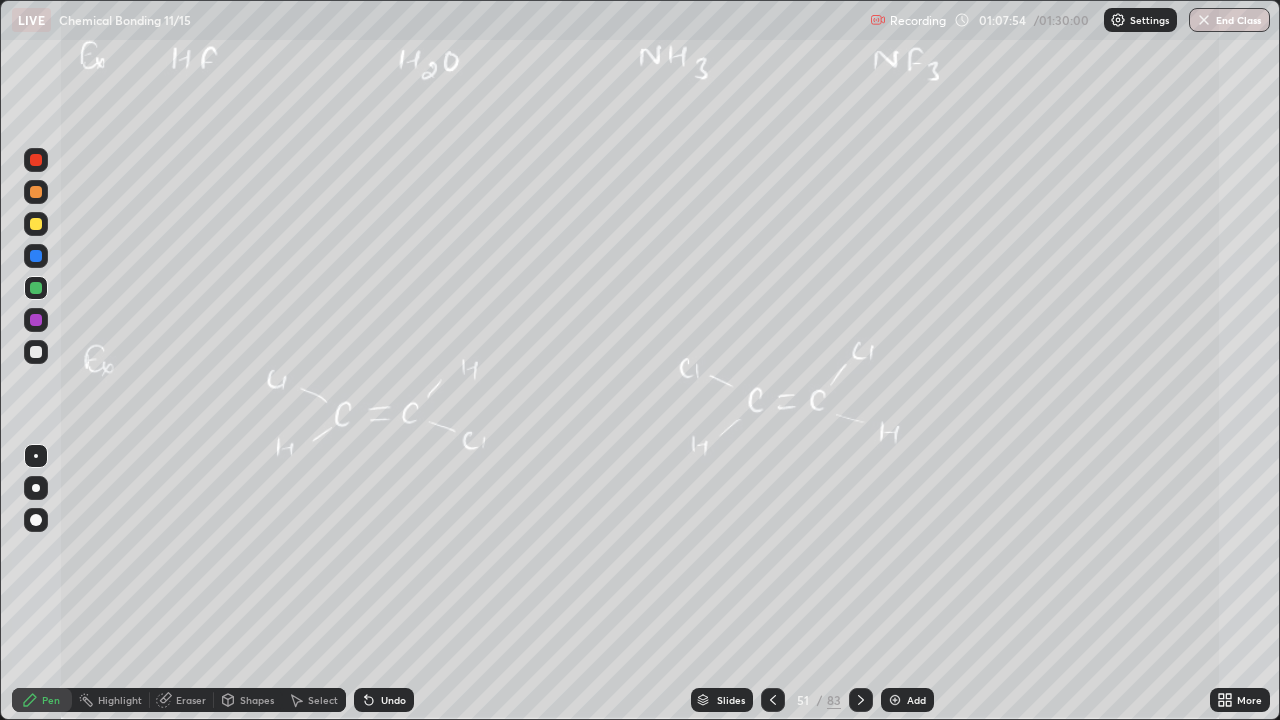 click on "Eraser" at bounding box center [182, 700] 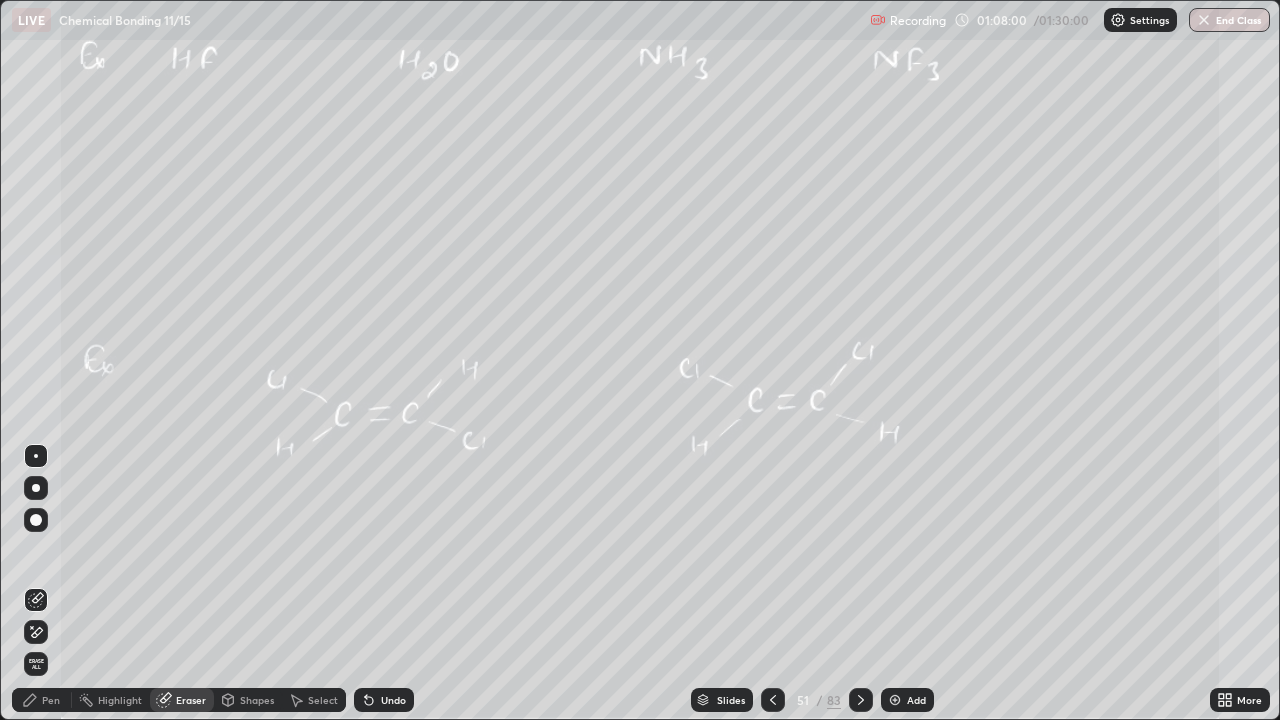 click on "Pen" at bounding box center [51, 700] 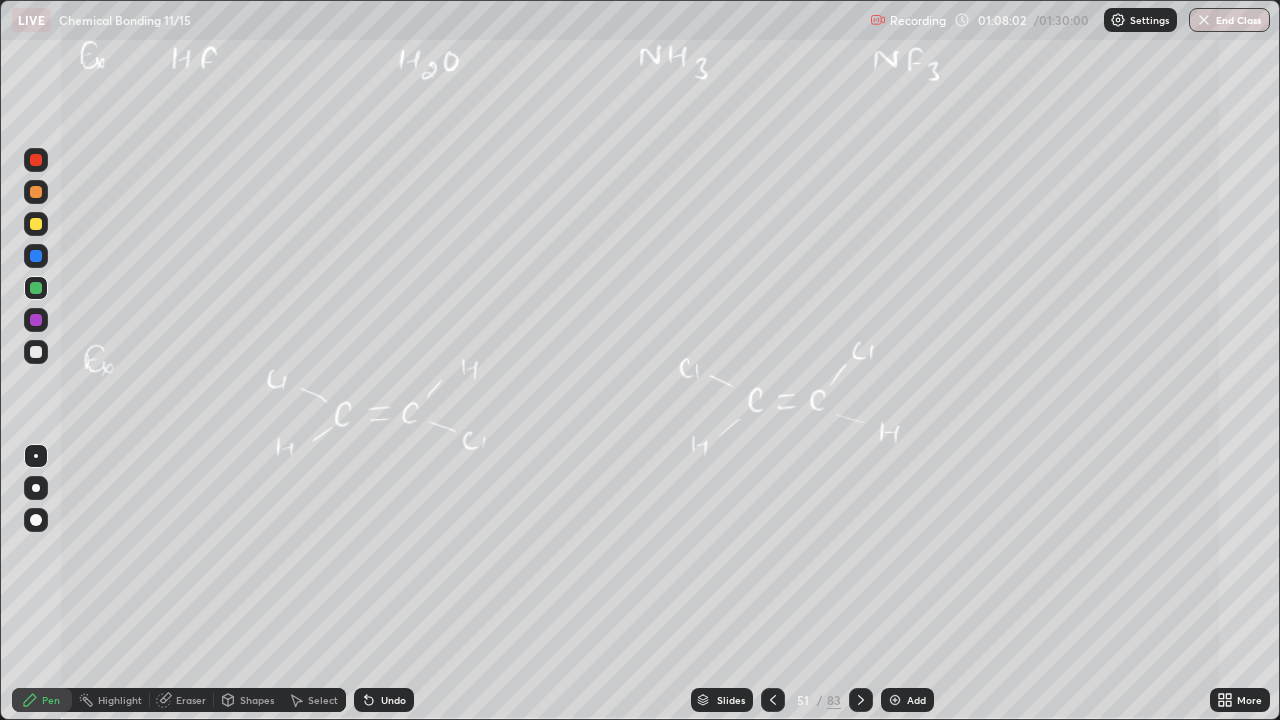 click at bounding box center [36, 256] 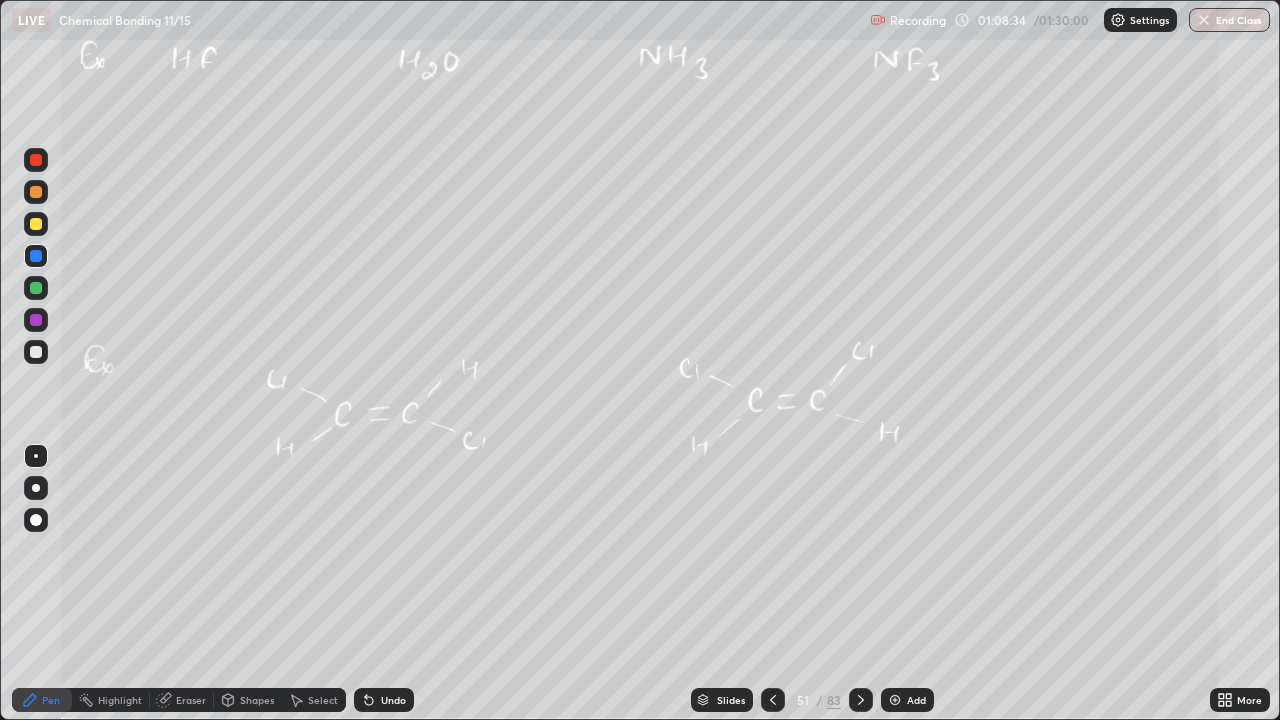 click at bounding box center (36, 224) 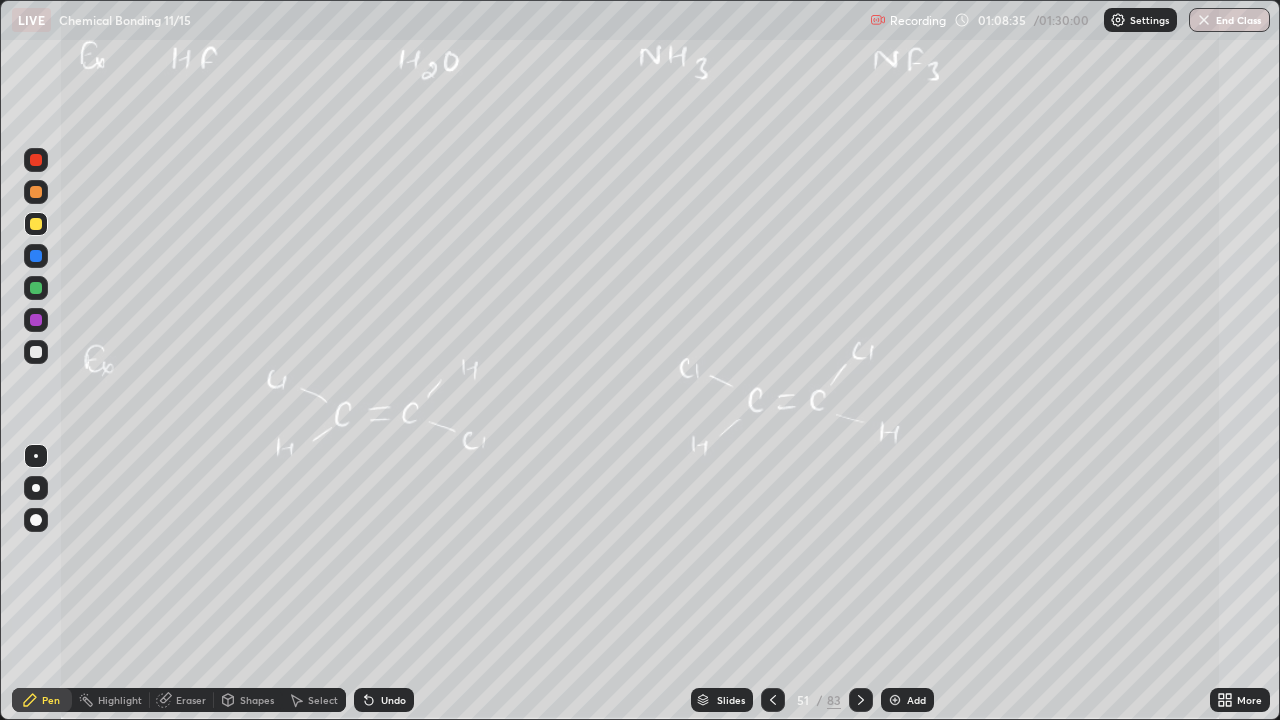 click at bounding box center [36, 192] 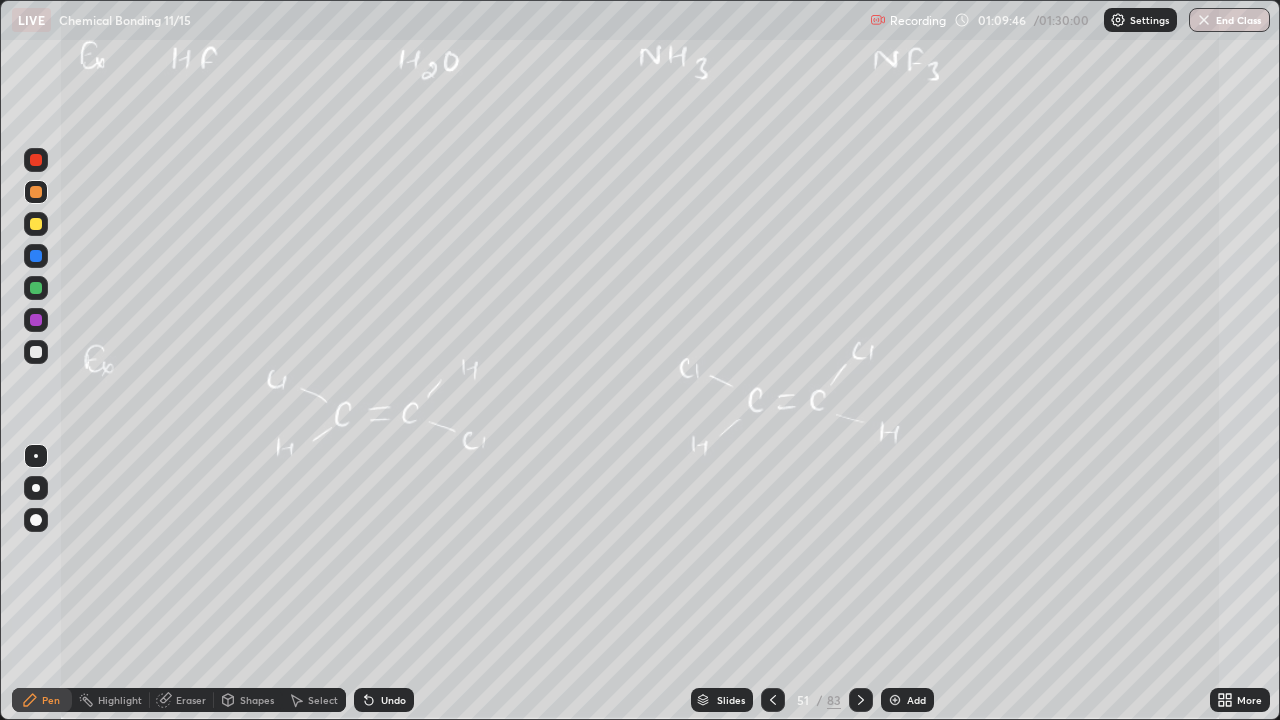 click at bounding box center (36, 352) 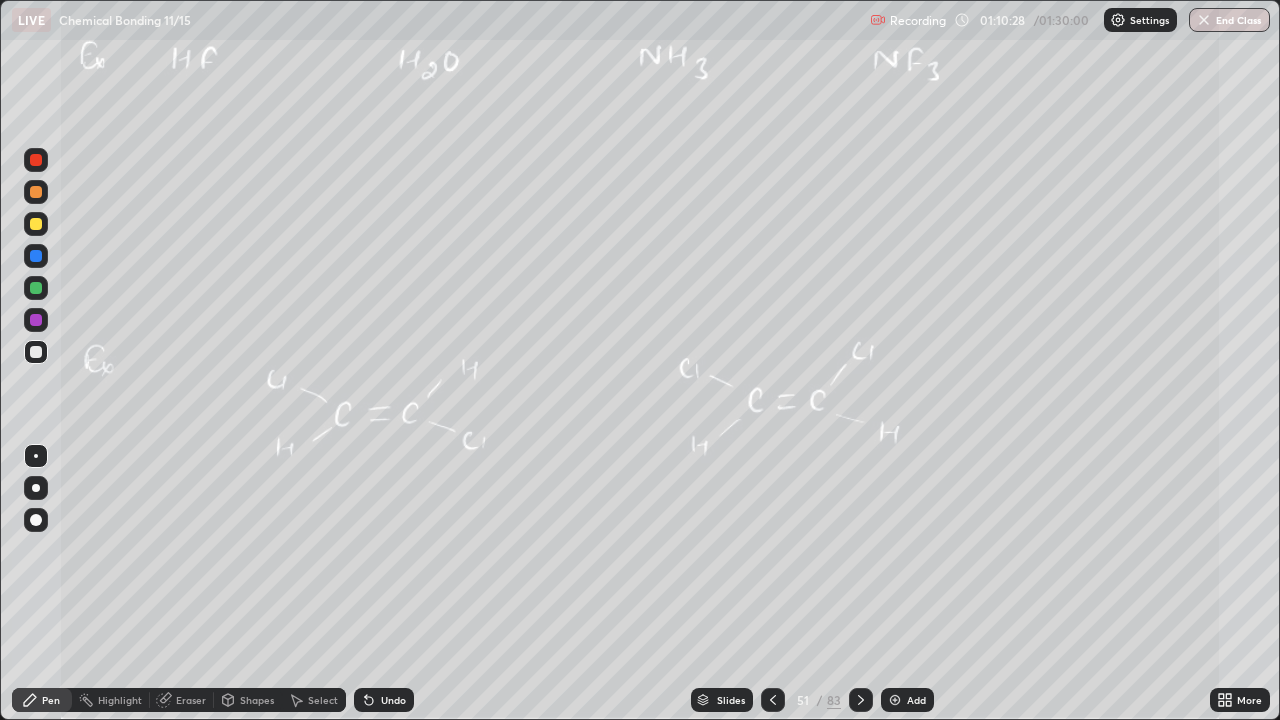 click at bounding box center [36, 288] 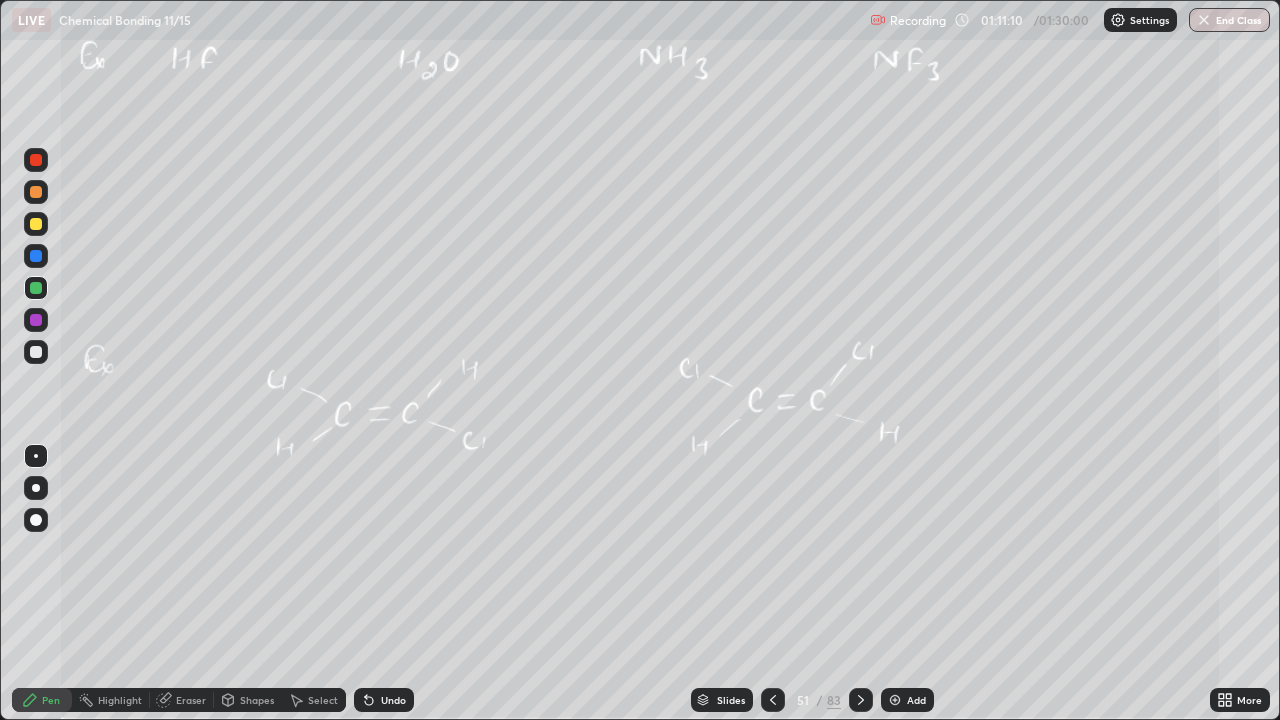 click at bounding box center (36, 224) 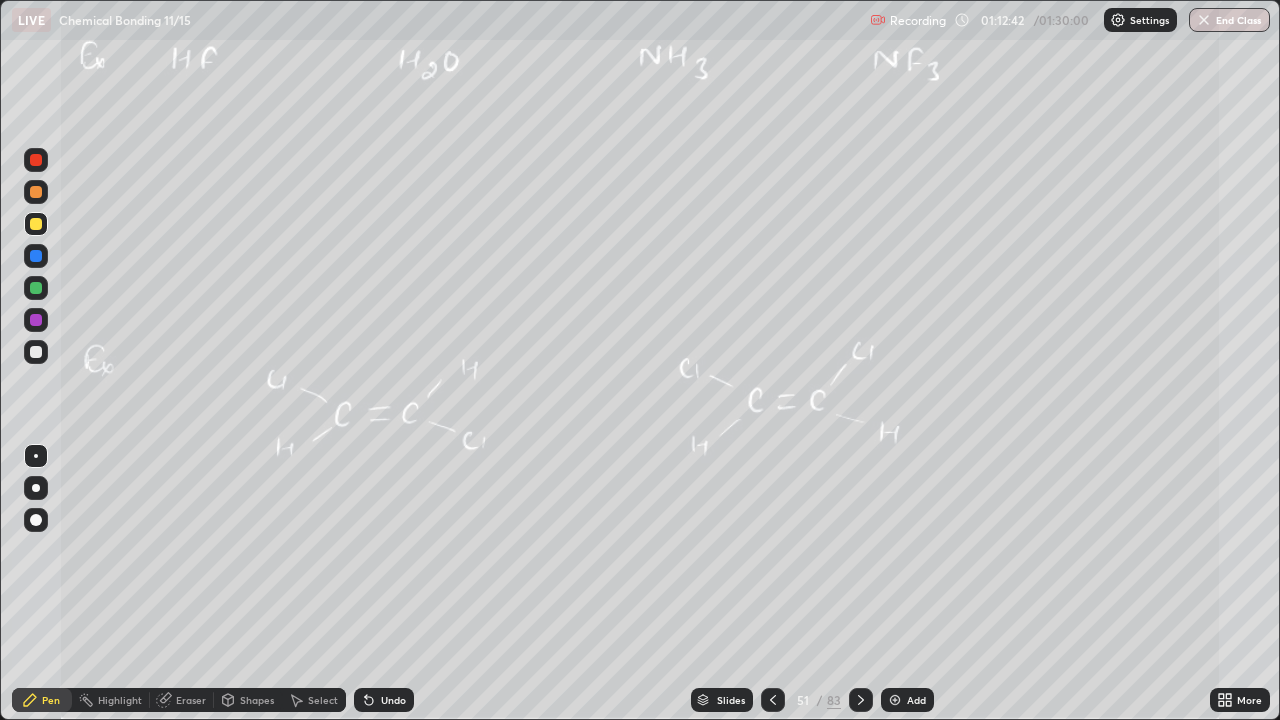 click on "Pen" at bounding box center [51, 700] 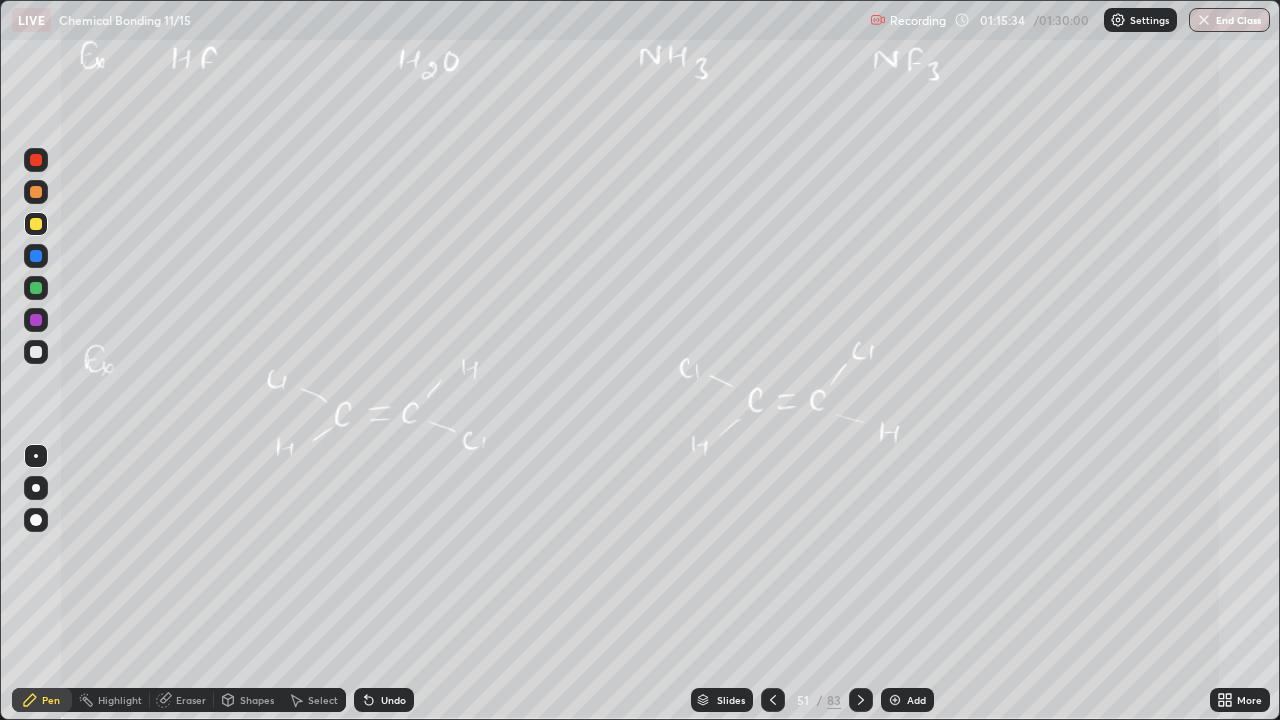 click at bounding box center (36, 456) 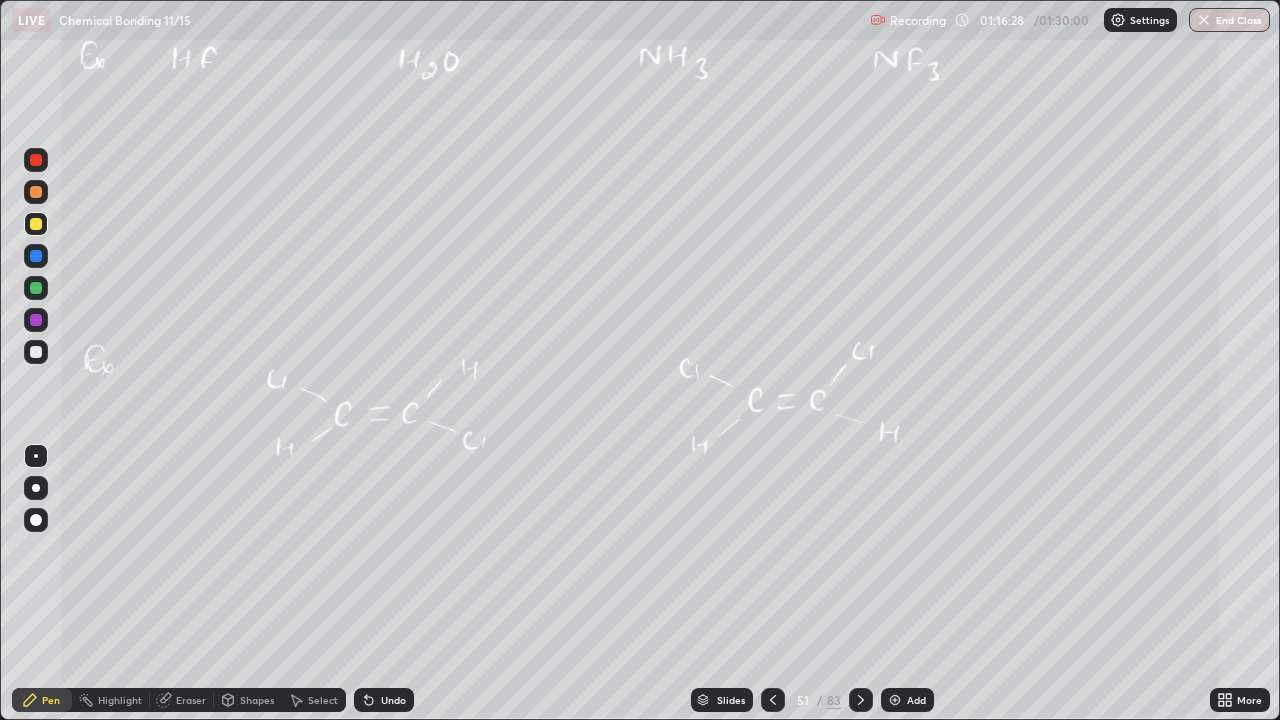 click 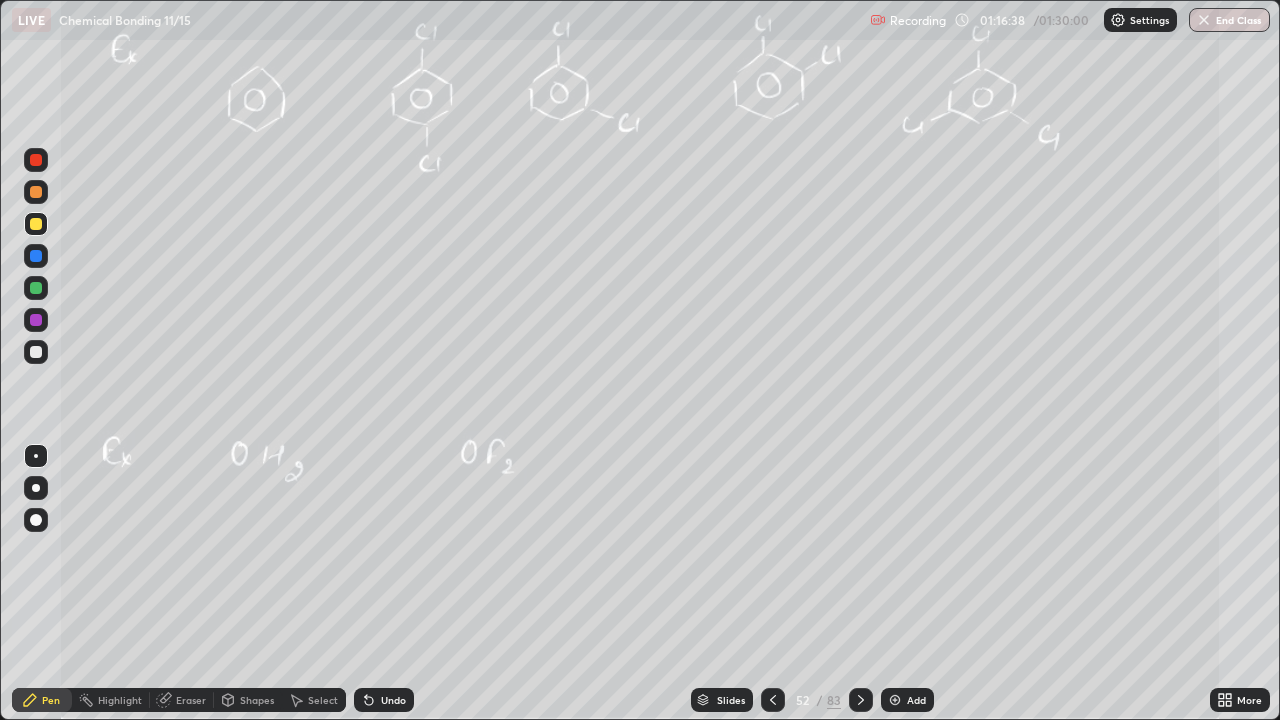 click at bounding box center [36, 224] 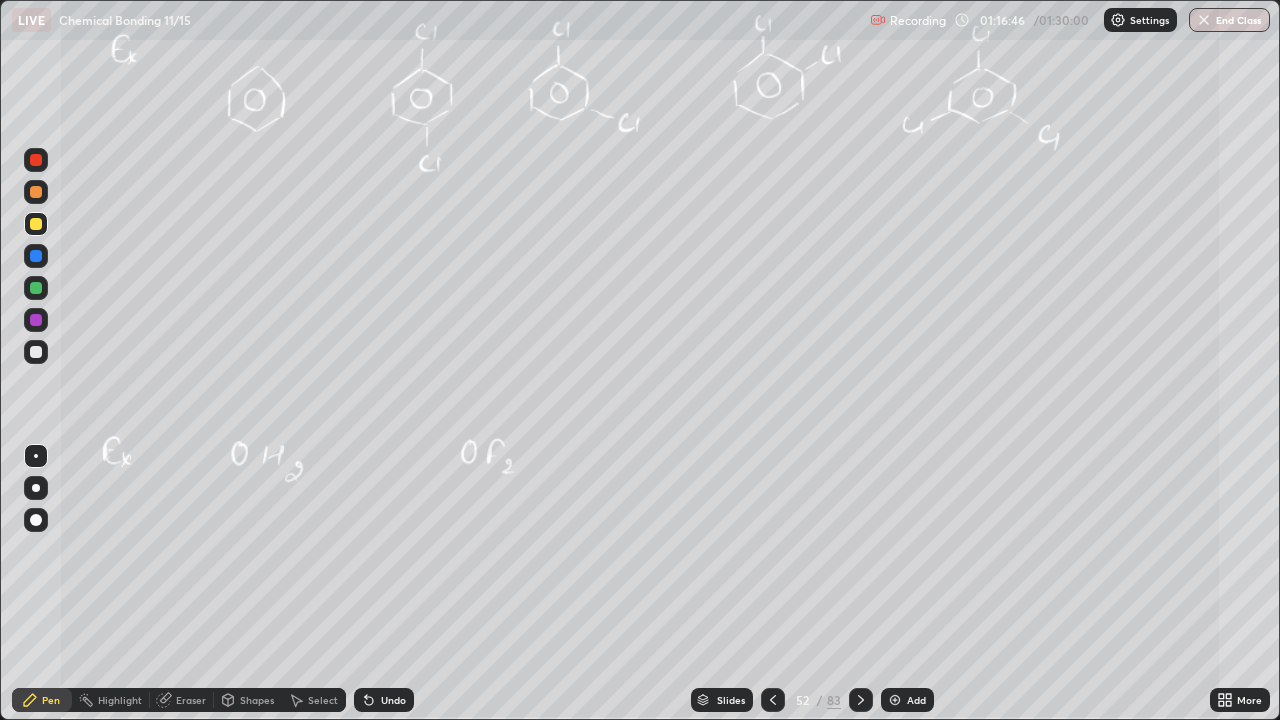 click 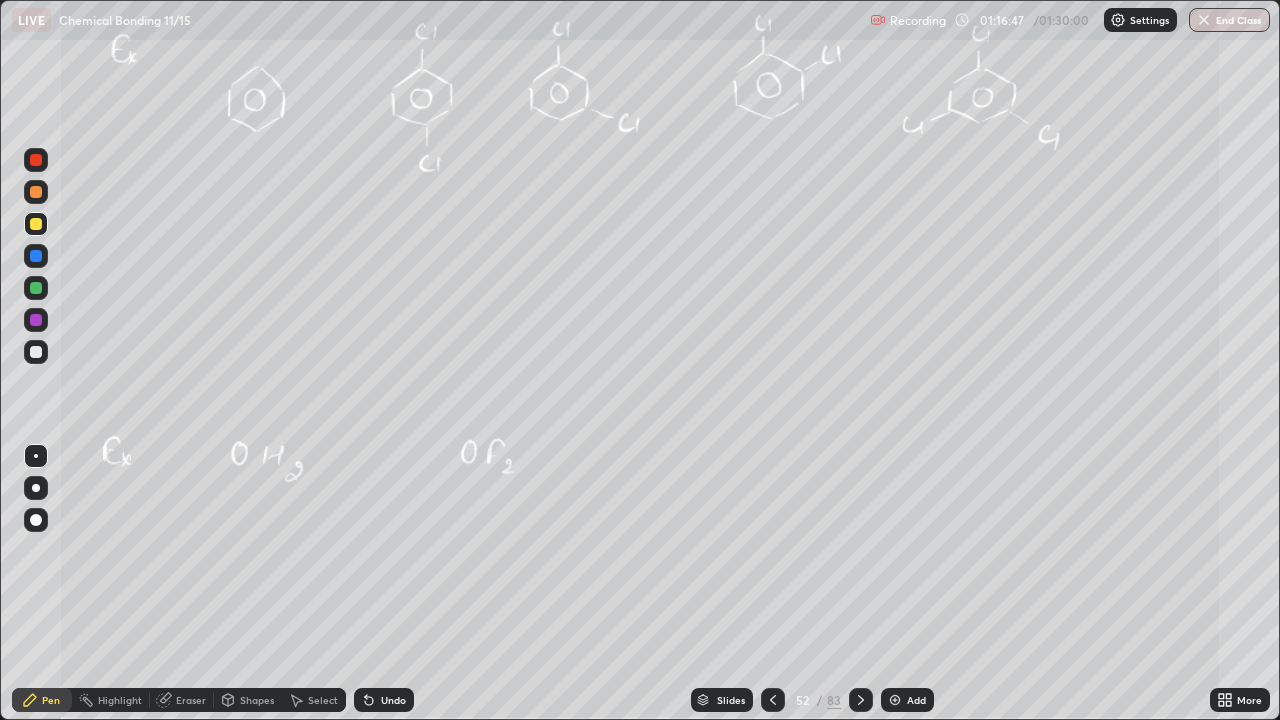 click 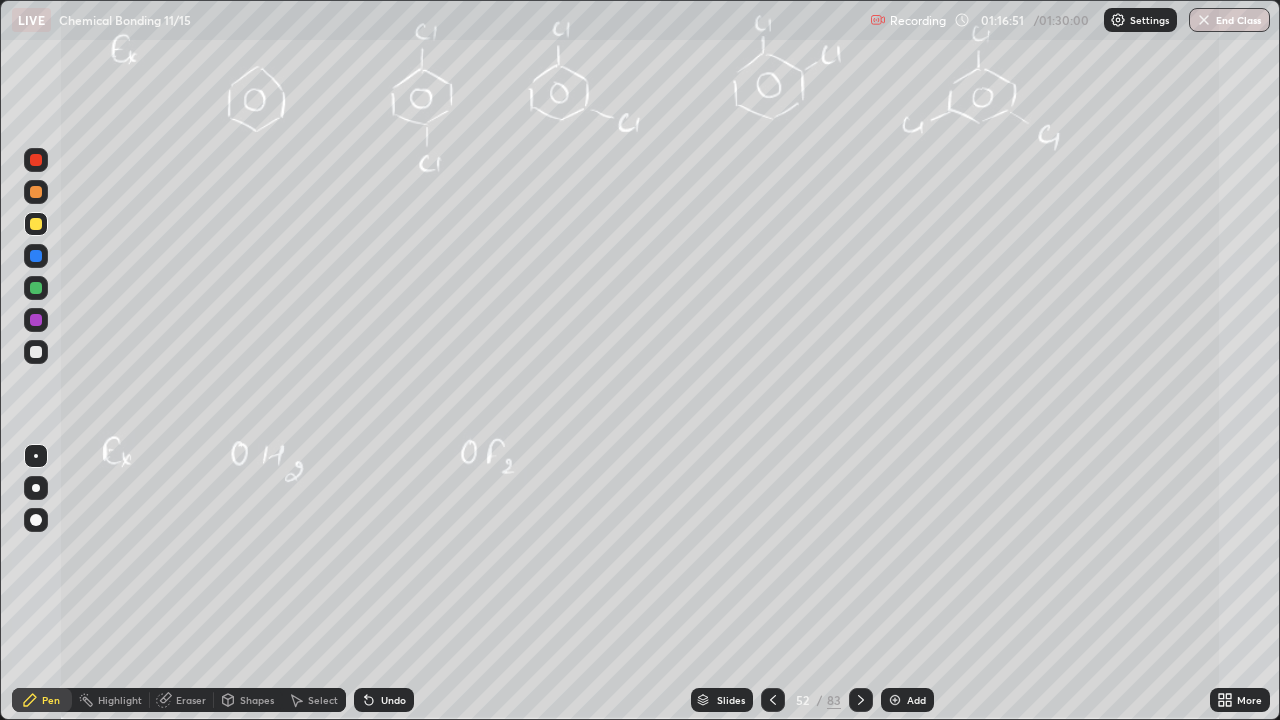 click 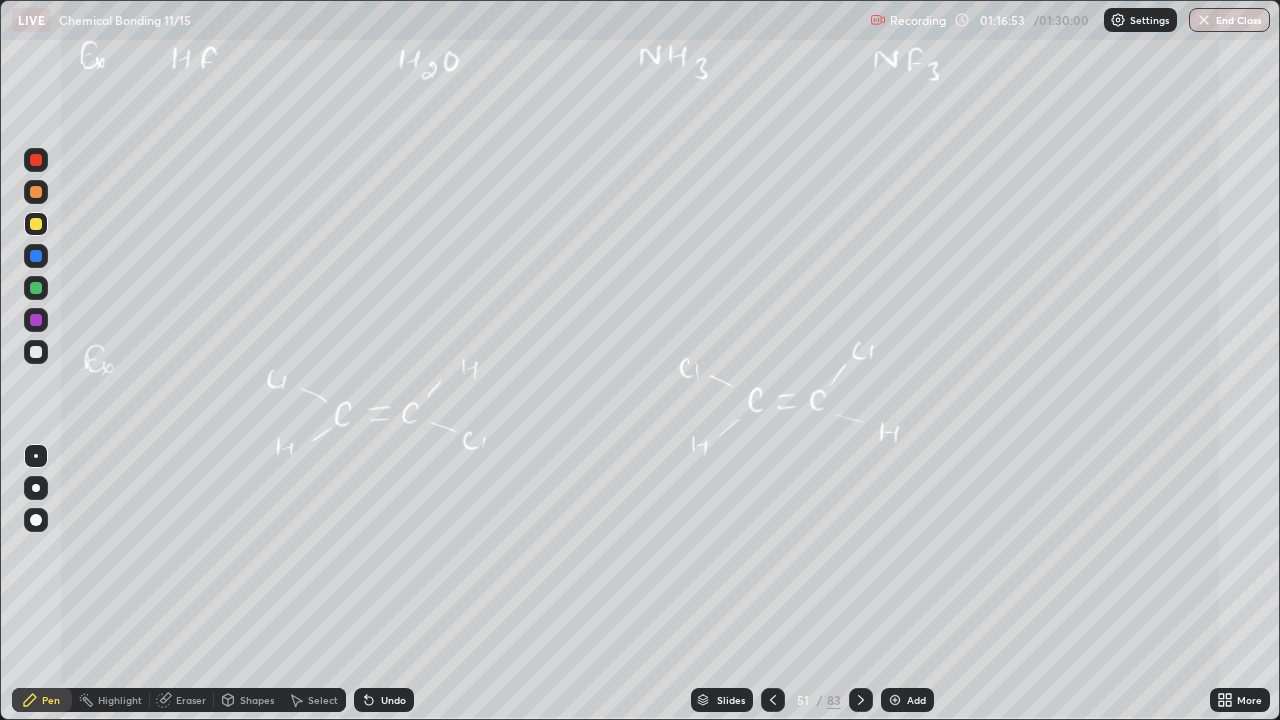 click at bounding box center (895, 700) 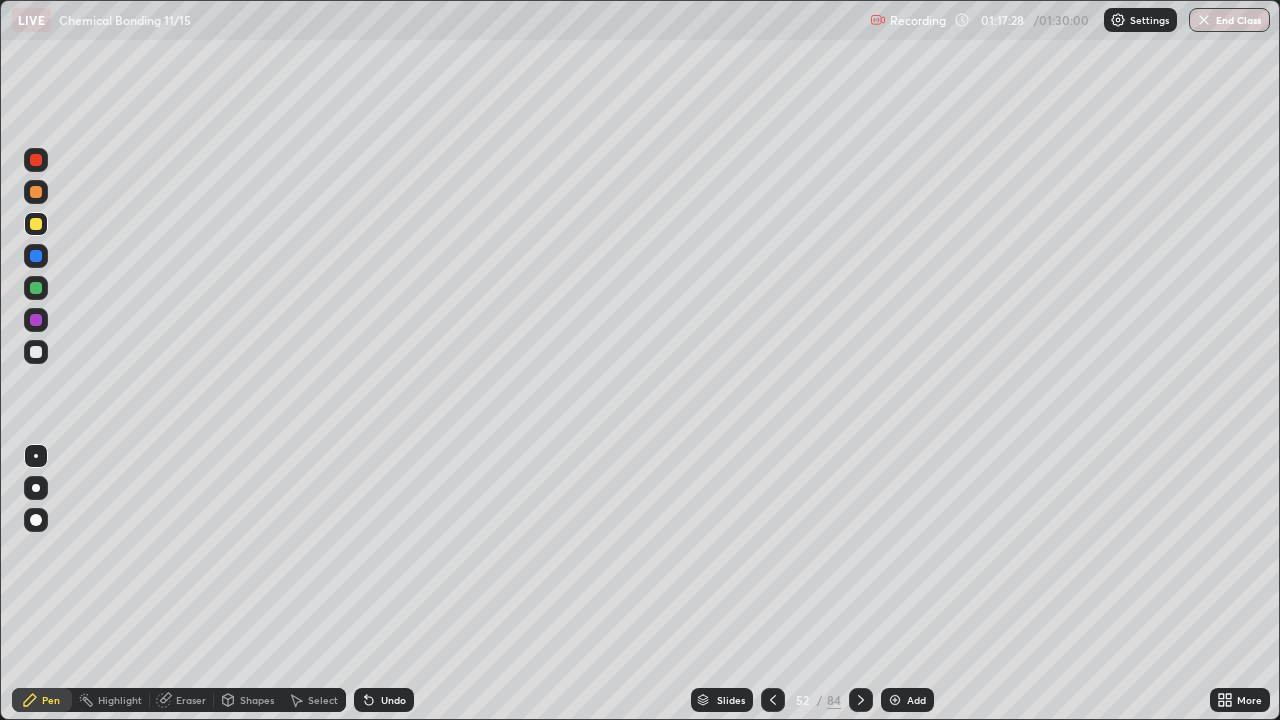 click at bounding box center [36, 352] 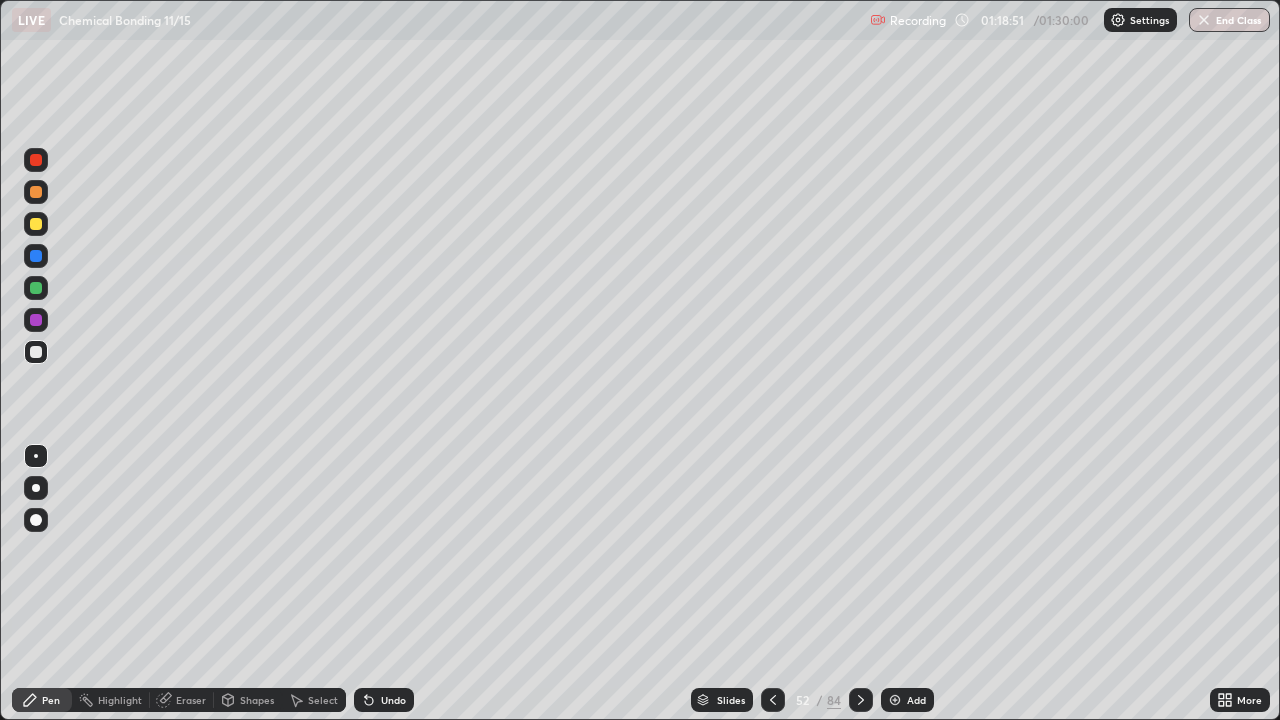 click 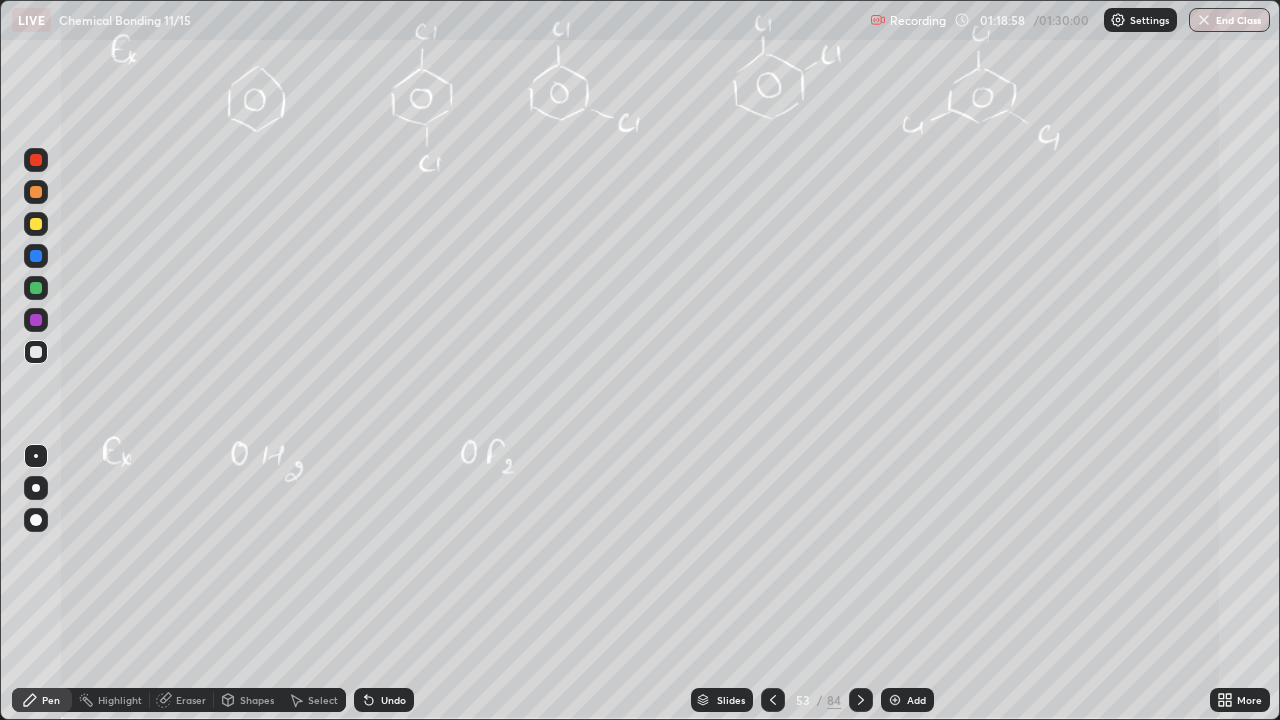 click 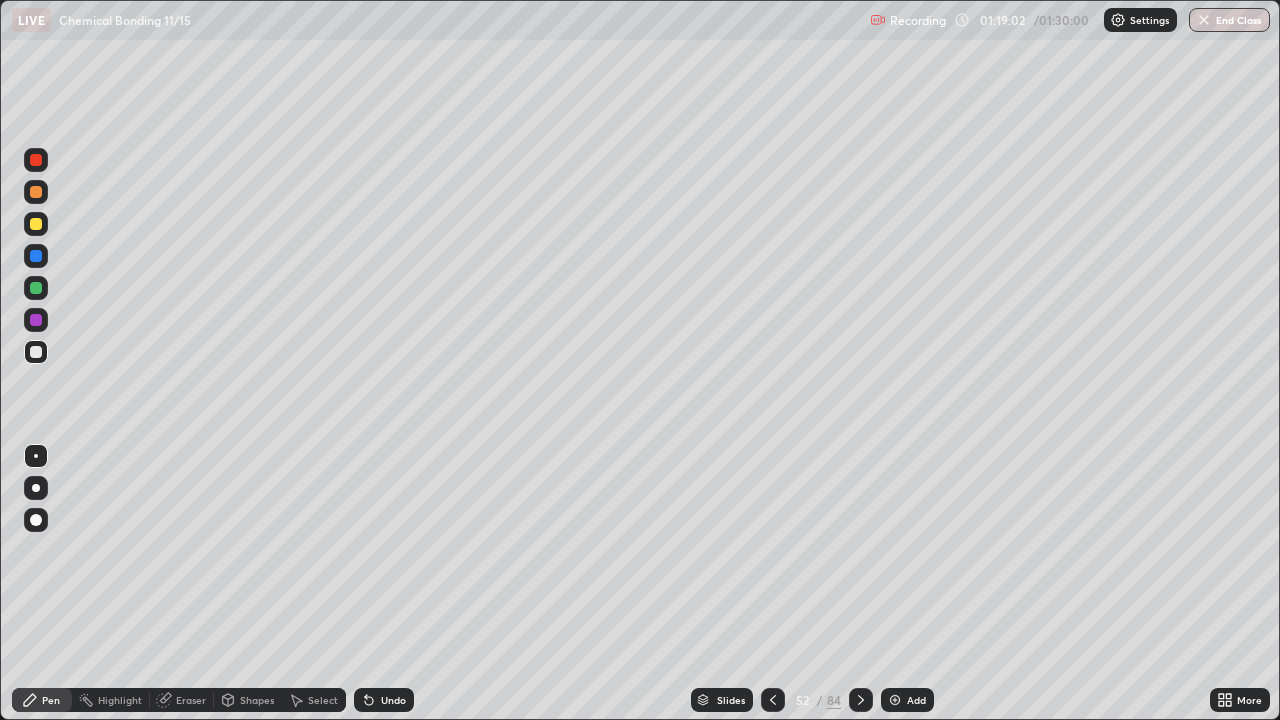 click 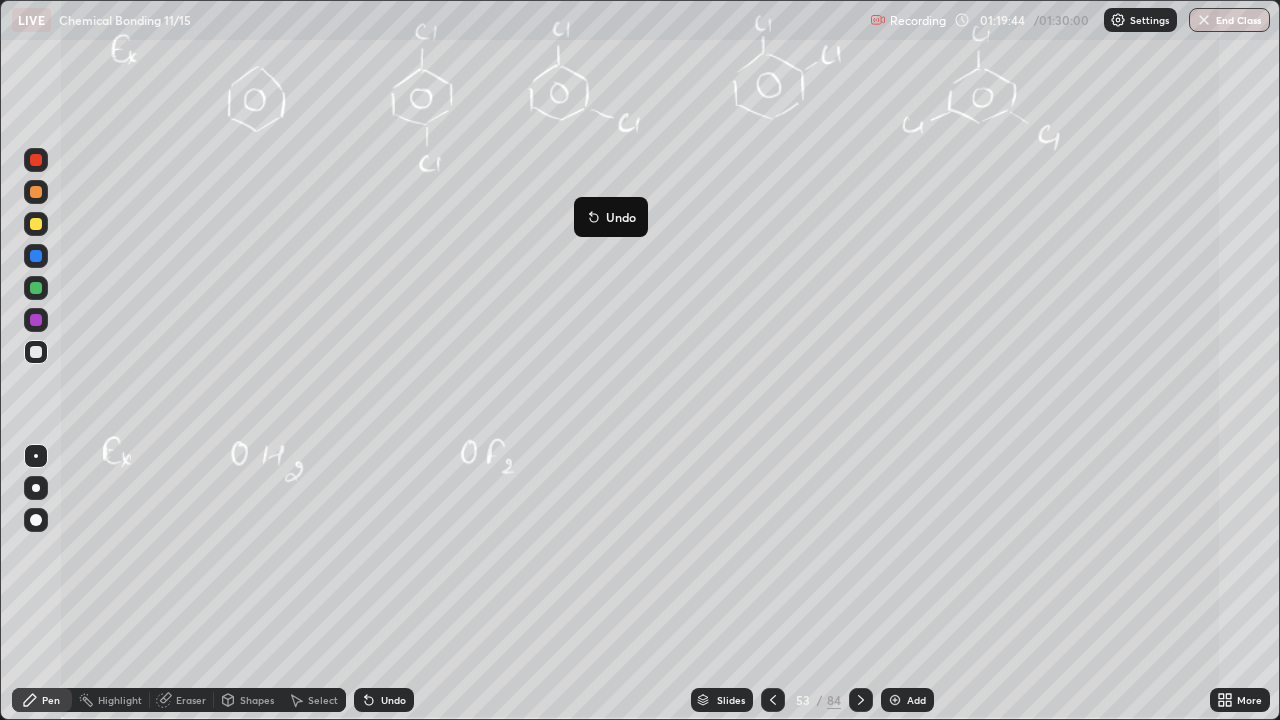 click on "Undo" at bounding box center (611, 217) 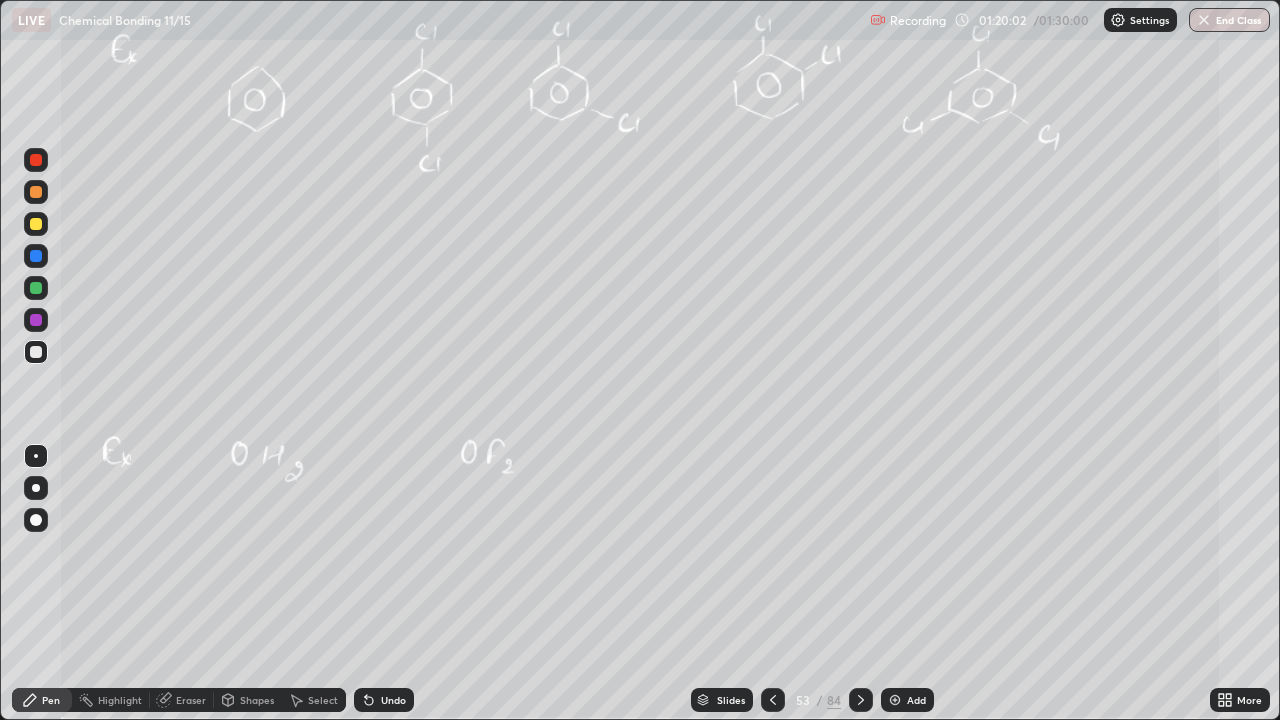 click 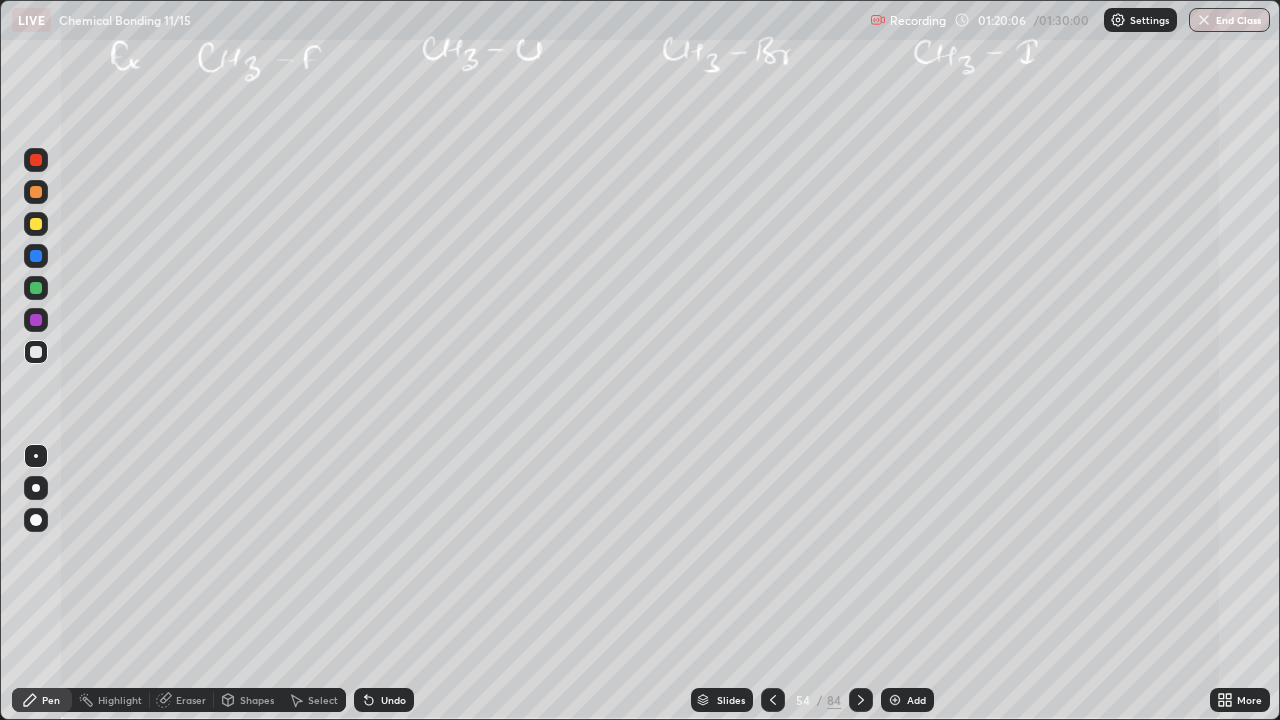 click 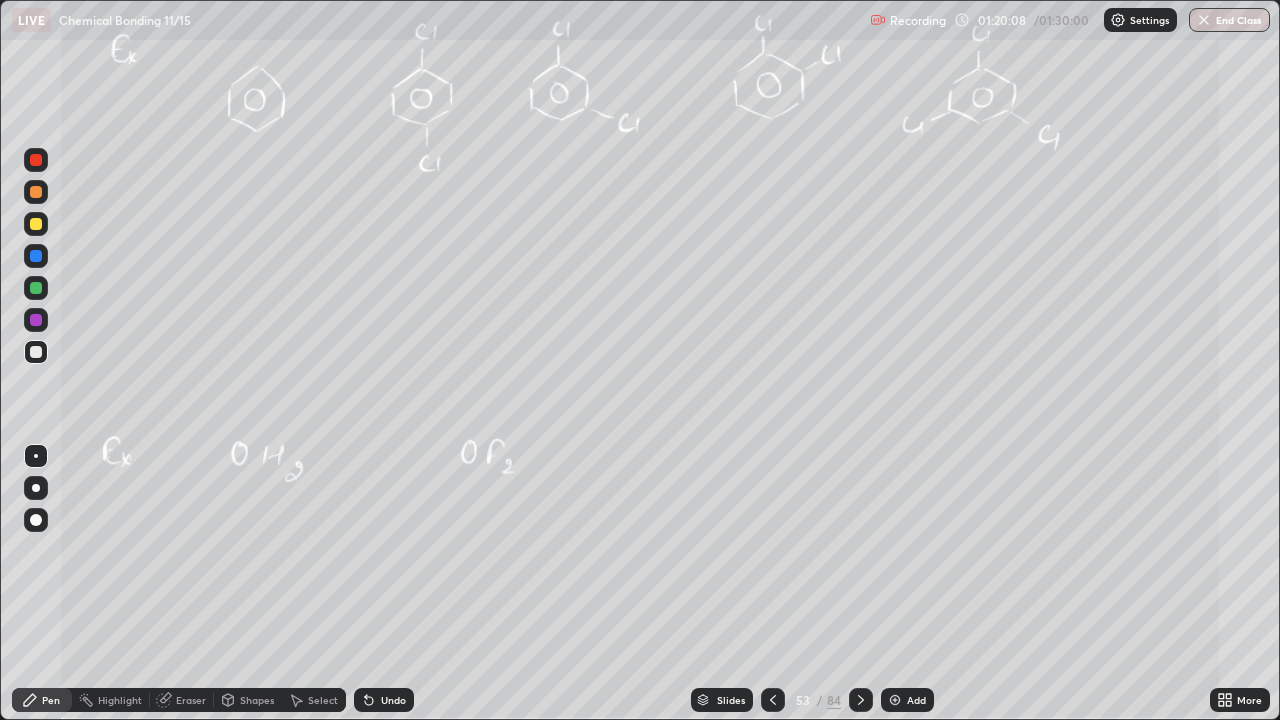 click 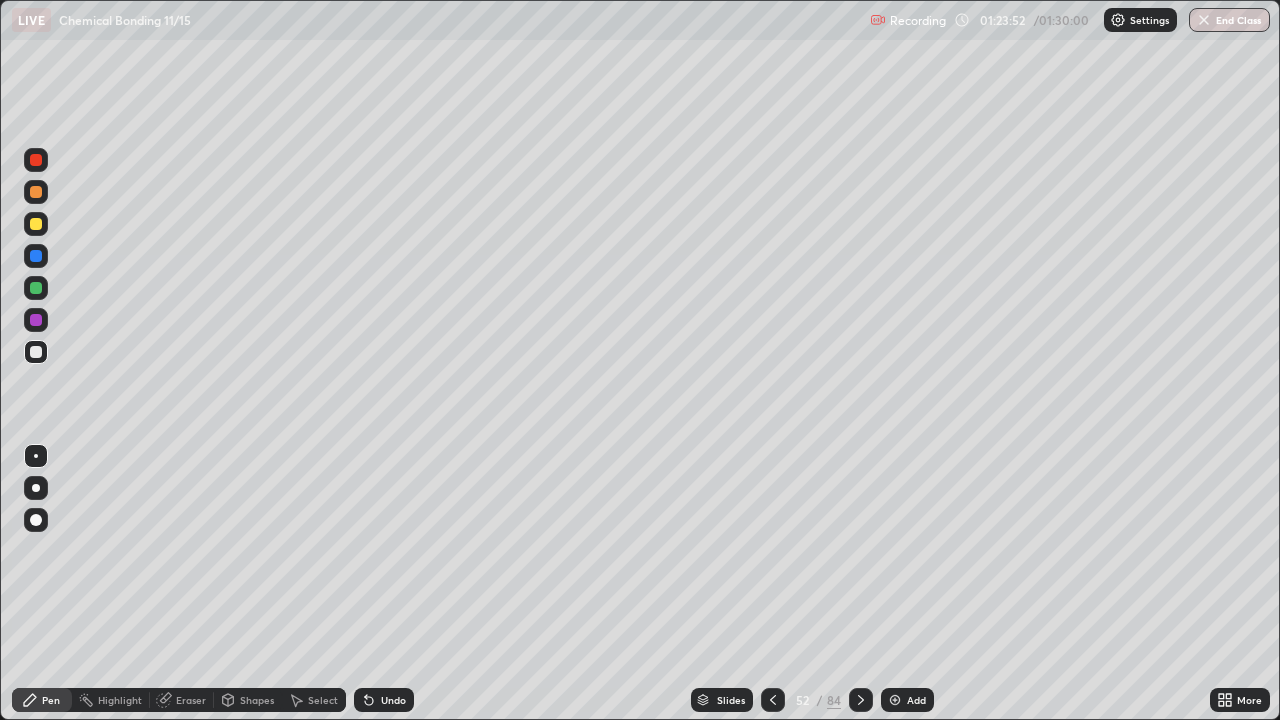 click 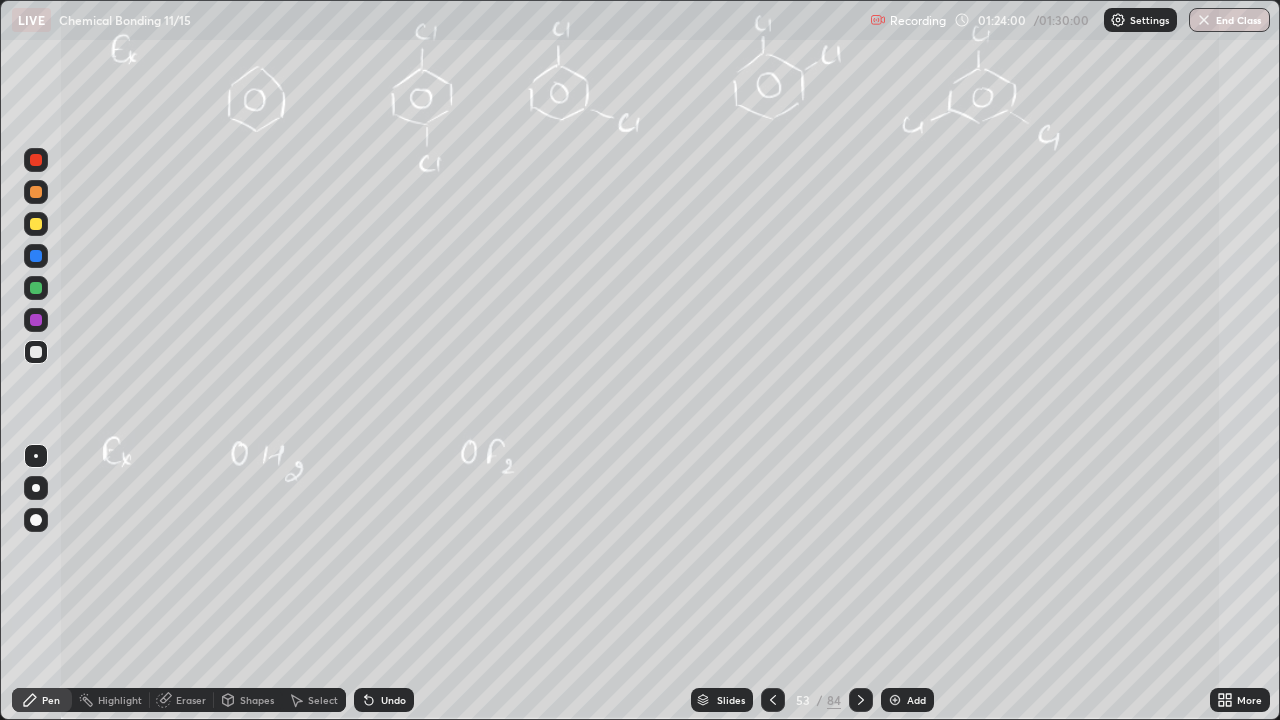 click on "End Class" at bounding box center [1229, 20] 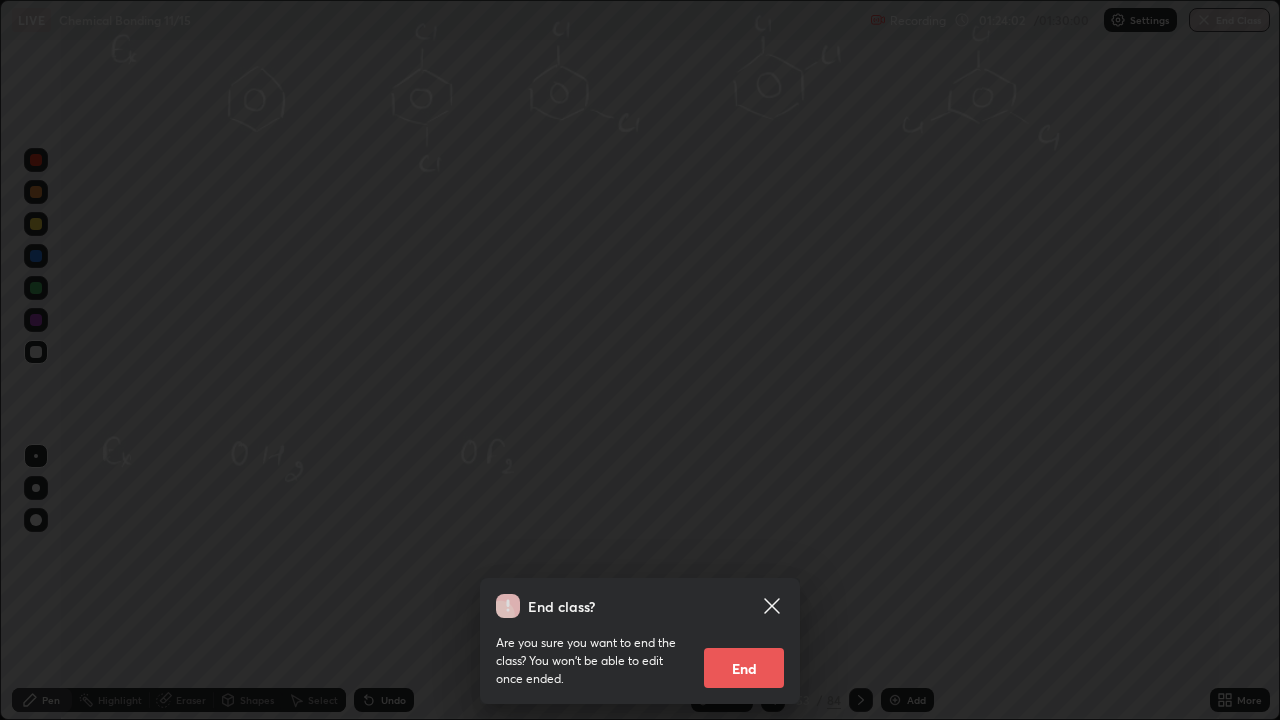 click on "End" at bounding box center (744, 668) 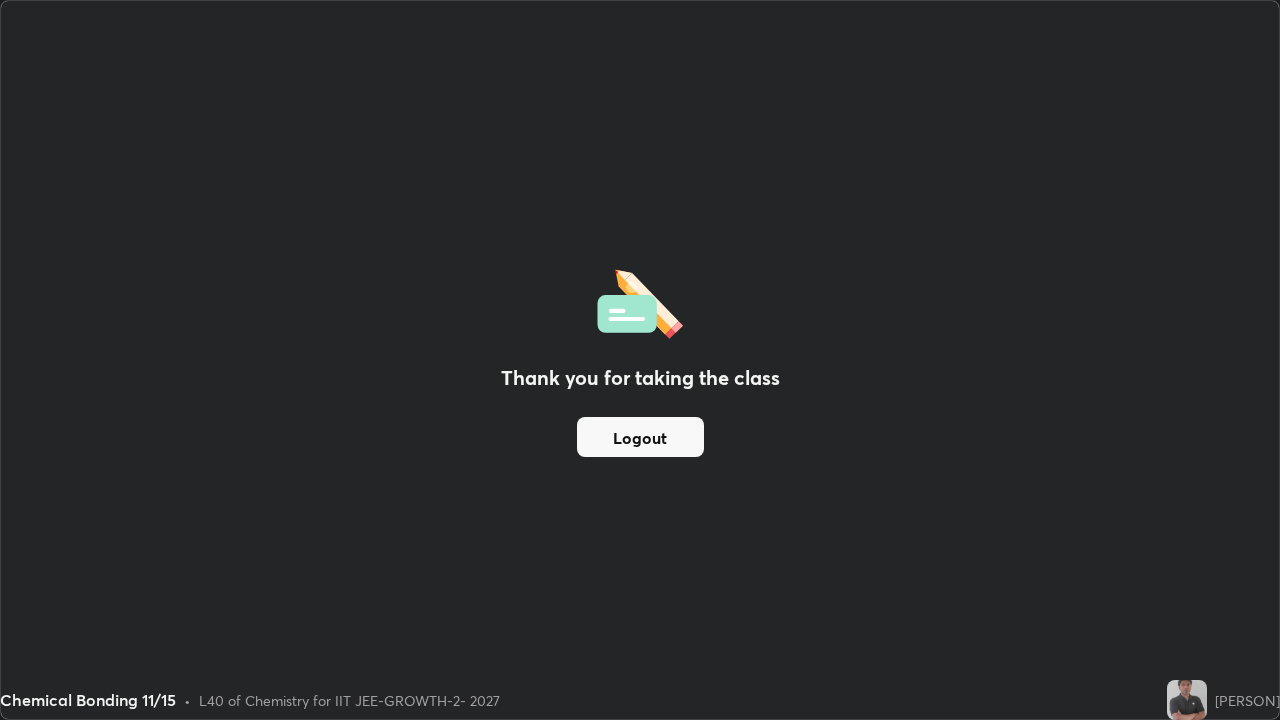 click on "Logout" at bounding box center [640, 437] 